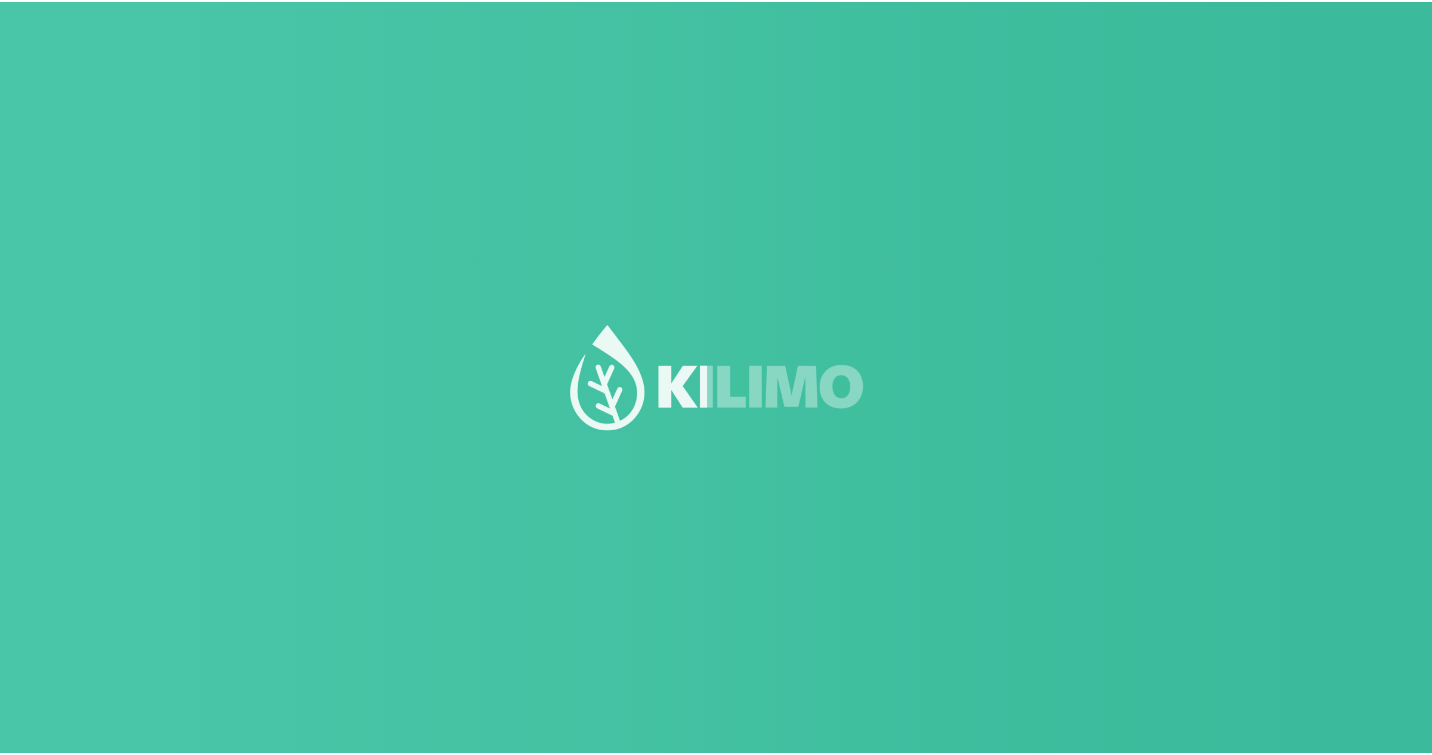 scroll, scrollTop: 0, scrollLeft: 0, axis: both 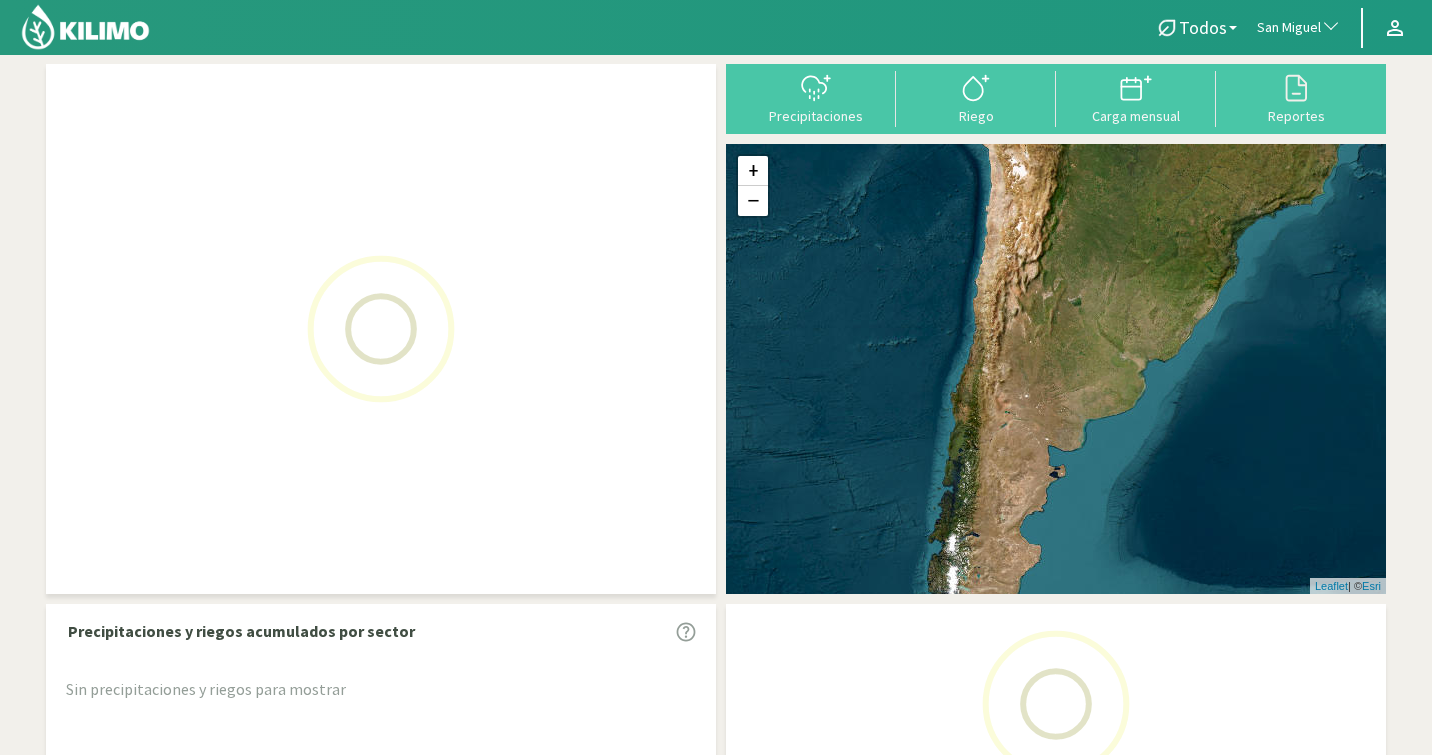 click on "San Miguel" 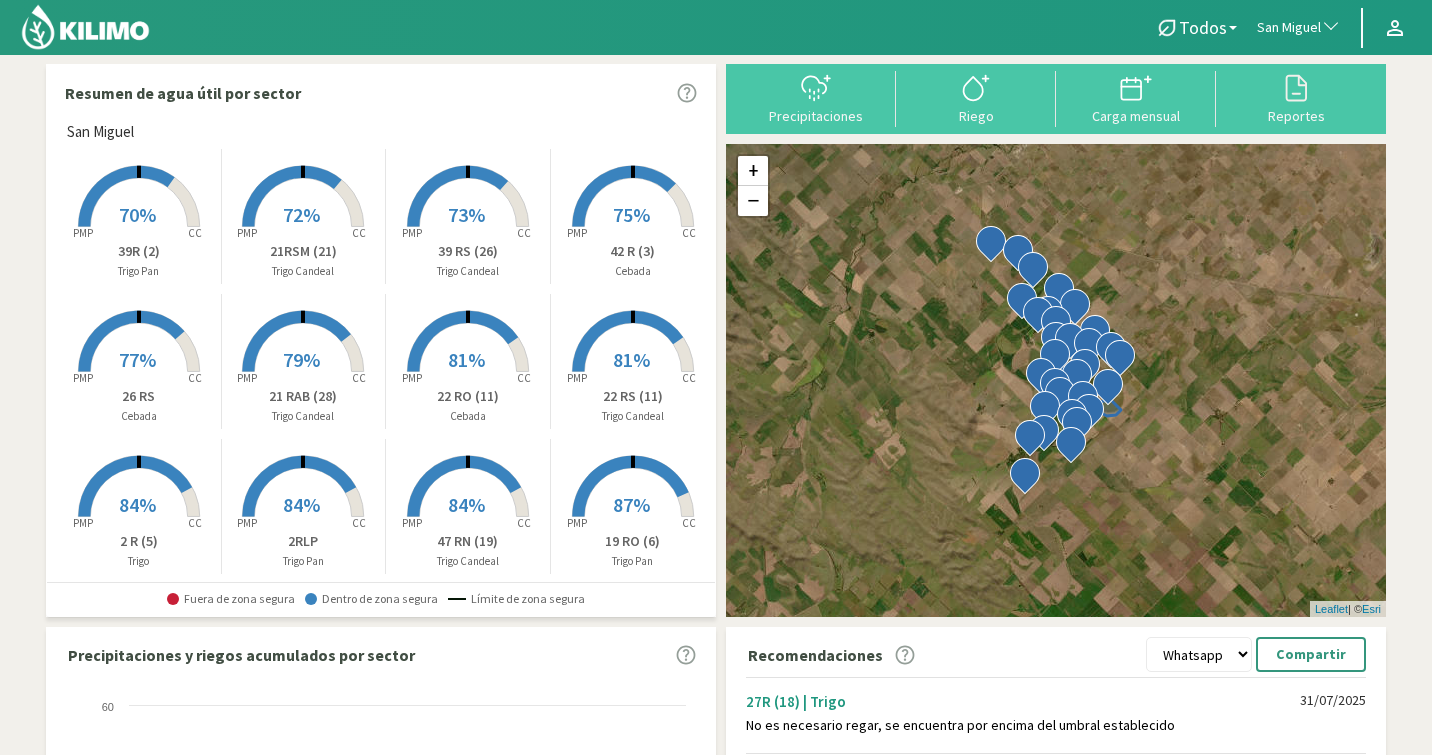 click on "San Miguel" 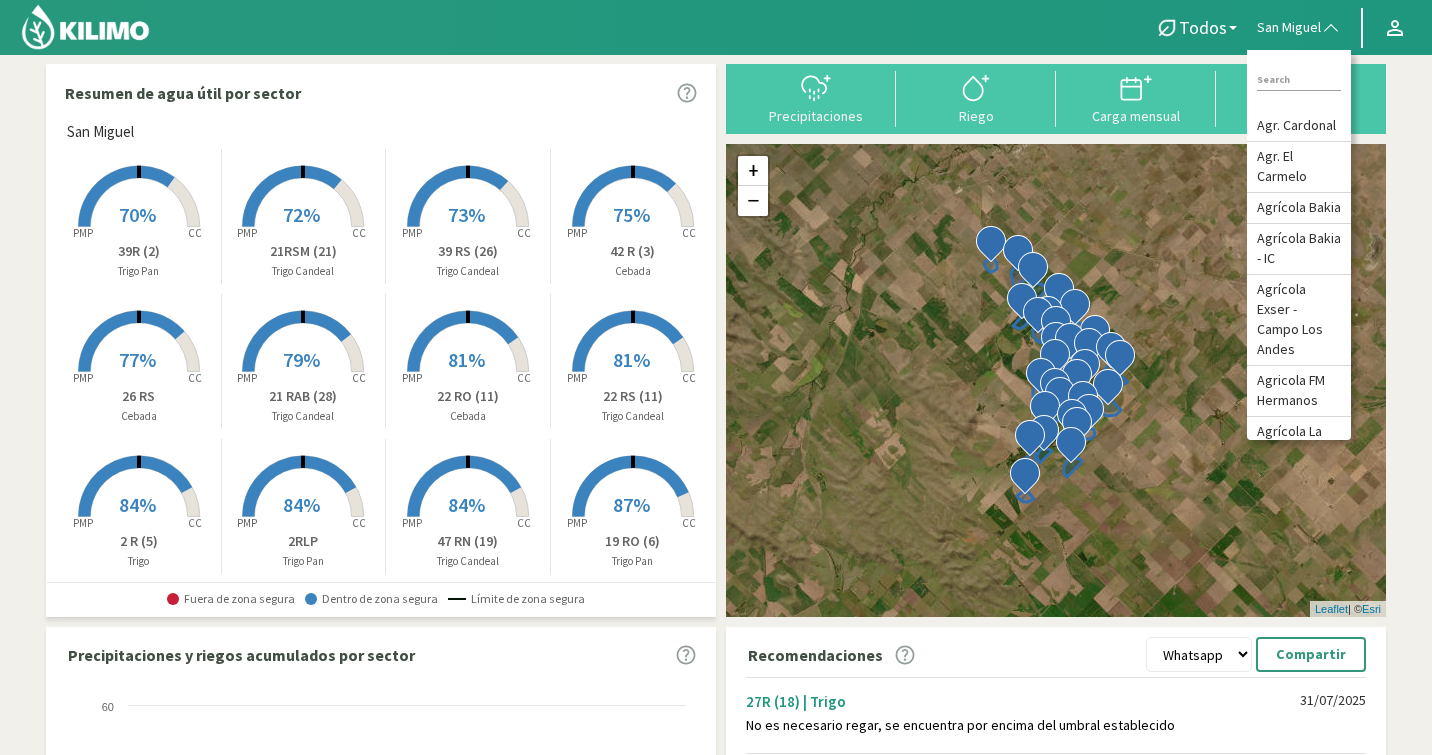 type on "g" 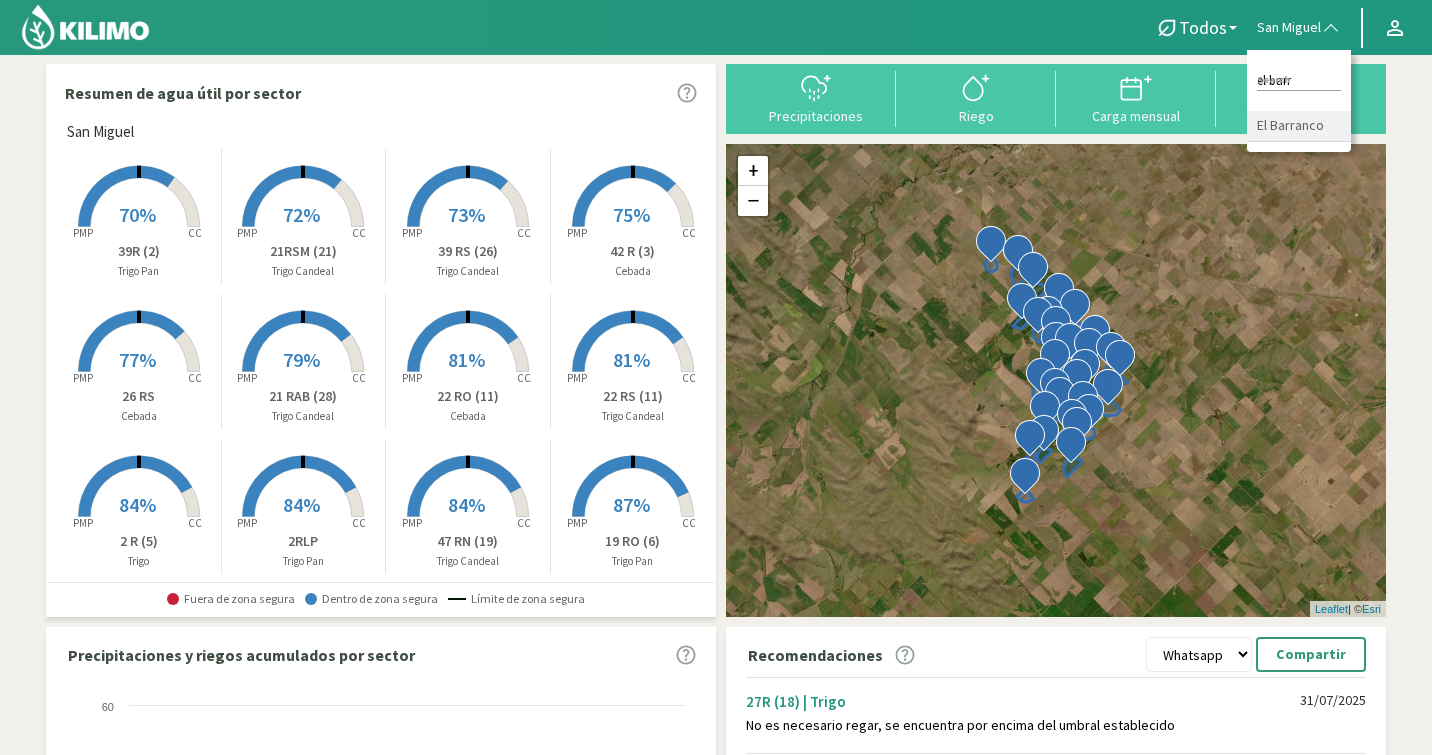 type on "el barr" 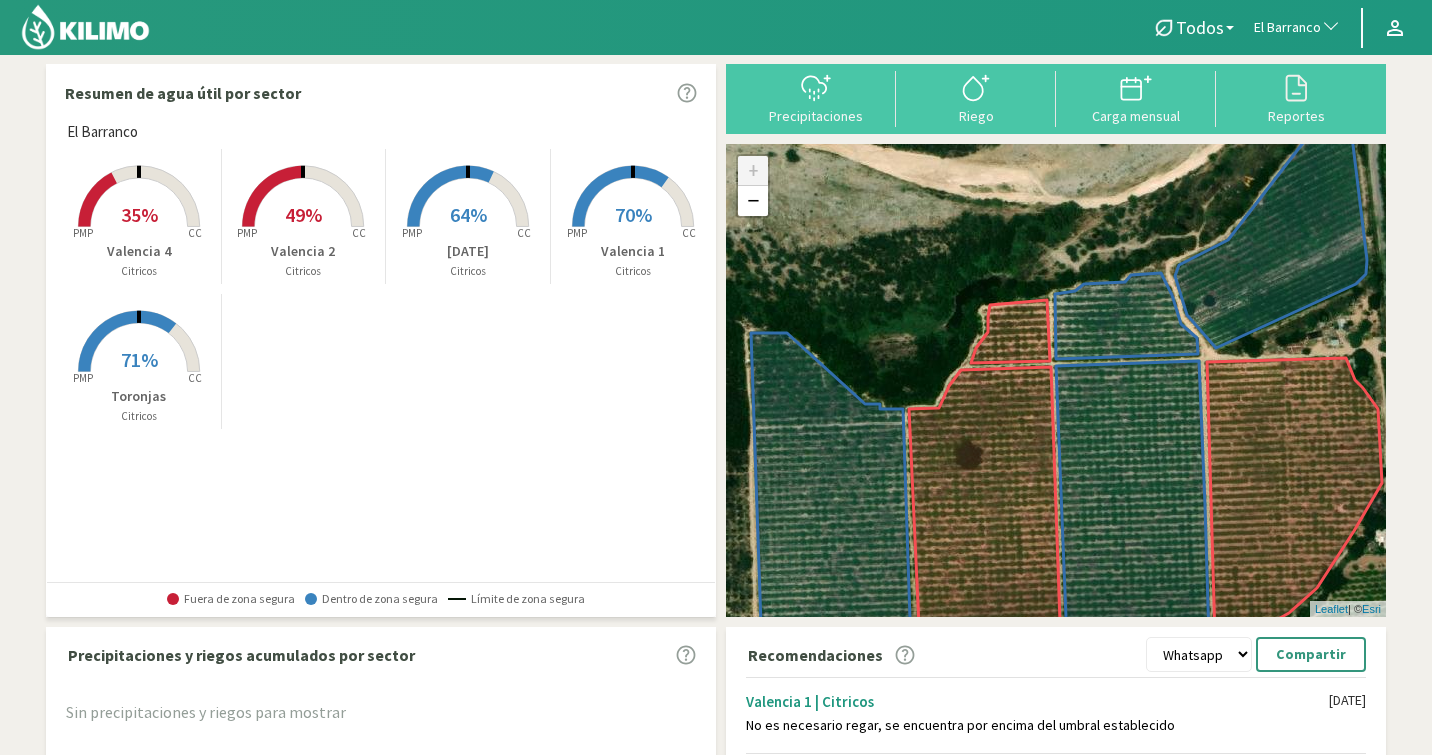 click on "Valencia 4" 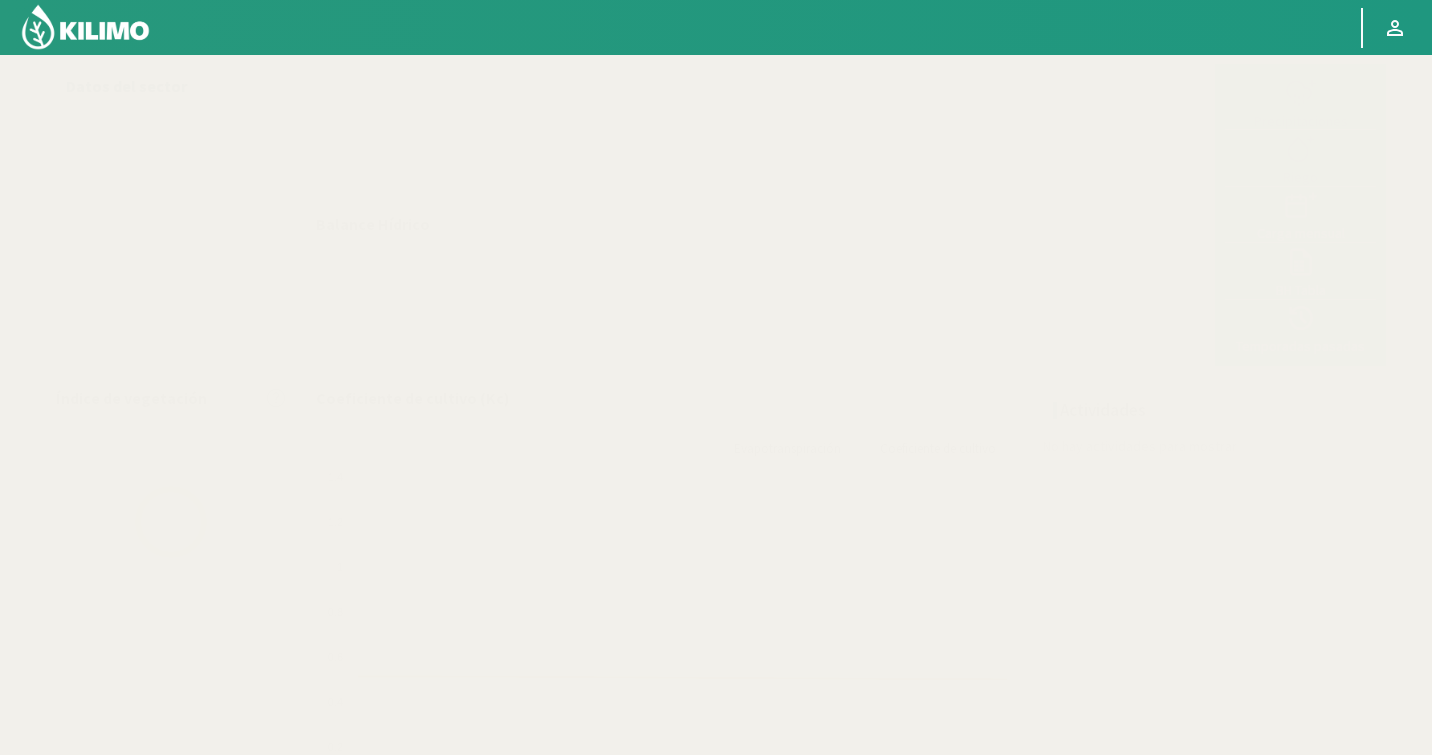 select on "76: Object" 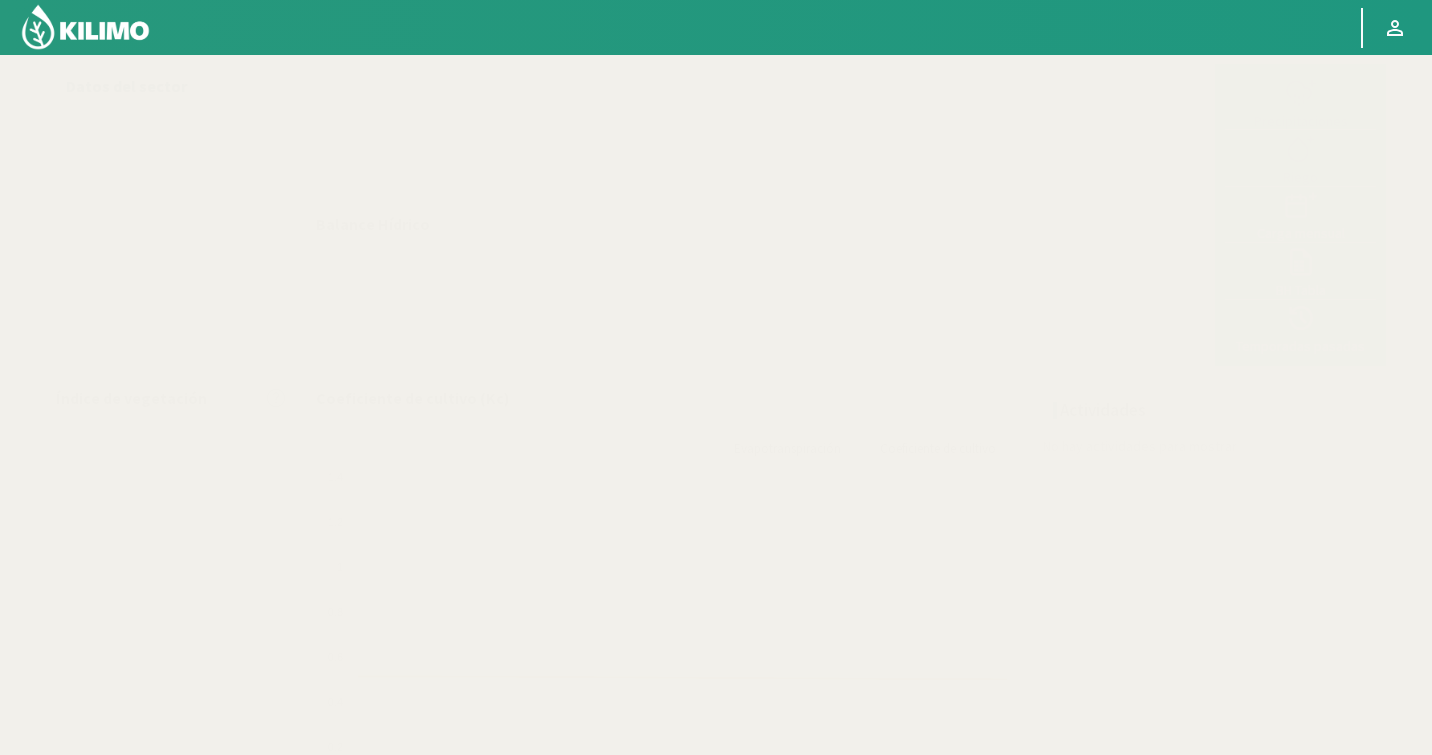 select on "4: Object" 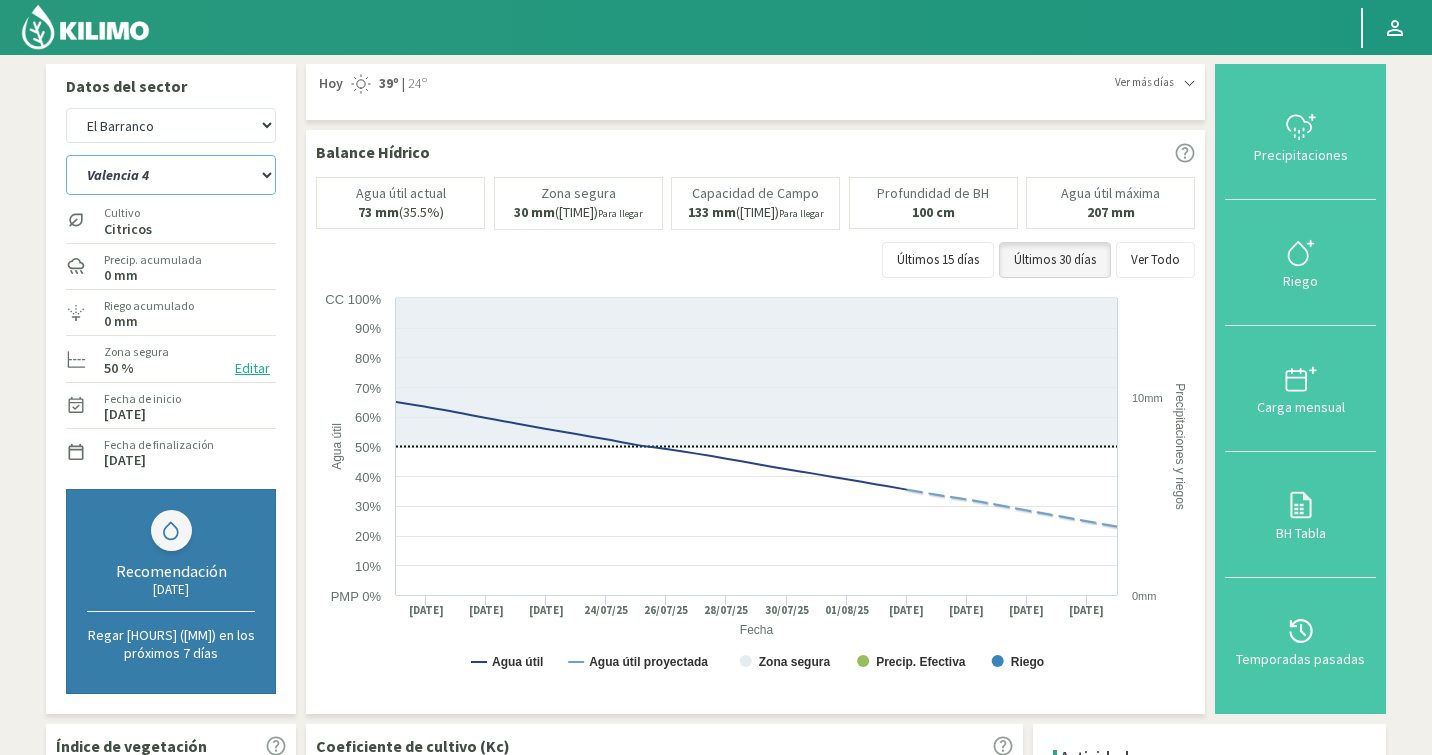 click on "Toronjas   Valencia 1   Valencia 2   Valencia 3   Valencia 4" 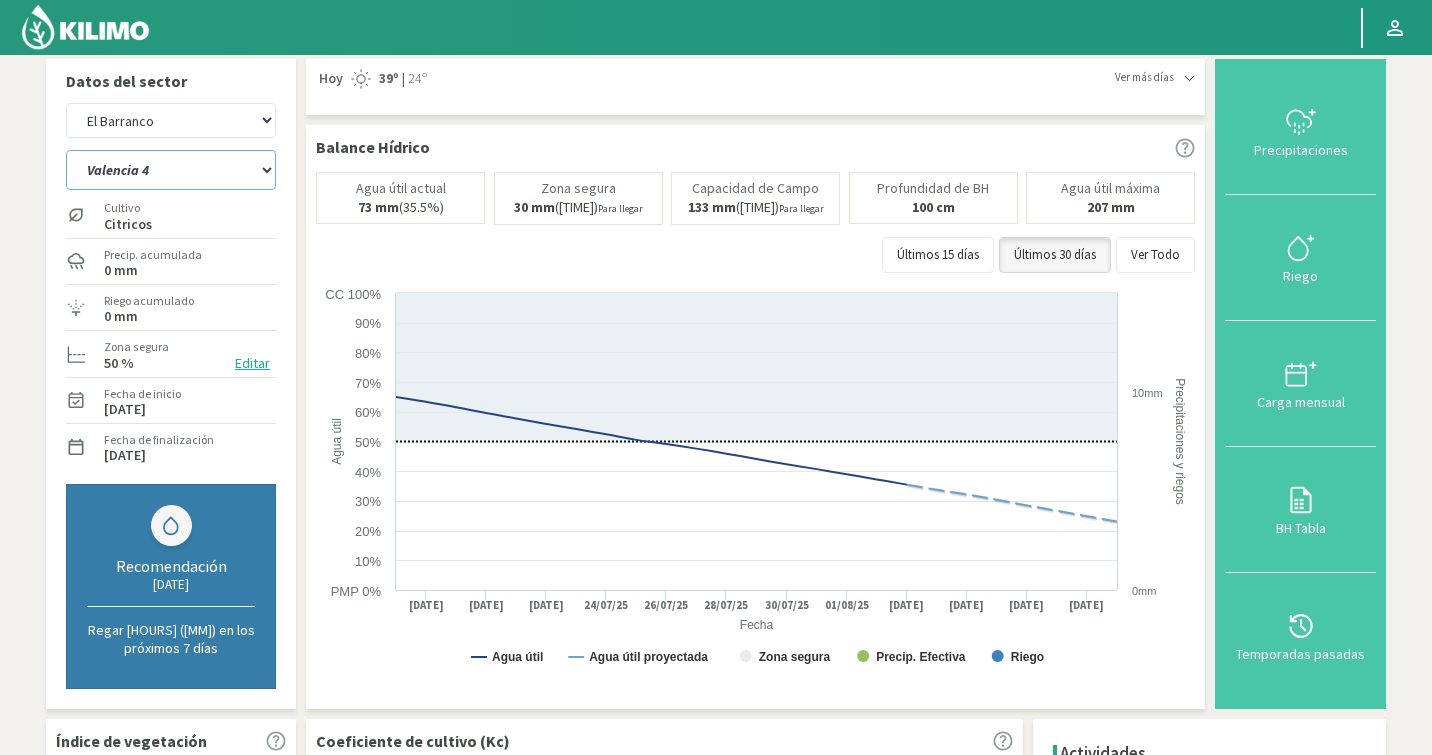 scroll, scrollTop: 0, scrollLeft: 0, axis: both 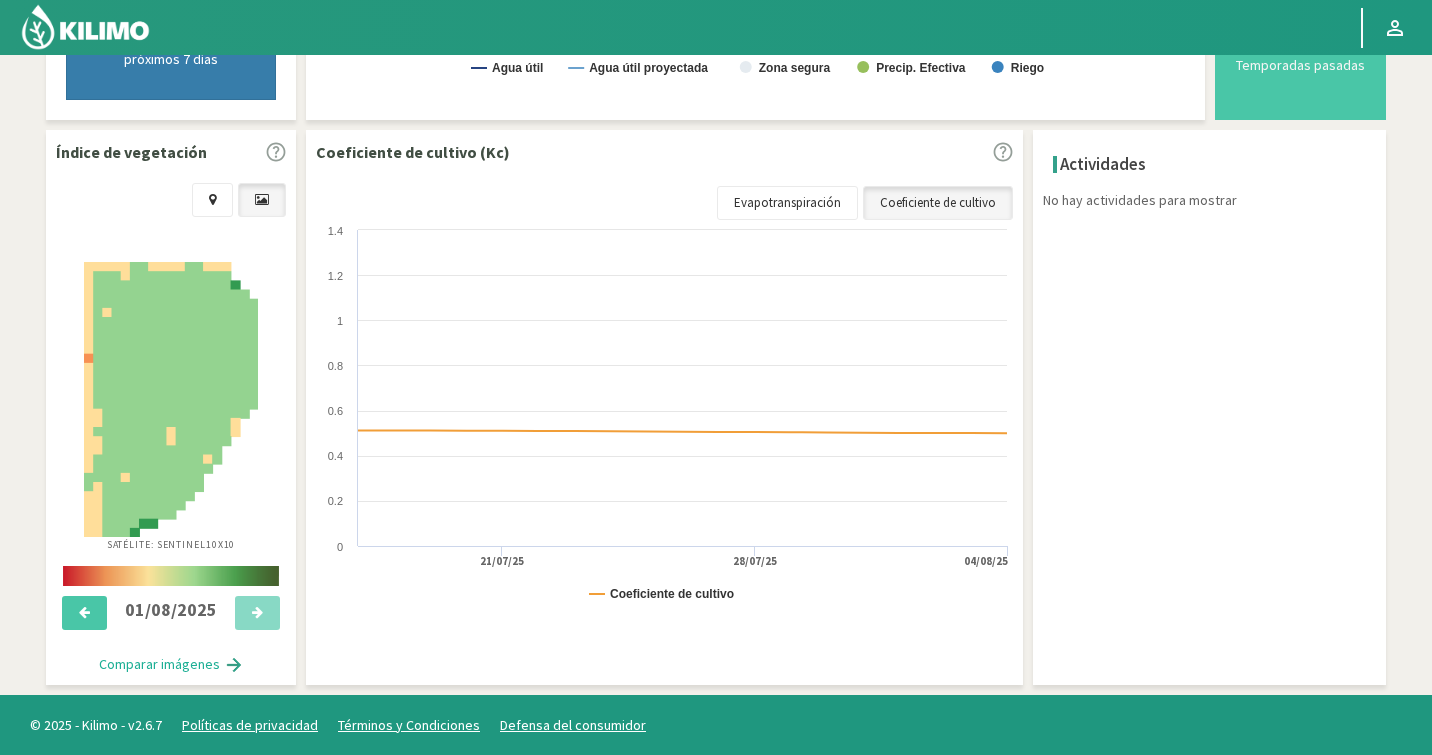 click on "Actividades  No hay actividades para mostrar
×  Cancelar   Eliminar     × Fecha*  Cancelar   Guardar" 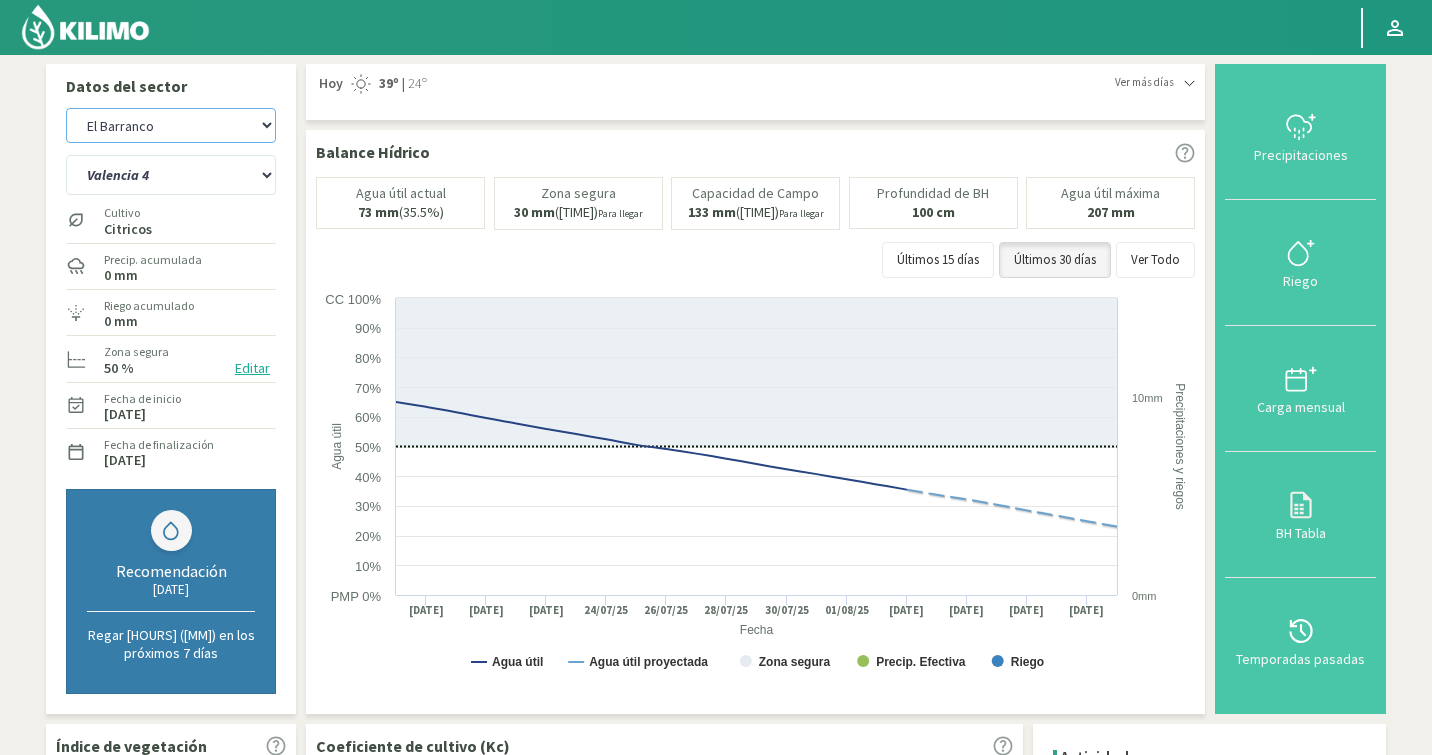 click on "Agr. Cardonal   Agr. El Carmelo   Agrícola Bakia   Agrícola Bakia - IC   Agrícola Exser - Campo Los Andes   Agricola FM Hermanos   Agrícola La Laguna (Samuel Ovalle) - IC   Agrícola Santa Magdalena (E. Ovalle) - IC   Agr. Las Riendas   Agr. Nieto - Florencia   Agr. Nieto - San Andrés   Agrorreina Parcela 27   Agrorreina Parcela 42   Agrorreina Parcela 44   Agrorreina Parcela 46   Agrorreina Parcela 47   Agrorreina San Ramon   AgroUC - IC   Agr. San José   Agr. Santa Laura - Romanini - Cítricos   Agr. Santa Magdalena   Agr. Sutil   Agr. Sutil - Pirque   Agr. Varagui - Rosario 2   Agr. Viconto Campo Viluco   Ag. Santa Laura -Cas1   Ag. Santa Laura -Cas2   Ag. Santa Laura -Cas3   Ag. Santa Laura - Santa Teresa   Agua del Valle - San Gregorio   Agua del Valle - San Lorenzo   Agua del Valle - Santa Emilia   Albigasta - 1m   Albigasta - 2m   Alpamanta   Bidarte   Bidarte   Bidarte   Campo Cassineri   Campo del Puesto - 1m   Campo del Puesto - 2m   Campo Flor   Campo Quinta de Maipo   Chemol Che Hue" 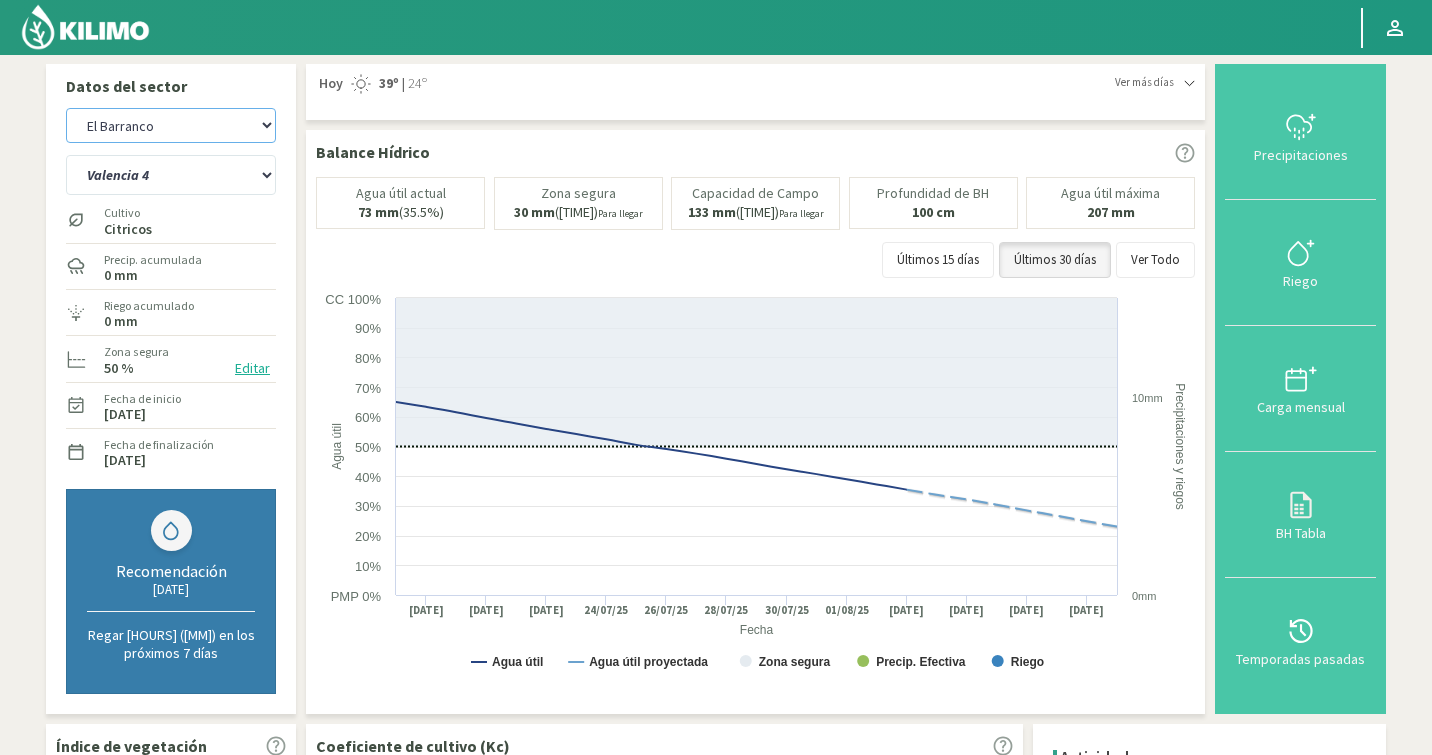 click on "Agr. Cardonal   Agr. El Carmelo   Agrícola Bakia   Agrícola Bakia - IC   Agrícola Exser - Campo Los Andes   Agricola FM Hermanos   Agrícola La Laguna (Samuel Ovalle) - IC   Agrícola Santa Magdalena (E. Ovalle) - IC   Agr. Las Riendas   Agr. Nieto - Florencia   Agr. Nieto - San Andrés   Agrorreina Parcela 27   Agrorreina Parcela 42   Agrorreina Parcela 44   Agrorreina Parcela 46   Agrorreina Parcela 47   Agrorreina San Ramon   AgroUC - IC   Agr. San José   Agr. Santa Laura - Romanini - Cítricos   Agr. Santa Magdalena   Agr. Sutil   Agr. Sutil - Pirque   Agr. Varagui - Rosario 2   Agr. Viconto Campo Viluco   Ag. Santa Laura -Cas1   Ag. Santa Laura -Cas2   Ag. Santa Laura -Cas3   Ag. Santa Laura - Santa Teresa   Agua del Valle - San Gregorio   Agua del Valle - San Lorenzo   Agua del Valle - Santa Emilia   Albigasta - 1m   Albigasta - 2m   Alpamanta   Bidarte   Bidarte   Bidarte   Campo Cassineri   Campo del Puesto - 1m   Campo del Puesto - 2m   Campo Flor   Campo Quinta de Maipo   Chemol Che Hue" 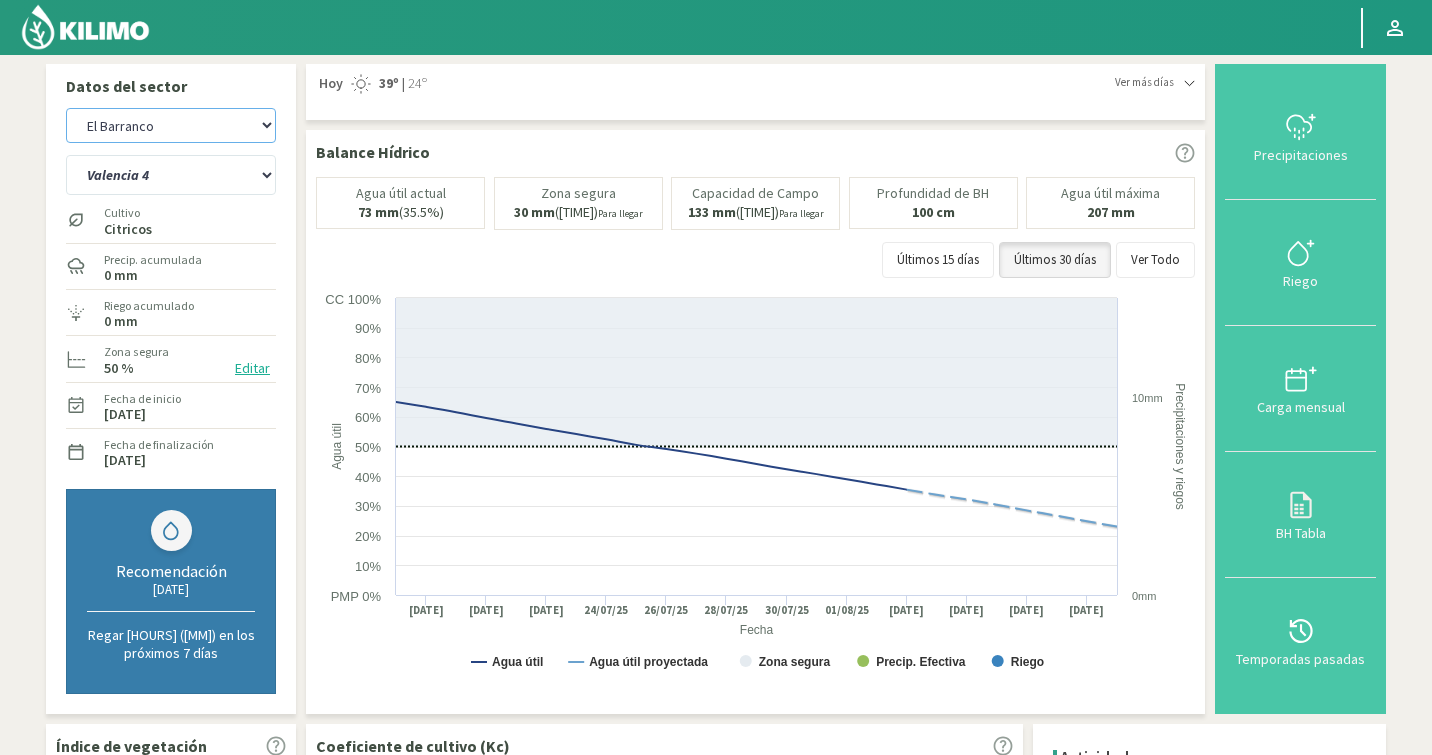 click on "Agr. Cardonal   Agr. El Carmelo   Agrícola Bakia   Agrícola Bakia - IC   Agrícola Exser - Campo Los Andes   Agricola FM Hermanos   Agrícola La Laguna (Samuel Ovalle) - IC   Agrícola Santa Magdalena (E. Ovalle) - IC   Agr. Las Riendas   Agr. Nieto - Florencia   Agr. Nieto - San Andrés   Agrorreina Parcela 27   Agrorreina Parcela 42   Agrorreina Parcela 44   Agrorreina Parcela 46   Agrorreina Parcela 47   Agrorreina San Ramon   AgroUC - IC   Agr. San José   Agr. Santa Laura - Romanini - Cítricos   Agr. Santa Magdalena   Agr. Sutil   Agr. Sutil - Pirque   Agr. Varagui - Rosario 2   Agr. Viconto Campo Viluco   Ag. Santa Laura -Cas1   Ag. Santa Laura -Cas2   Ag. Santa Laura -Cas3   Ag. Santa Laura - Santa Teresa   Agua del Valle - San Gregorio   Agua del Valle - San Lorenzo   Agua del Valle - Santa Emilia   Albigasta - 1m   Albigasta - 2m   Alpamanta   Bidarte   Bidarte   Bidarte   Campo Cassineri   Campo del Puesto - 1m   Campo del Puesto - 2m   Campo Flor   Campo Quinta de Maipo   Chemol Che Hue" 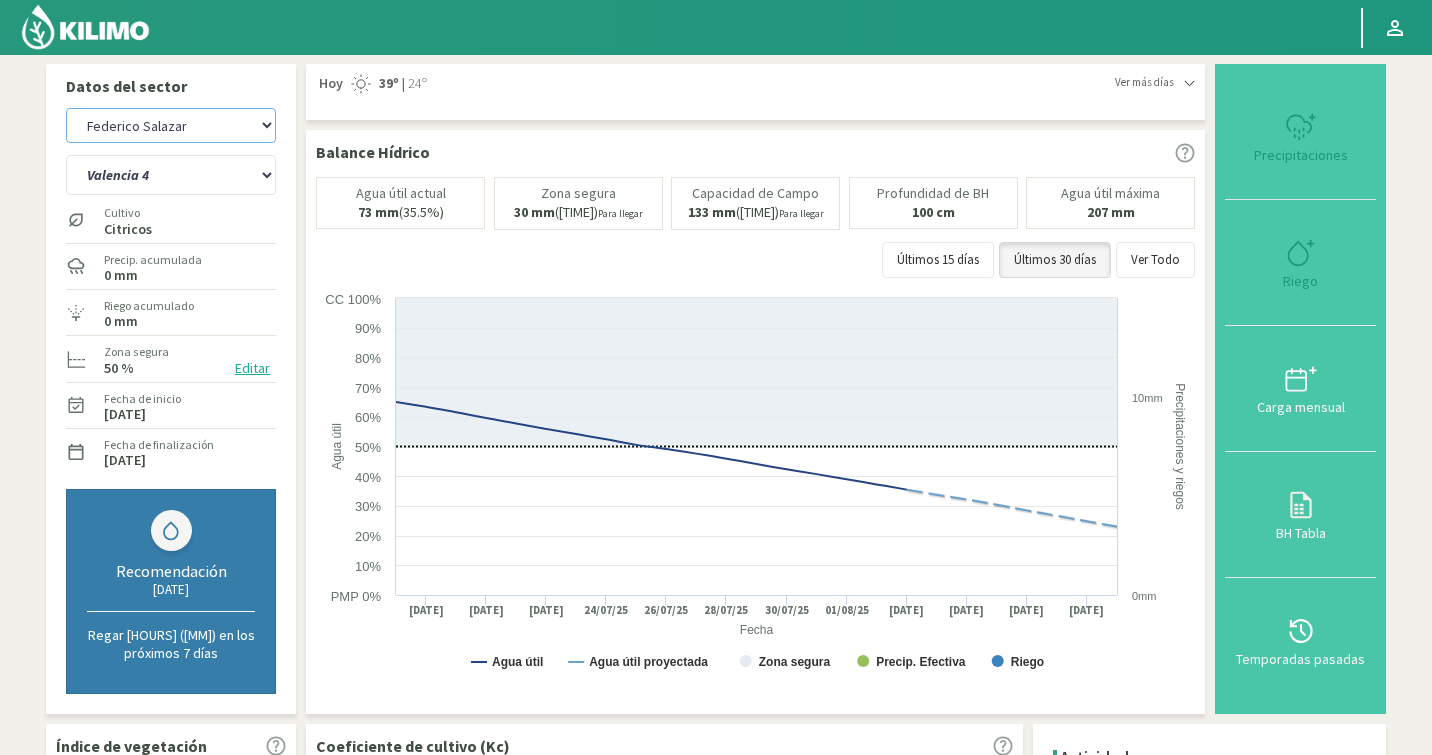 select on "383: Object" 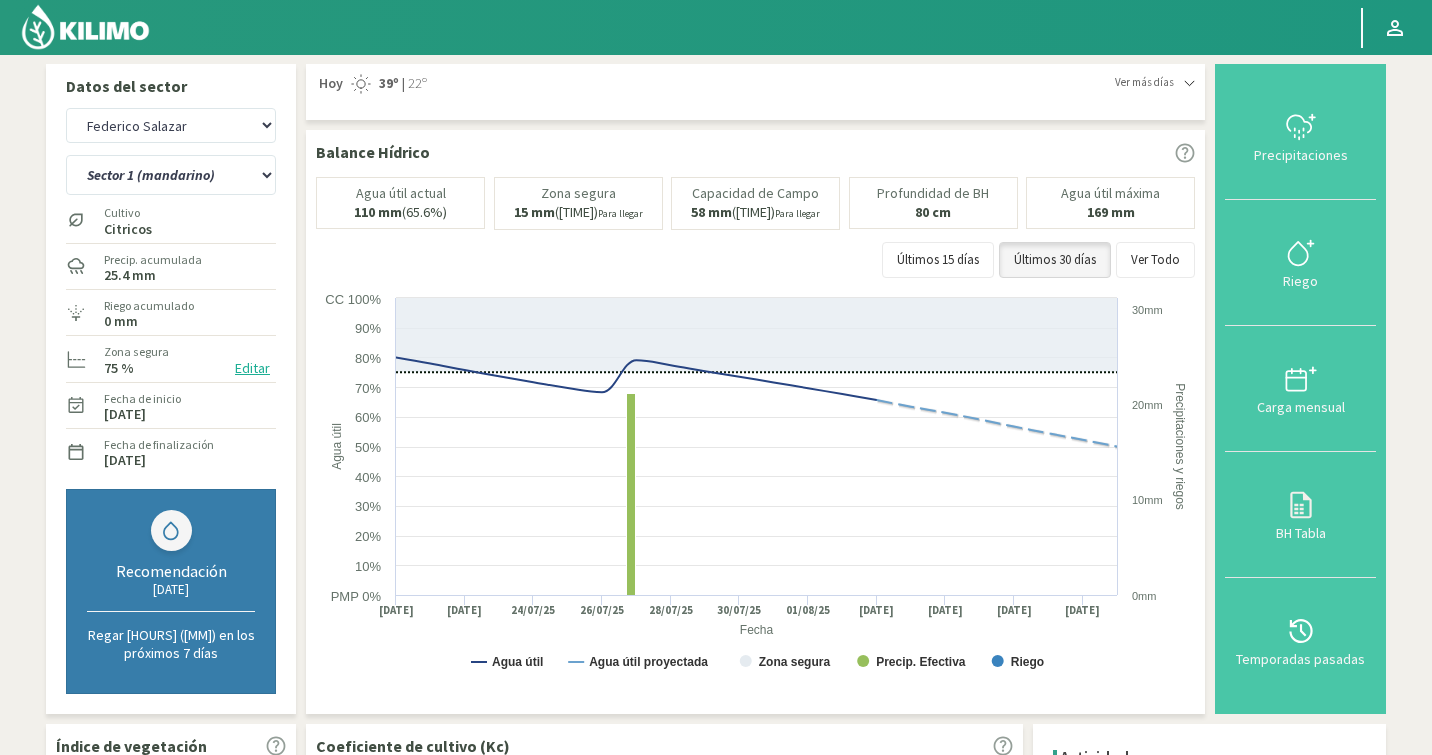 click on "Editar" 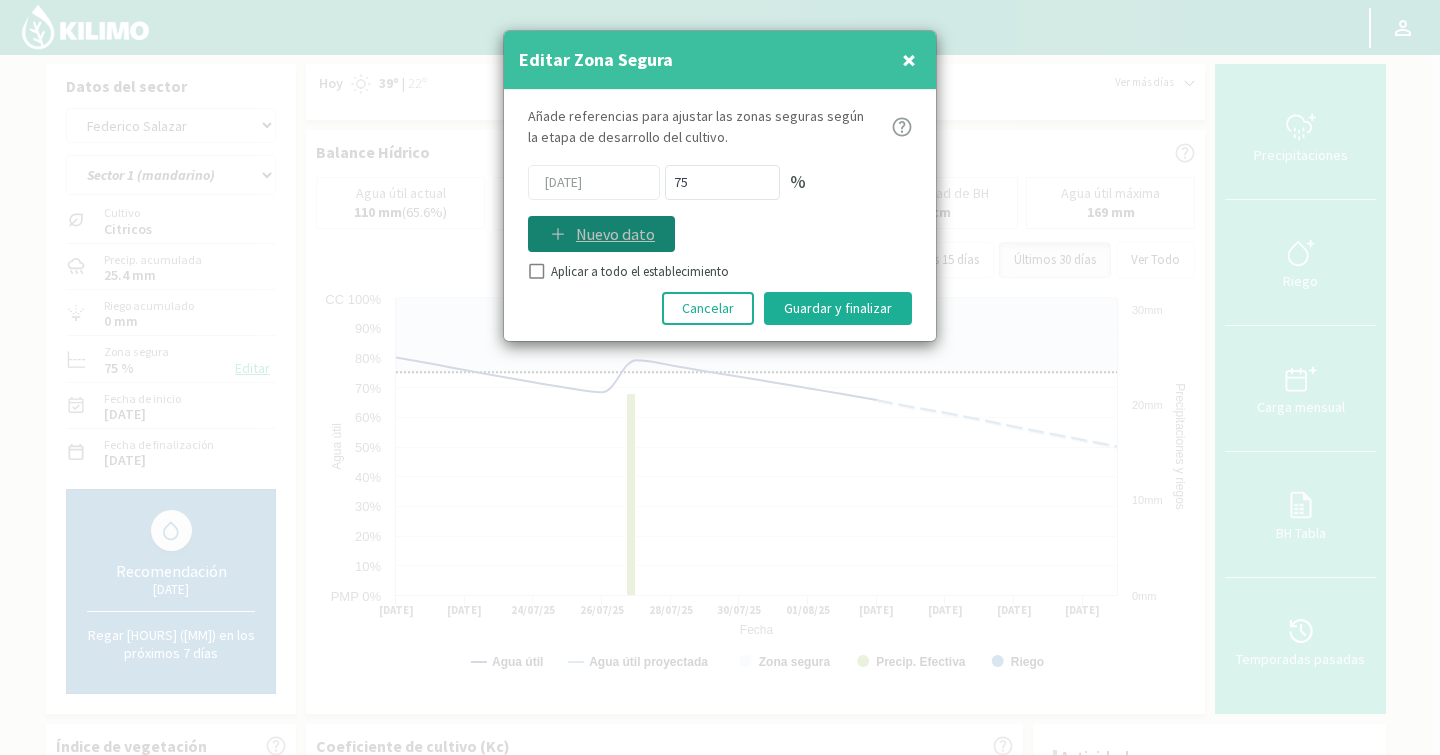 click on "Nuevo dato" at bounding box center [615, 234] 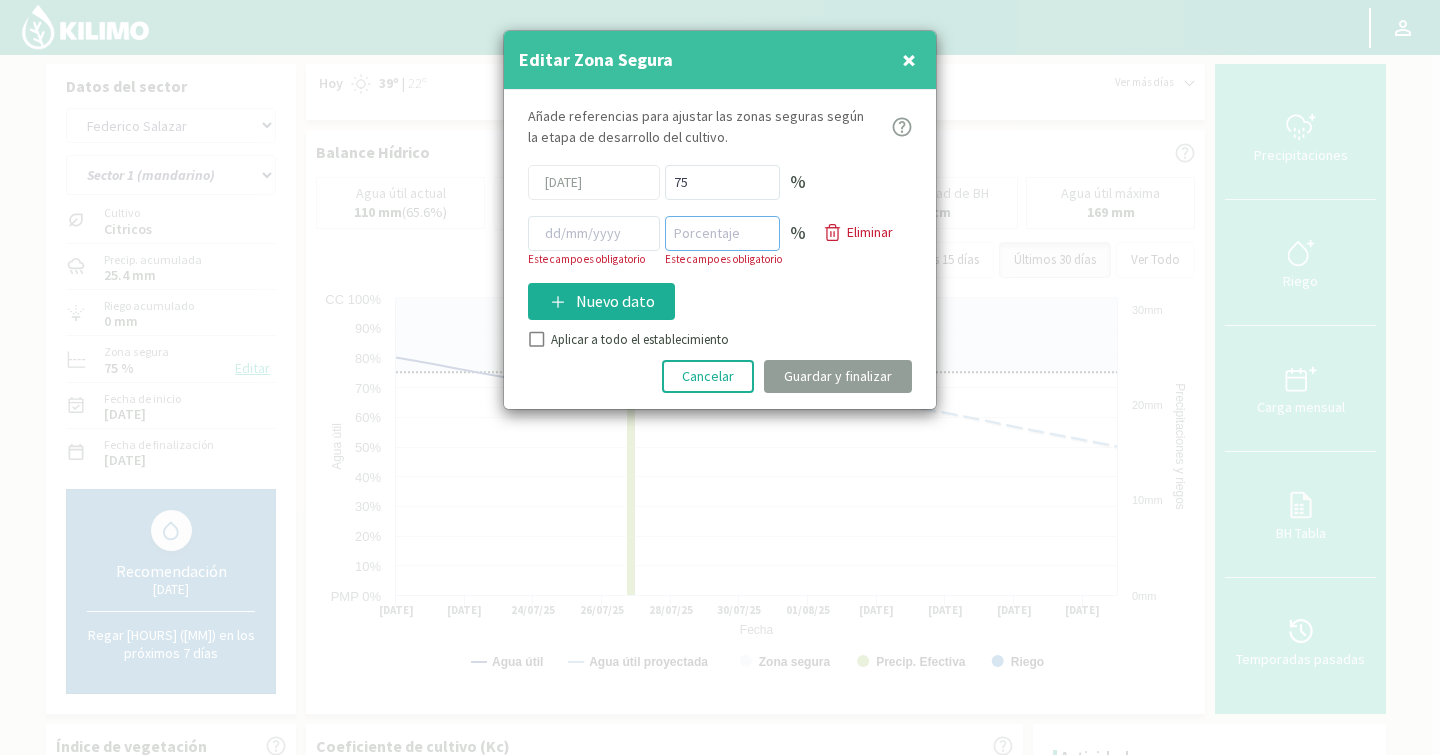 click at bounding box center (722, 233) 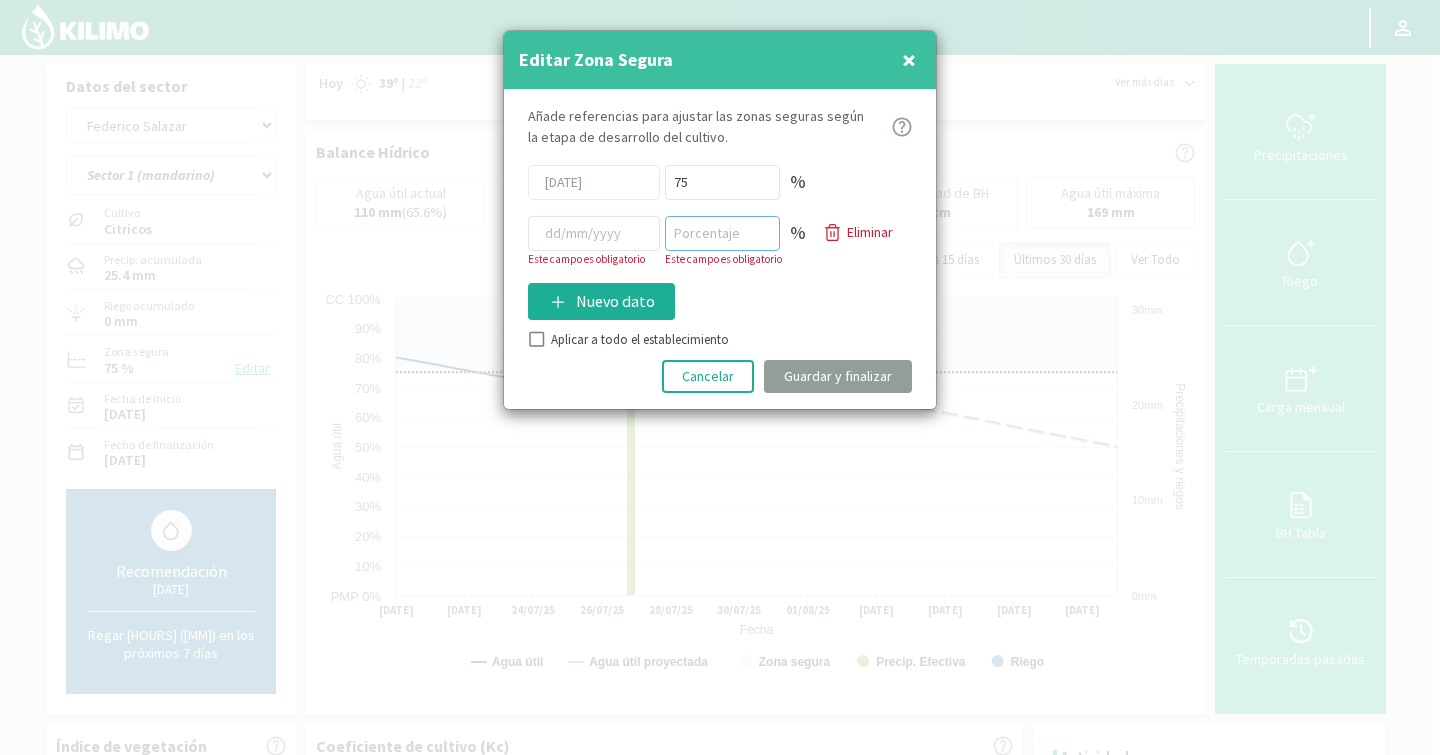 type on "0" 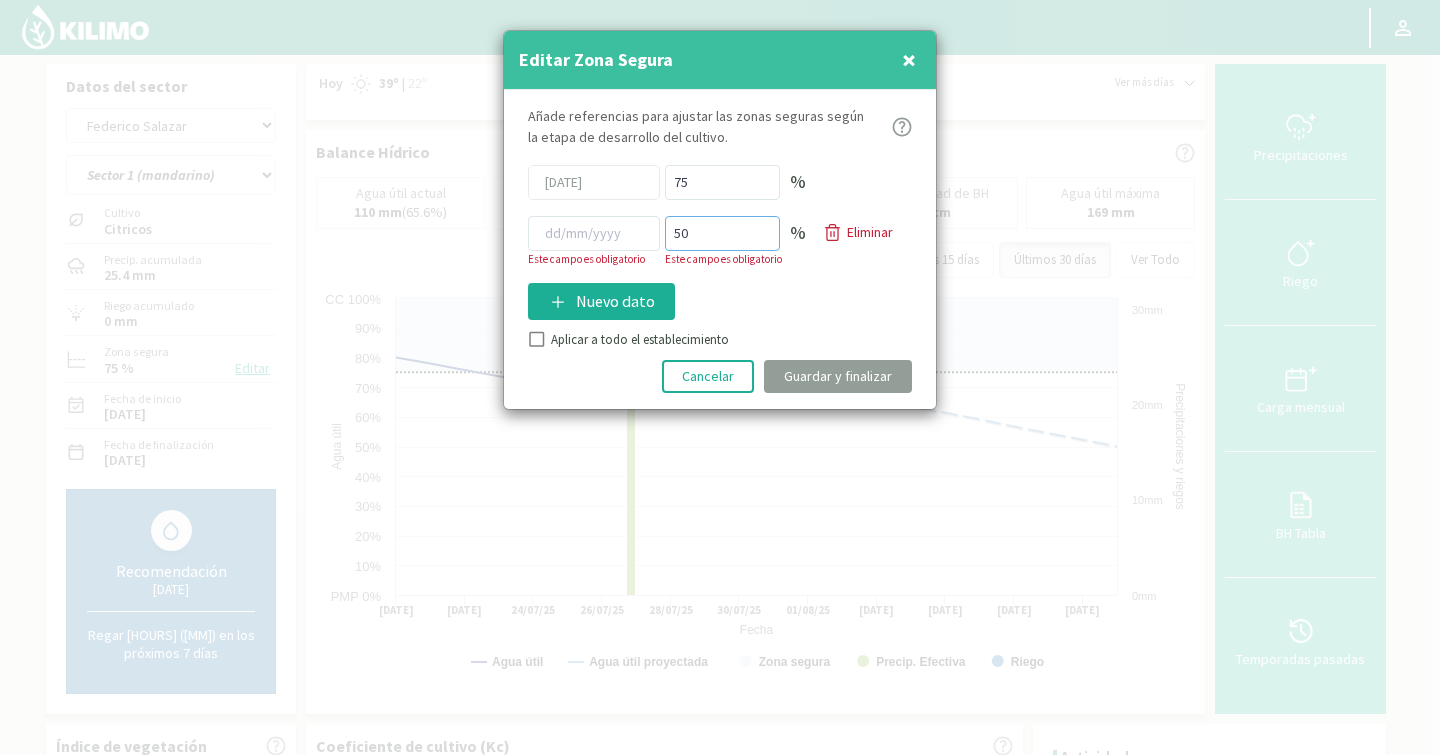 type on "50" 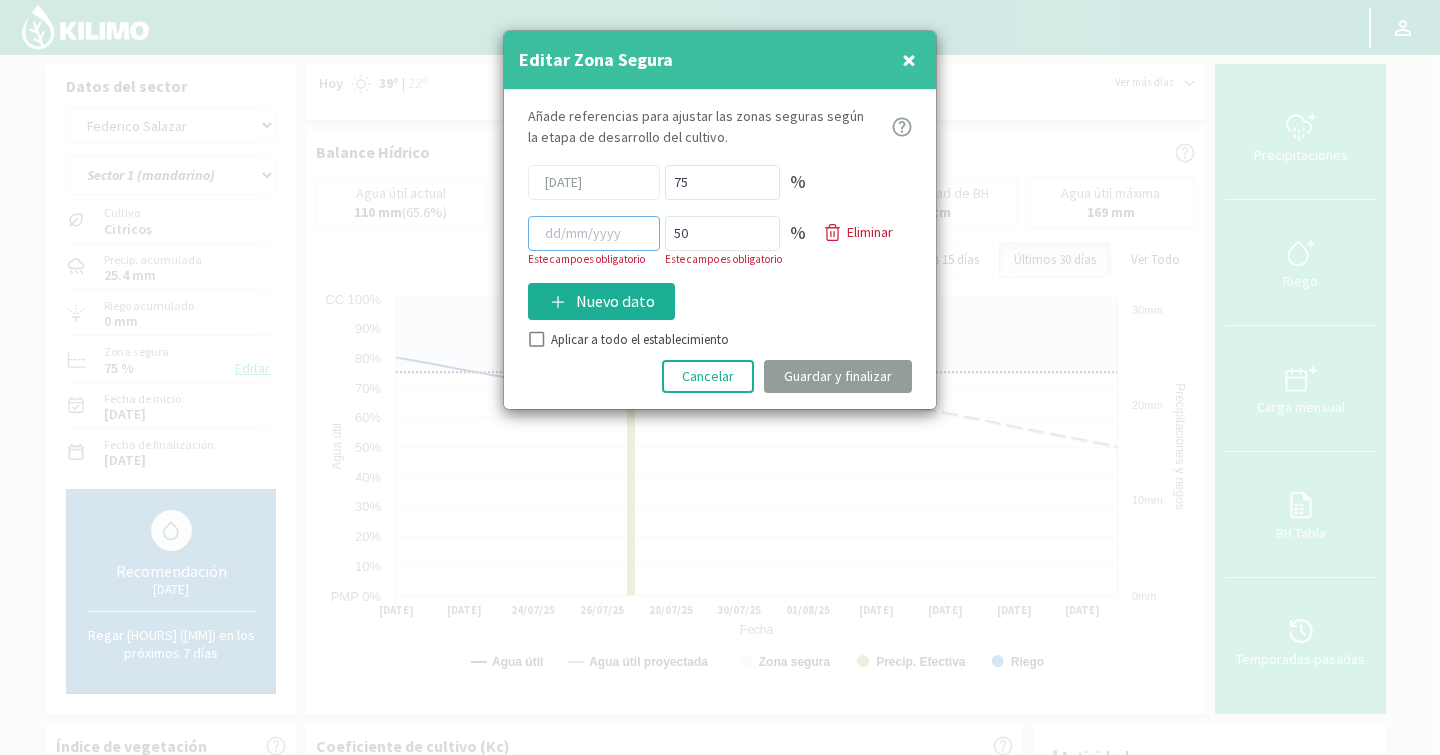 click at bounding box center [594, 233] 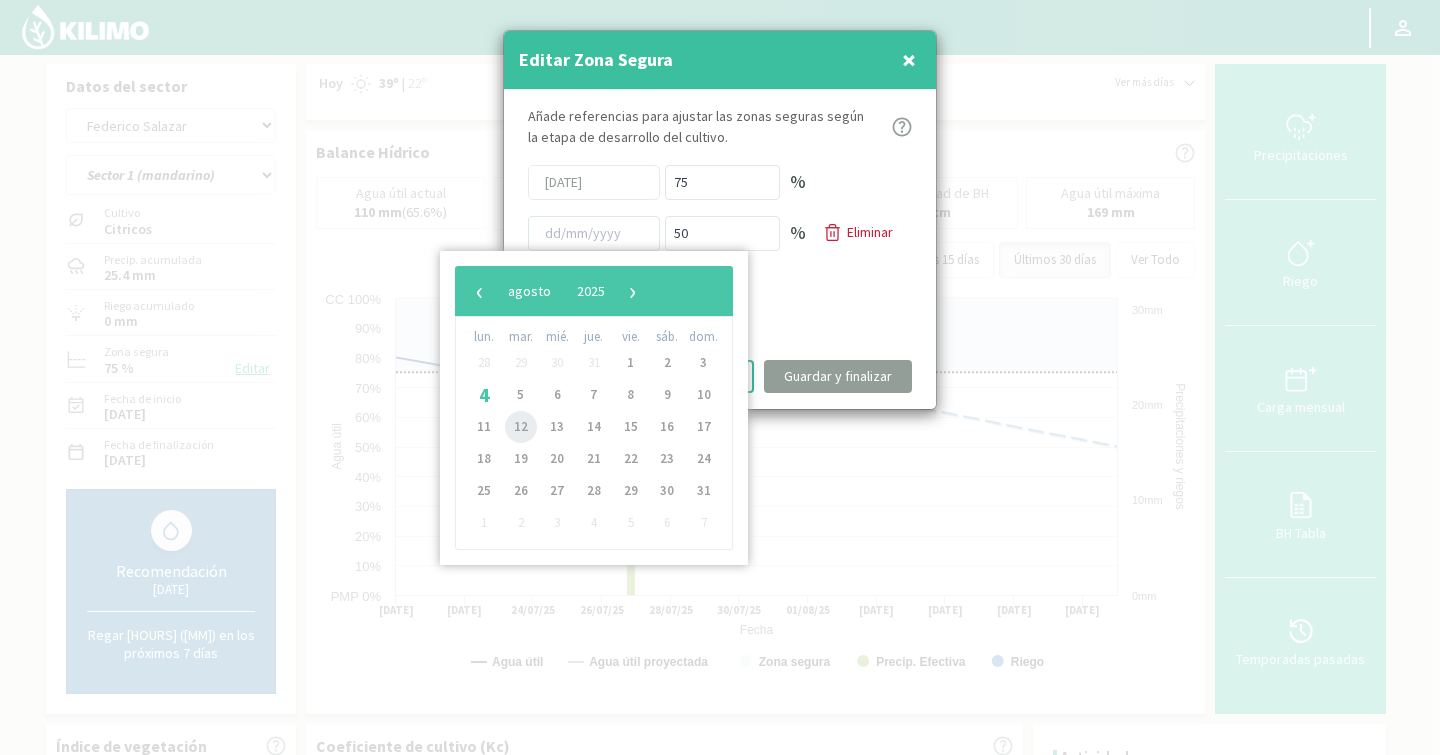 click on "12" 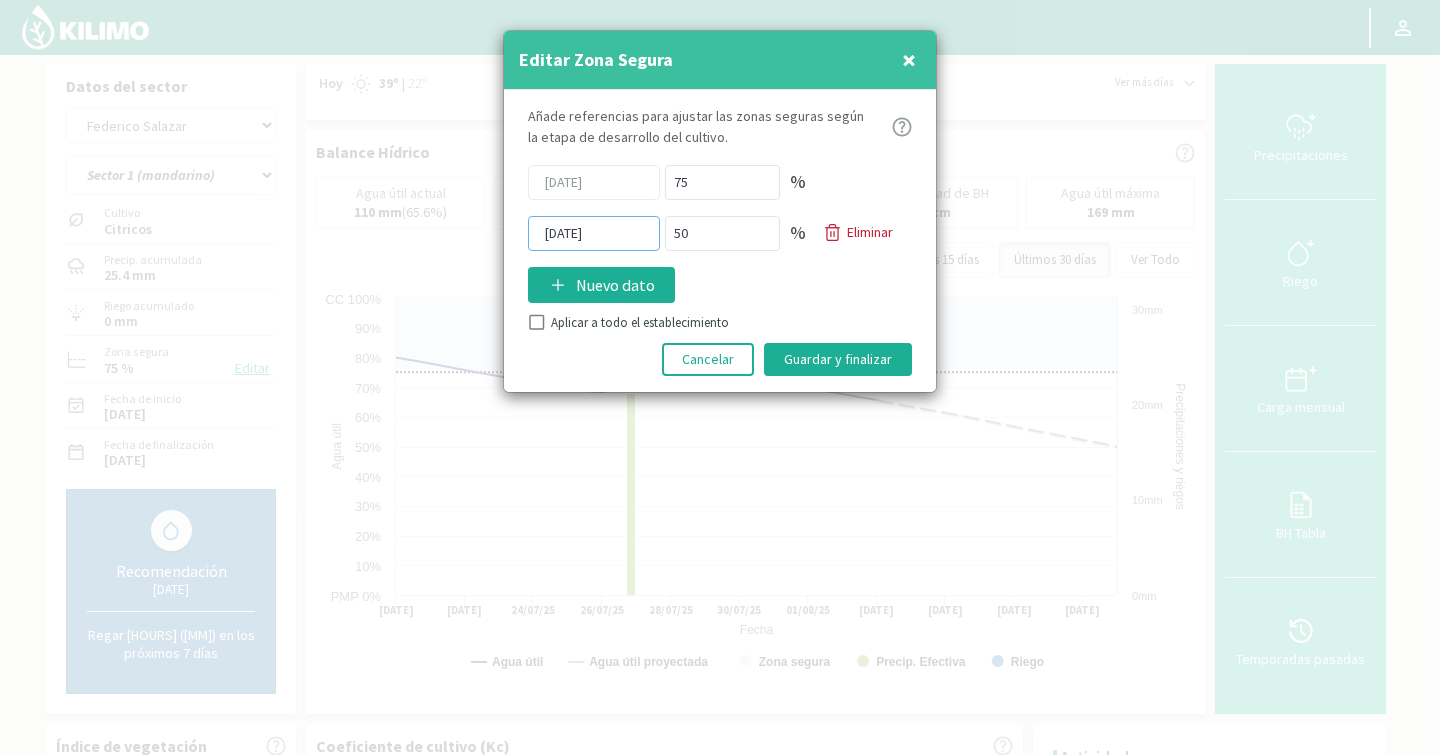click on "12/08/2025" at bounding box center [594, 233] 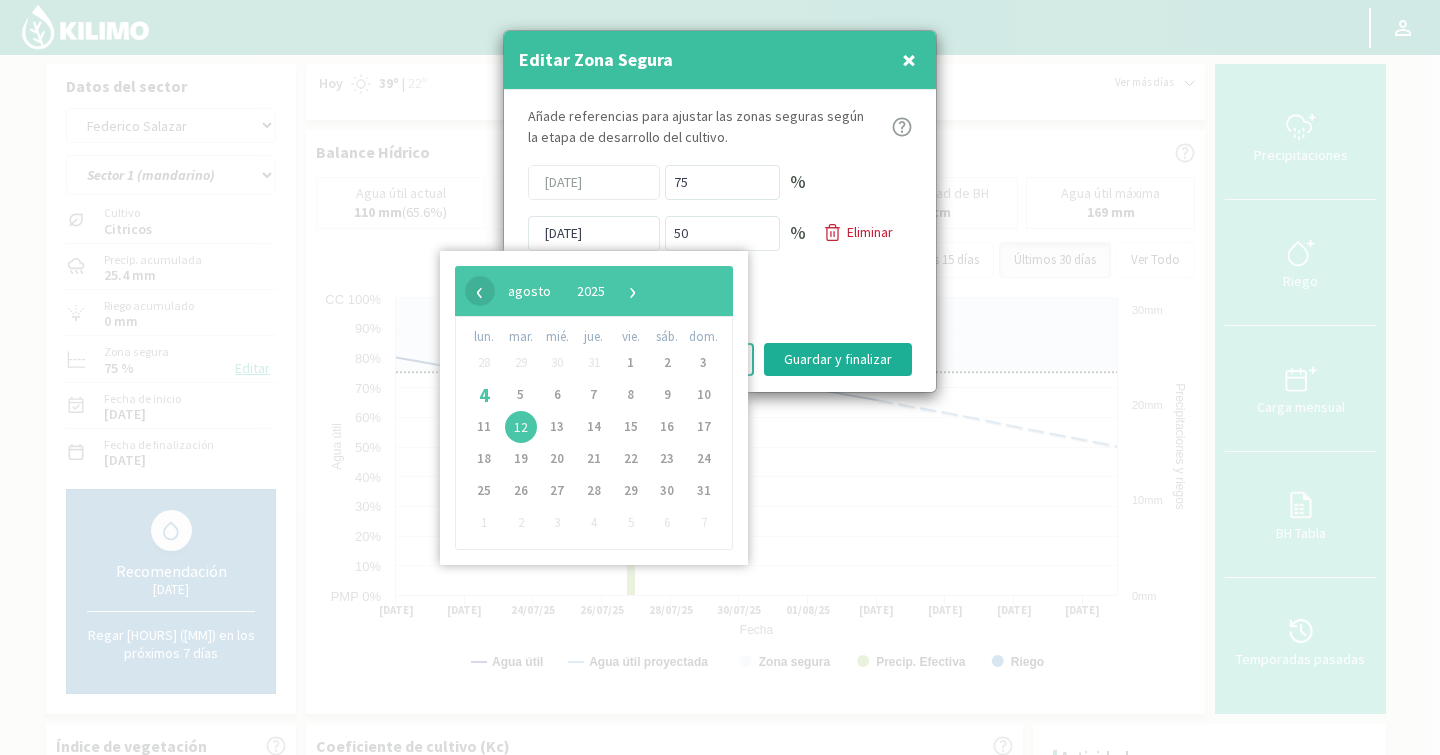 click on "‹" 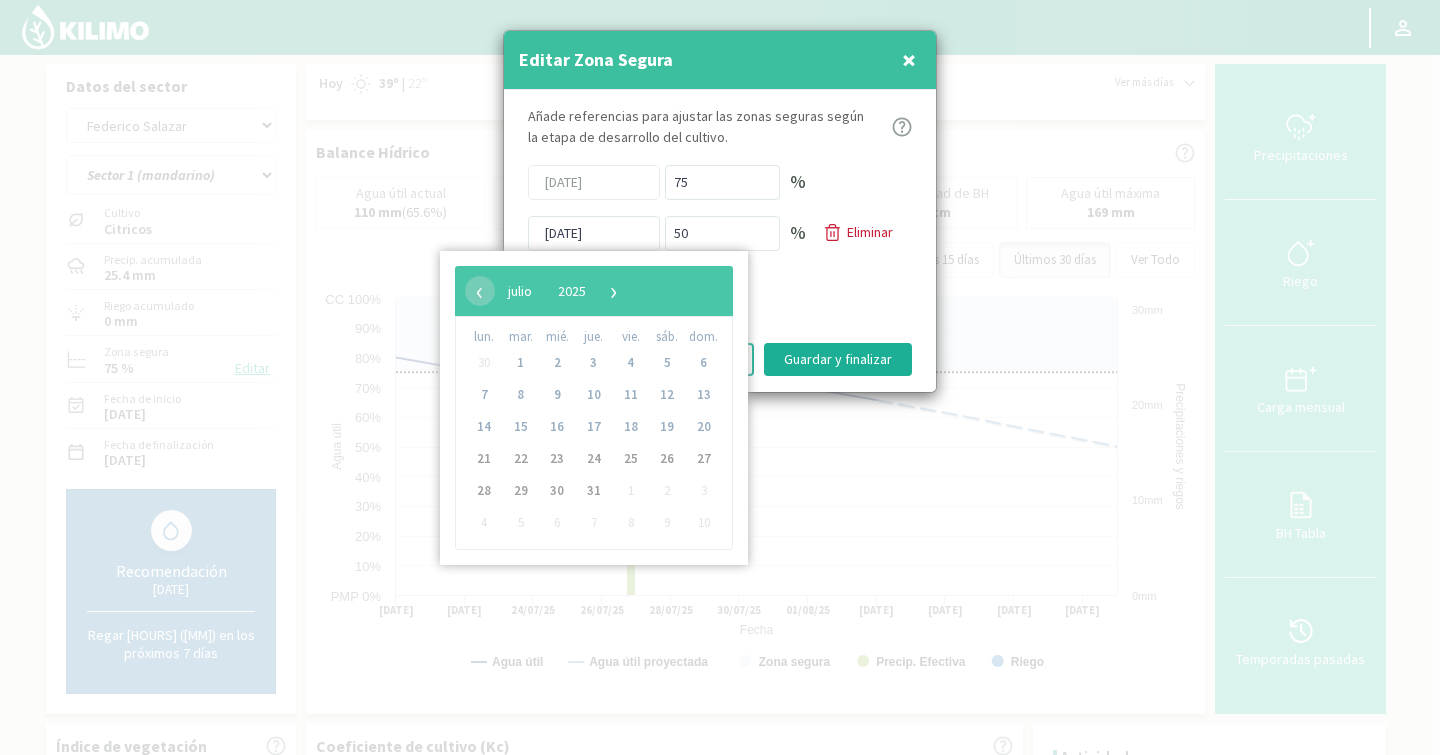 click on "14" 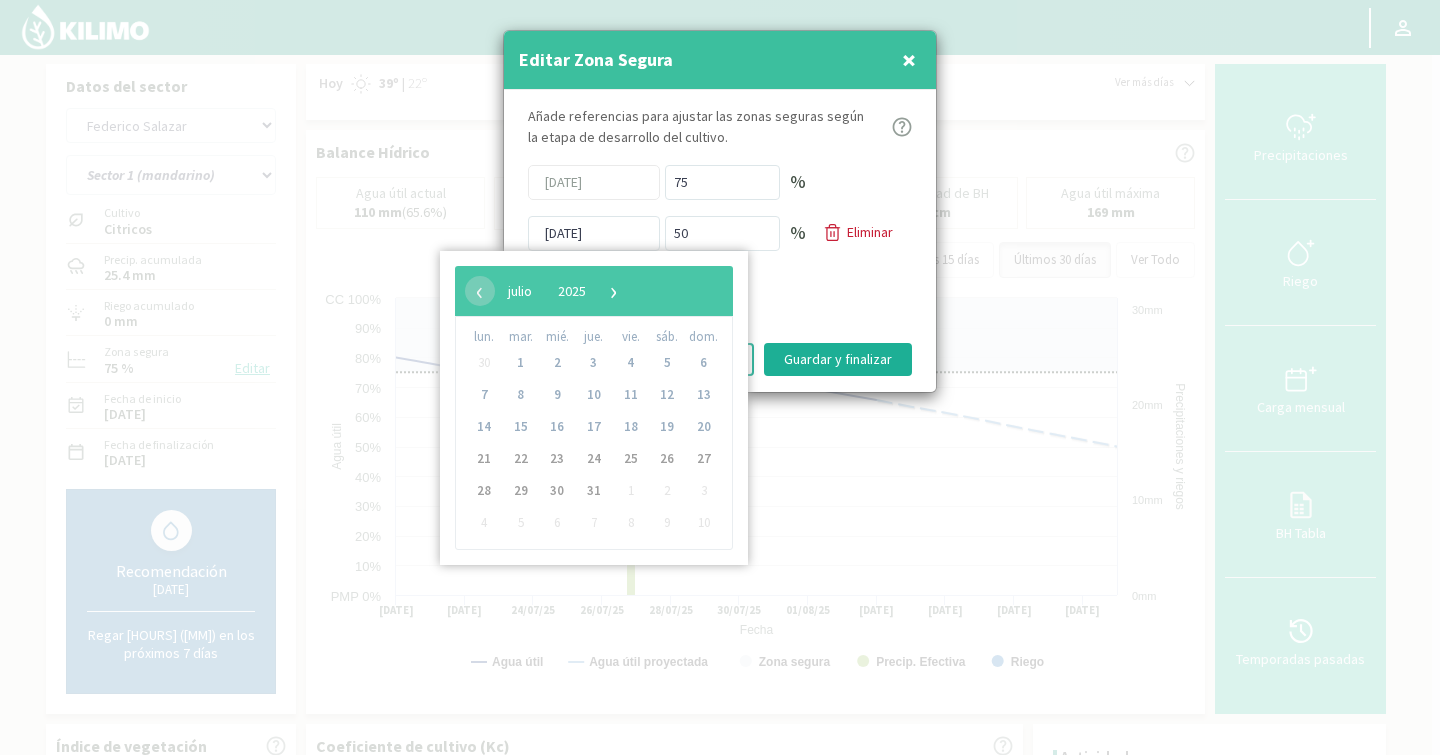 click on "Añade referencias para ajustar las zonas seguras según la etapa de desarrollo del cultivo.
20/07/2025 75 % 12/08/2025 50 %
Eliminar
Nuevo dato   Aplicar a todo el establecimiento   Cancelar   Guardar y finalizar" at bounding box center (720, 241) 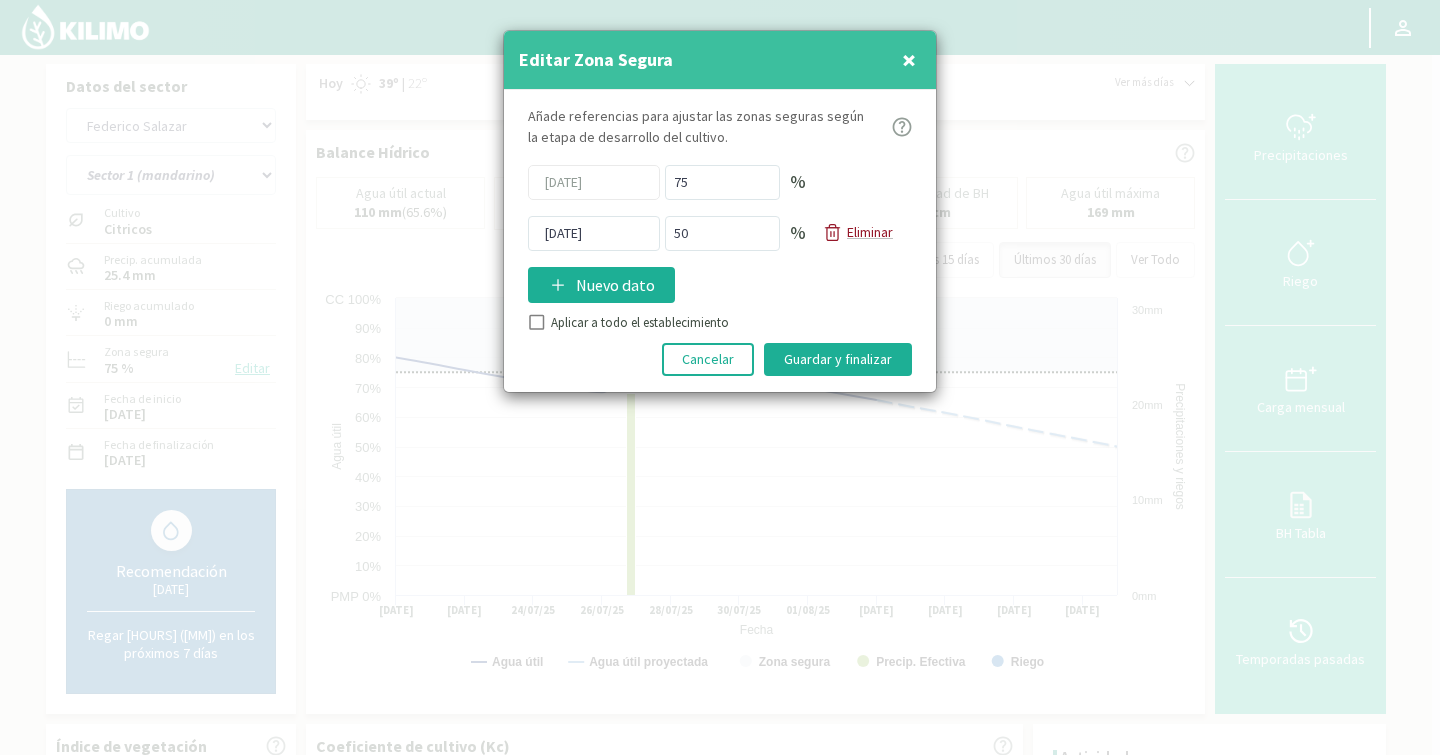 click on "Eliminar" at bounding box center [870, 232] 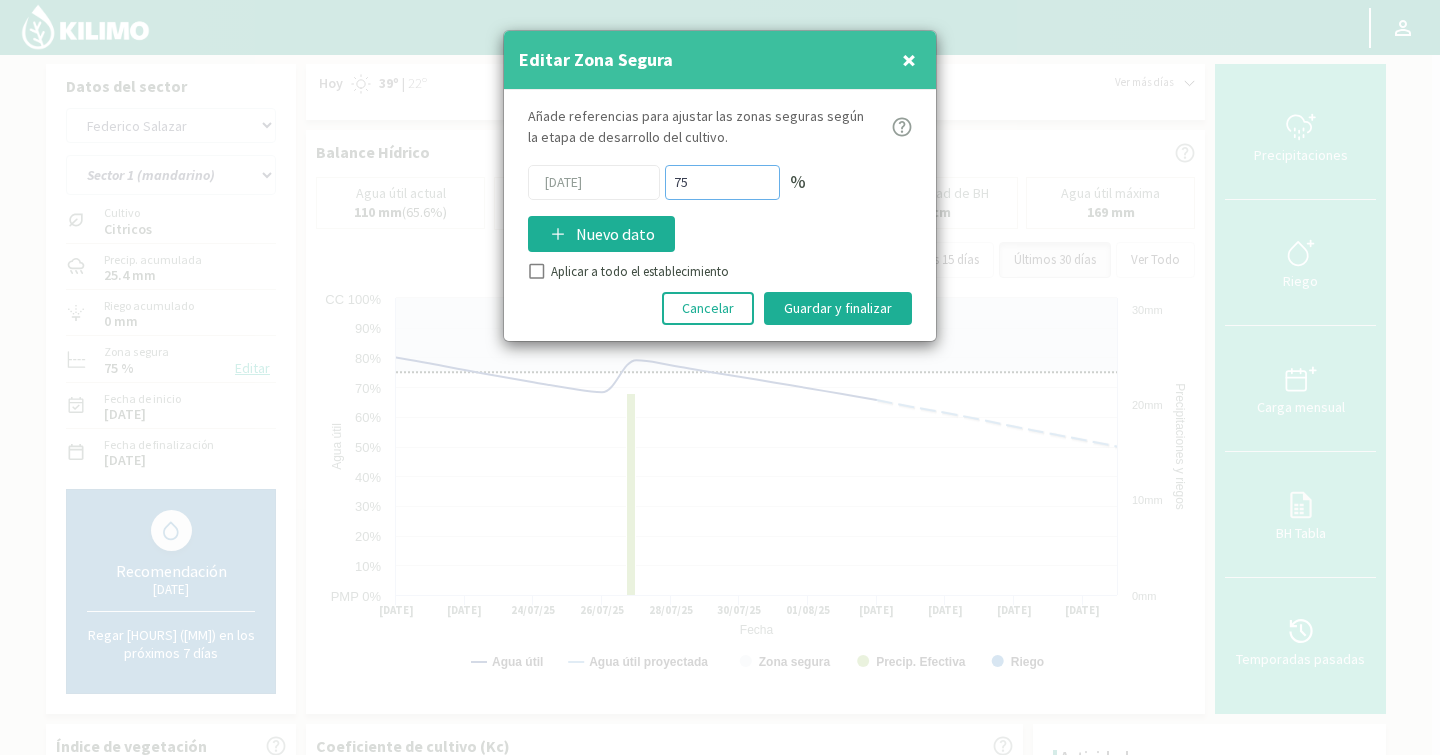 click on "20/07/2025 75 %" at bounding box center [720, 182] 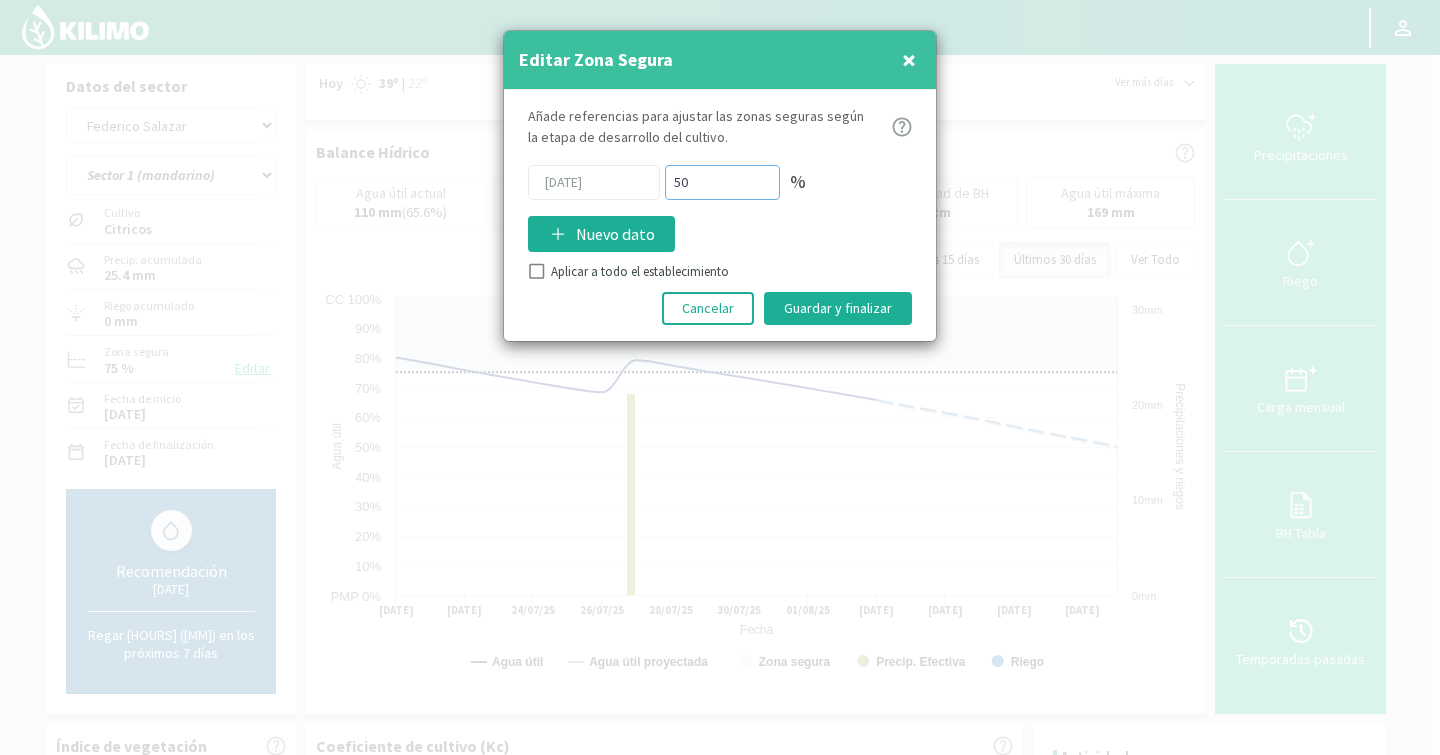 type on "50" 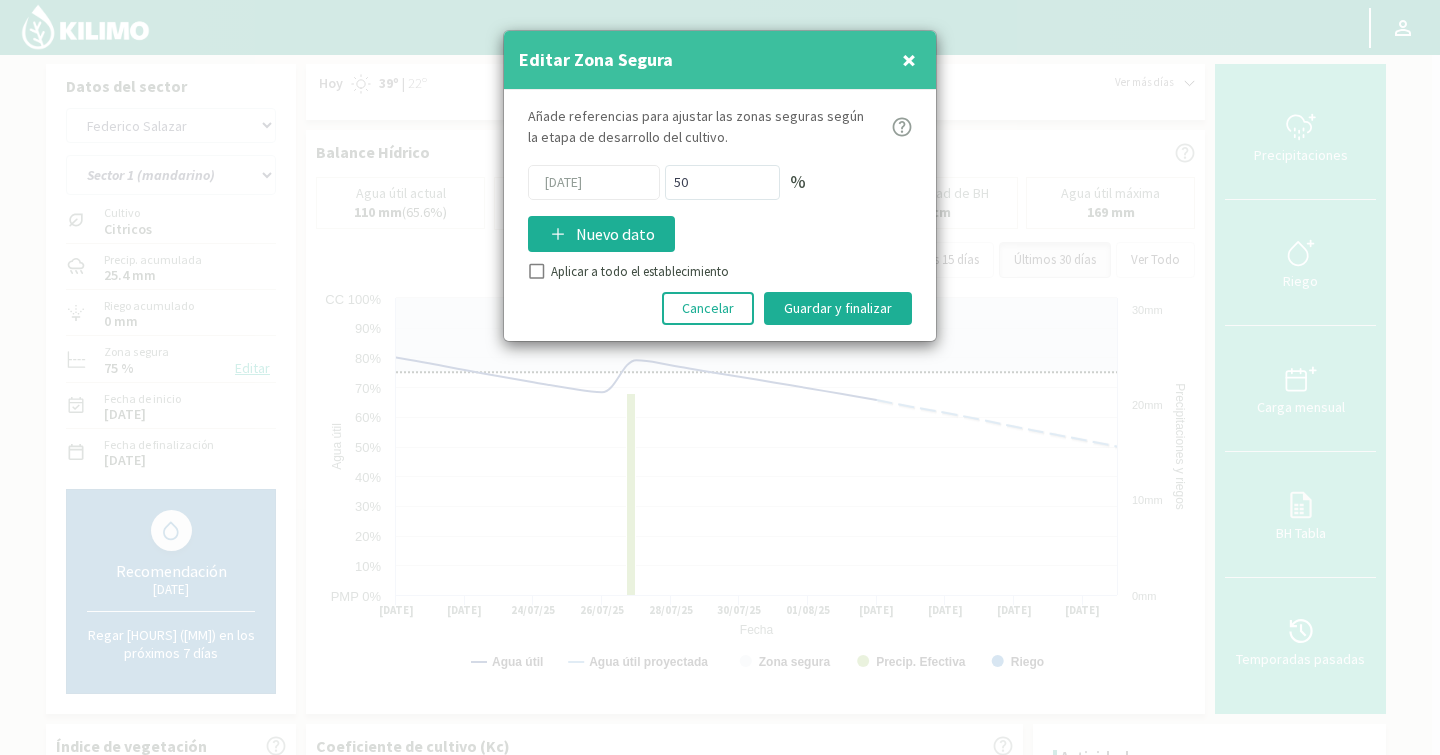 click on "Aplicar a todo el establecimiento" at bounding box center (720, 272) 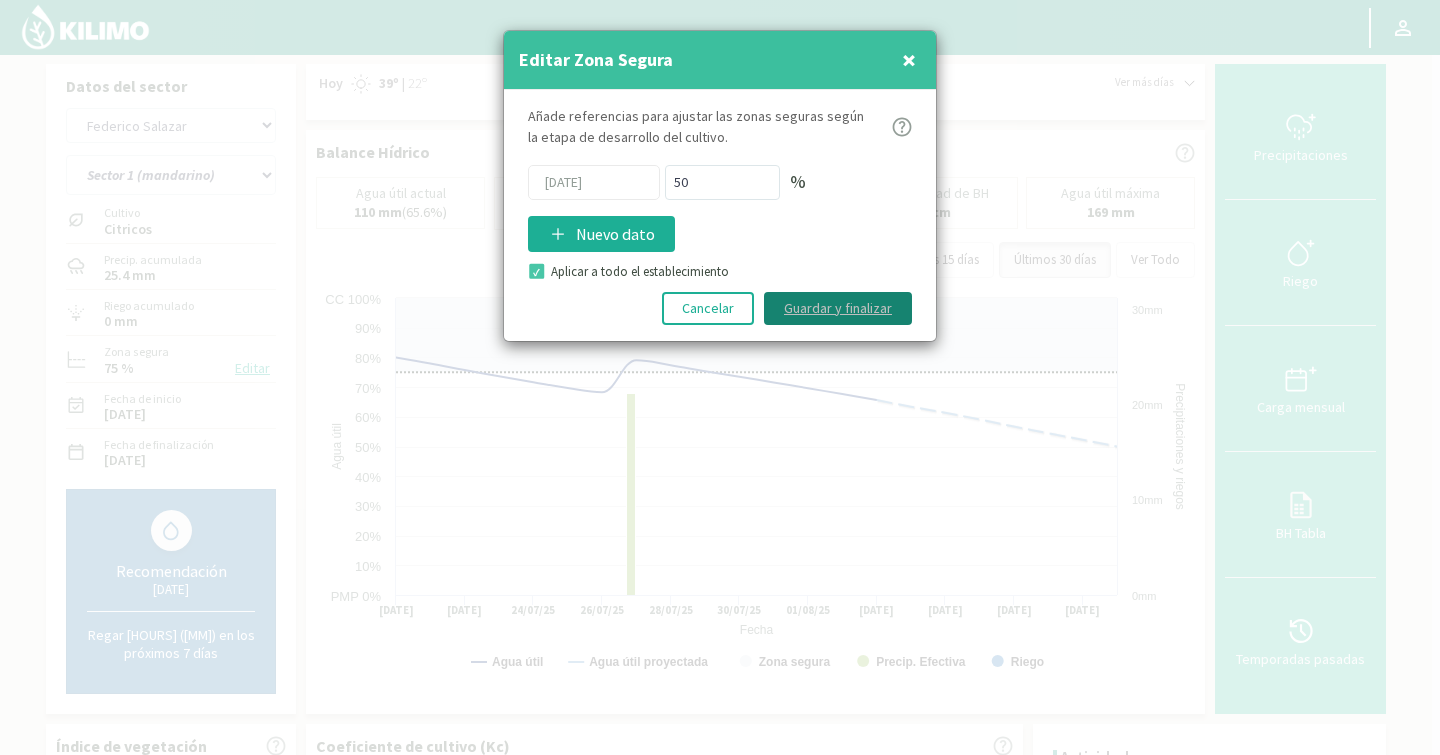click on "Guardar y finalizar" at bounding box center (838, 308) 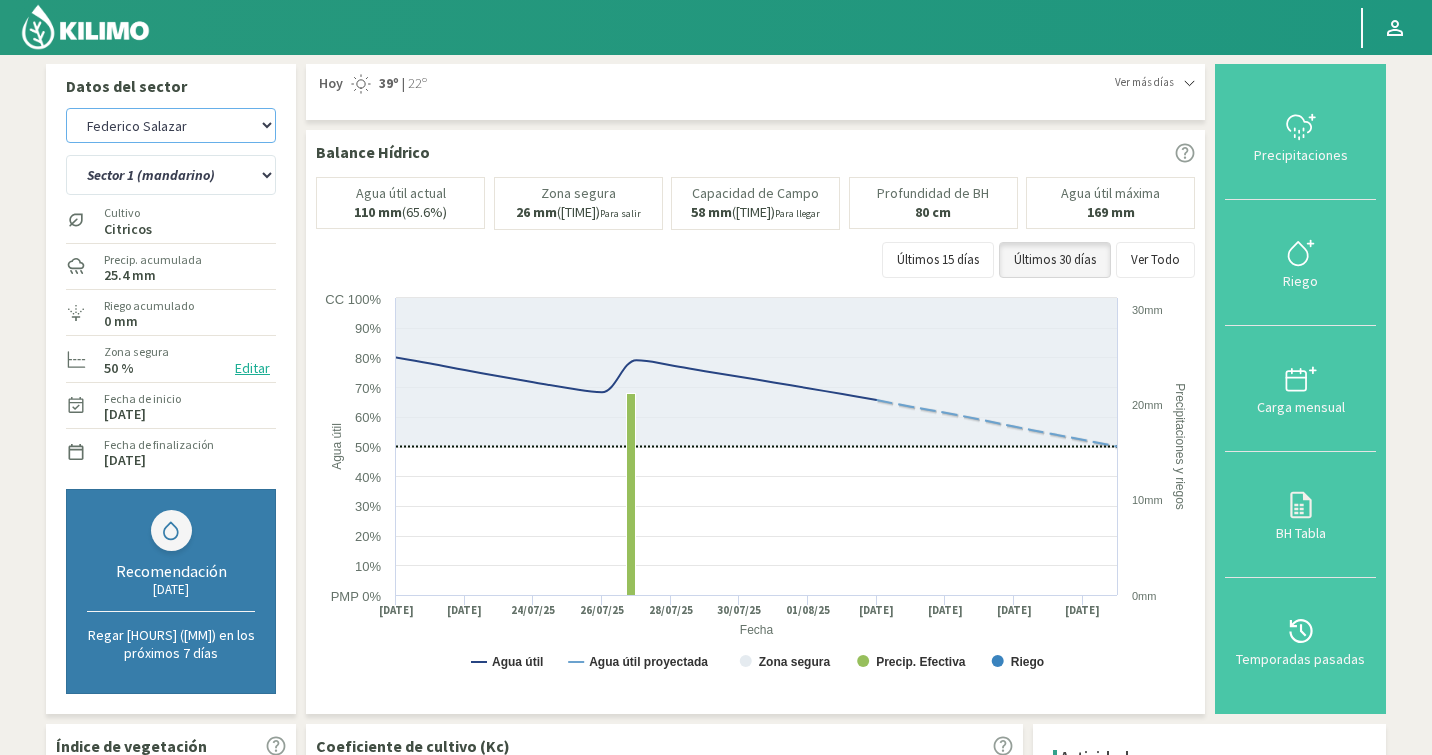 click on "Agr. Cardonal   Agr. El Carmelo   Agrícola Bakia   Agrícola Bakia - IC   Agrícola Exser - Campo Los Andes   Agricola FM Hermanos   Agrícola La Laguna (Samuel Ovalle) - IC   Agrícola Santa Magdalena (E. Ovalle) - IC   Agr. Las Riendas   Agr. Nieto - Florencia   Agr. Nieto - San Andrés   Agrorreina Parcela 27   Agrorreina Parcela 42   Agrorreina Parcela 44   Agrorreina Parcela 46   Agrorreina Parcela 47   Agrorreina San Ramon   AgroUC - IC   Agr. San José   Agr. Santa Laura - Romanini - Cítricos   Agr. Santa Magdalena   Agr. Sutil   Agr. Sutil - Pirque   Agr. Varagui - Rosario 2   Agr. Viconto Campo Viluco   Ag. Santa Laura -Cas1   Ag. Santa Laura -Cas2   Ag. Santa Laura -Cas3   Ag. Santa Laura - Santa Teresa   Agua del Valle - San Gregorio   Agua del Valle - San Lorenzo   Agua del Valle - Santa Emilia   Albigasta - 1m   Albigasta - 2m   Alpamanta   Bidarte   Bidarte   Bidarte   Campo Cassineri   Campo del Puesto - 1m   Campo del Puesto - 2m   Campo Flor   Campo Quinta de Maipo   Chemol Che Hue" 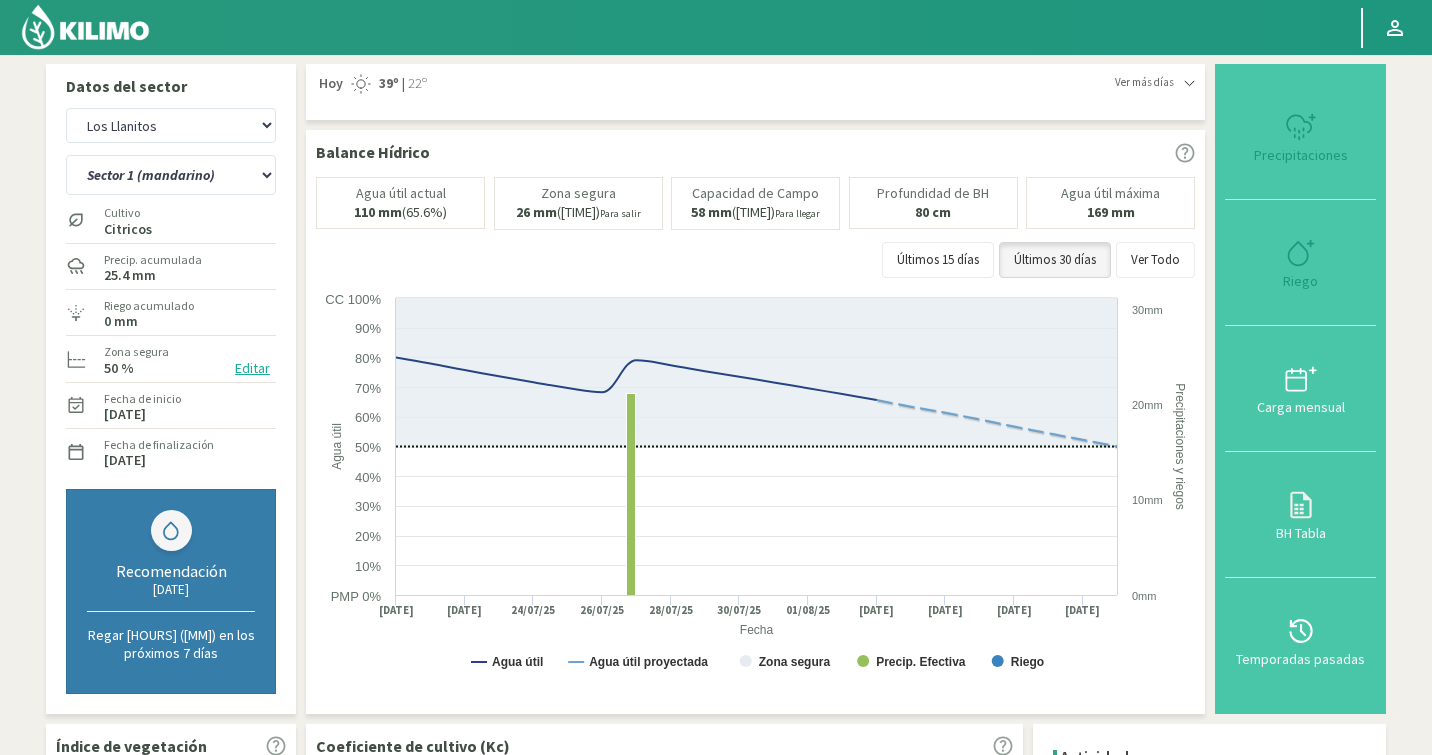 select on "761: Object" 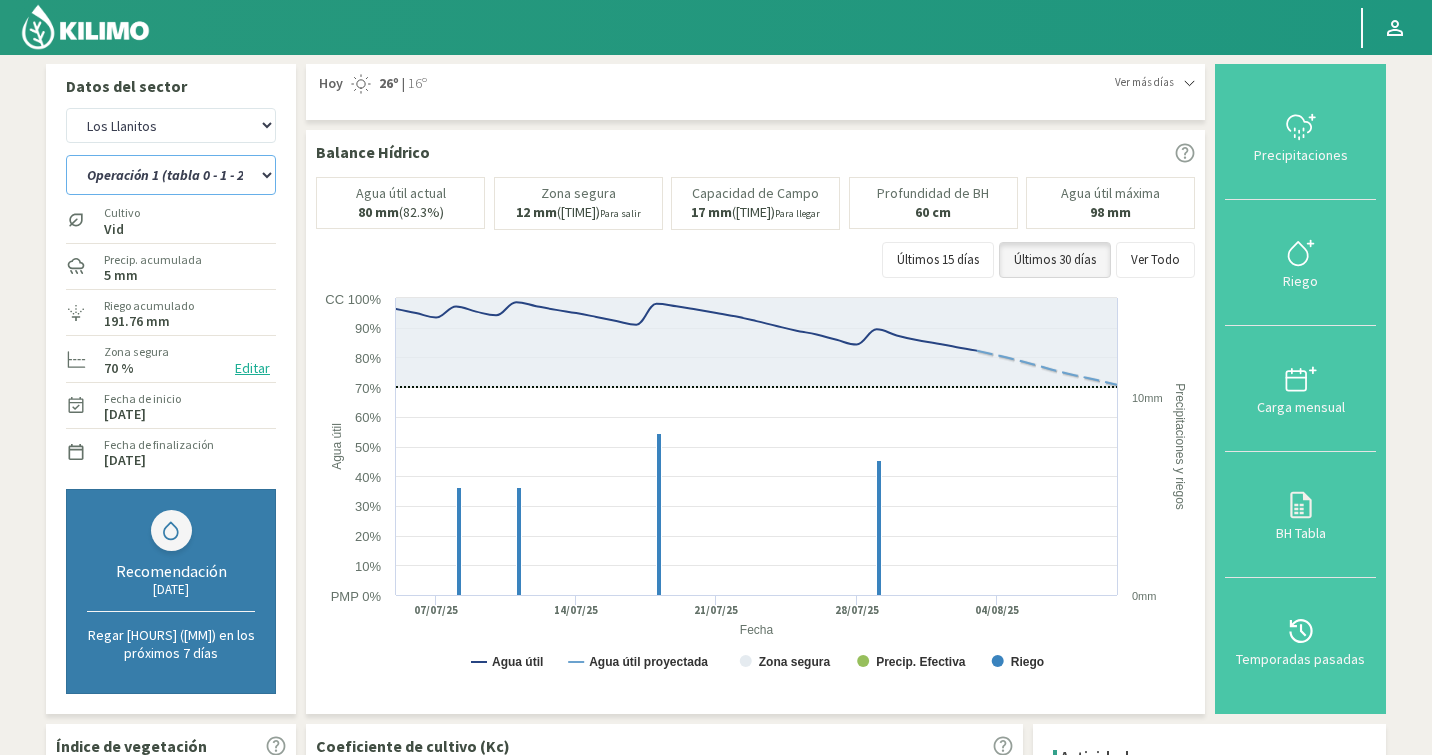 click on "Operación 1  (tabla 0 - 1 - 2 - 3)   Operación 1 (tabla 3 cuchilla - 4 - 5)   Operación 1 (tabla 6 - 7 - 8)   Operación 2 (tabla 9 - 10)" 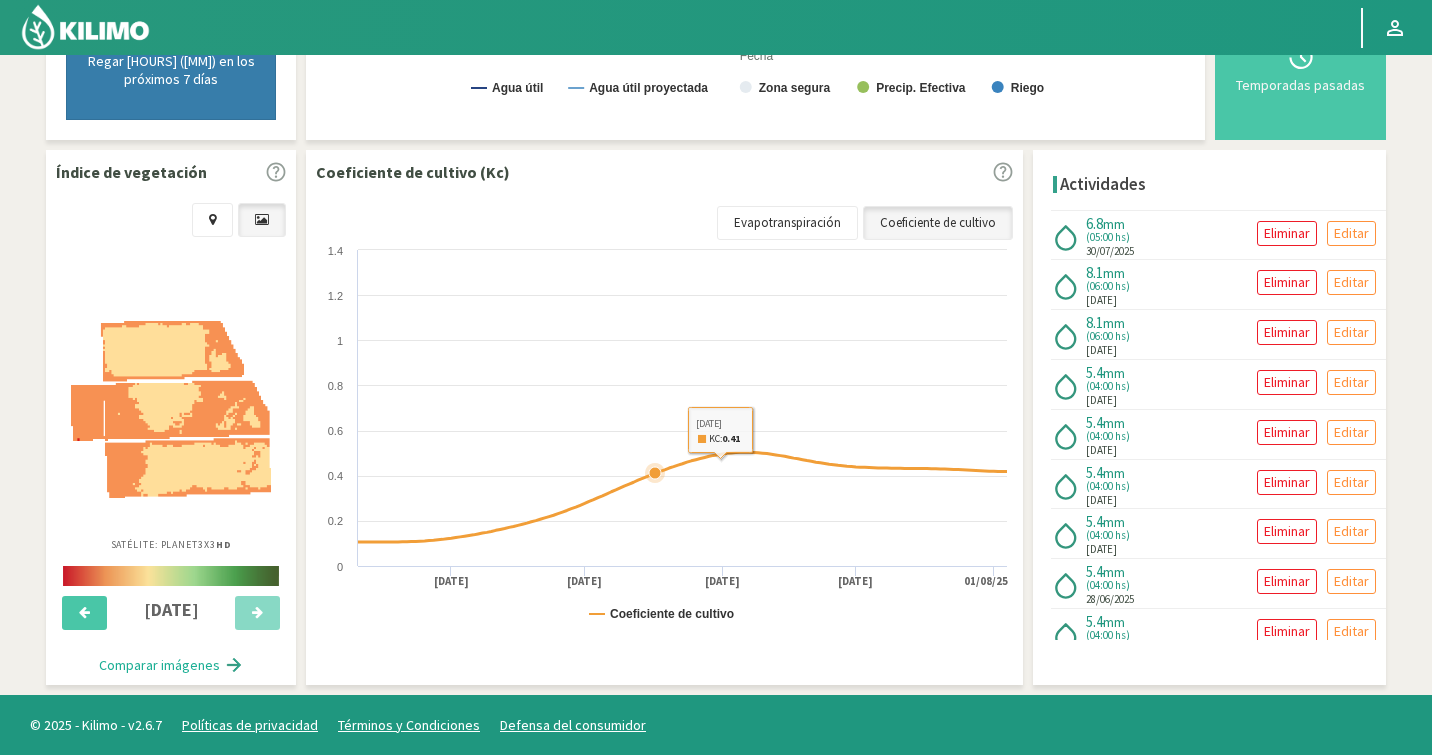 scroll, scrollTop: 0, scrollLeft: 0, axis: both 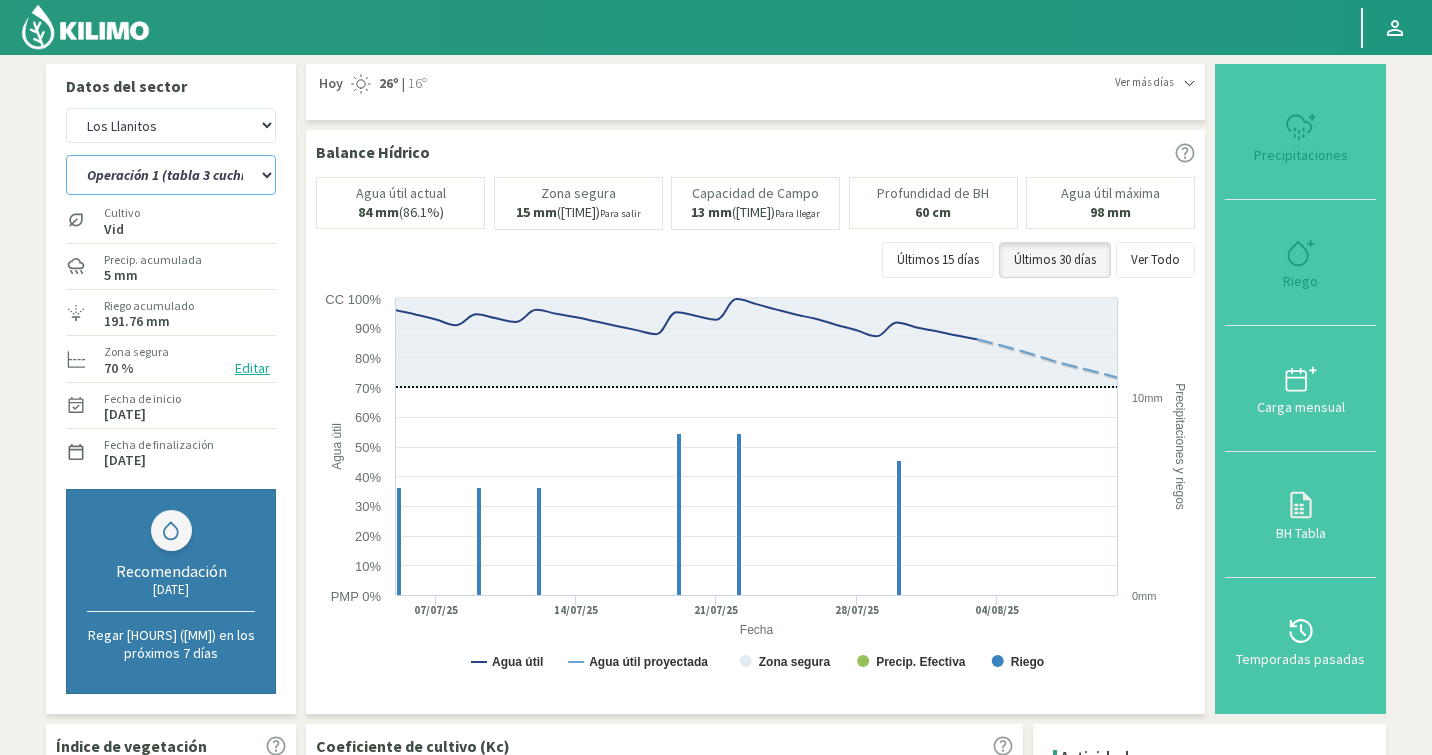 select on "1039: Object" 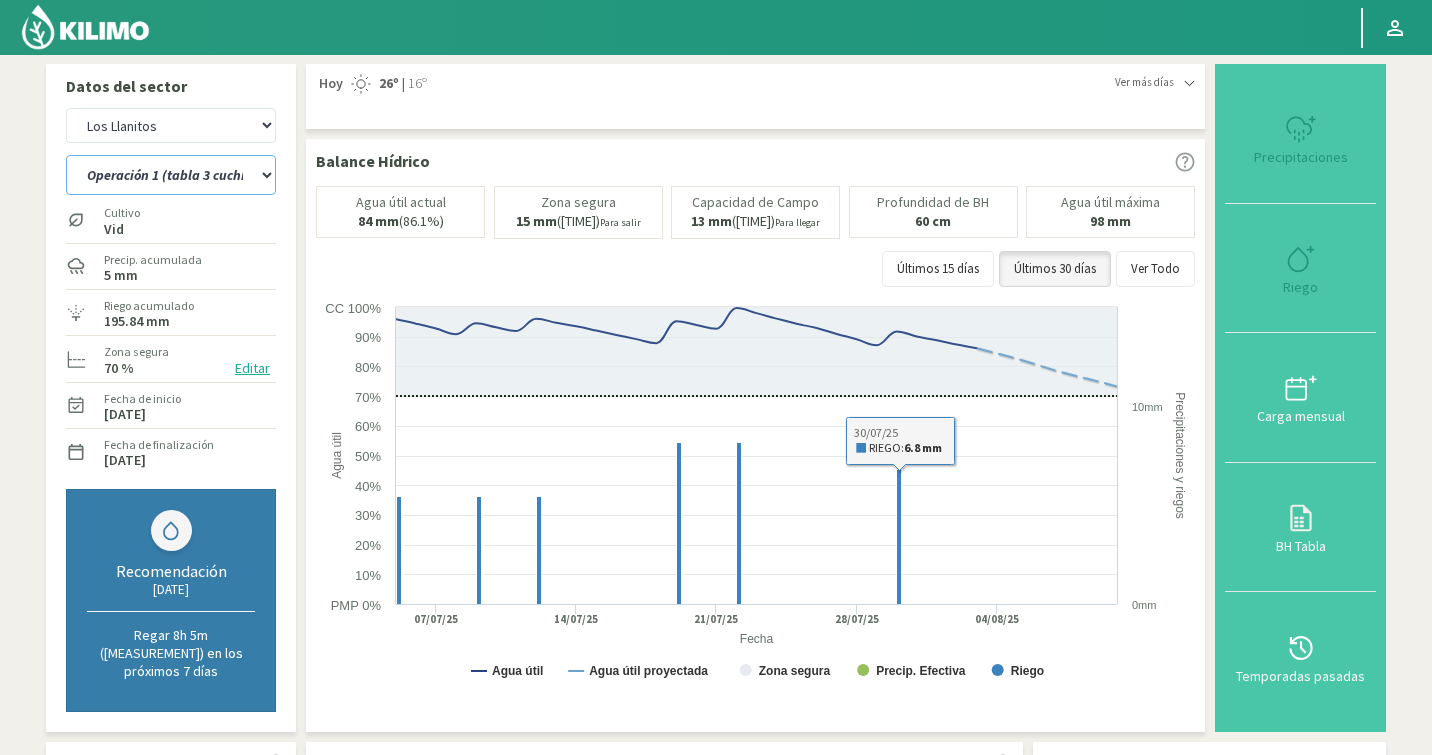 click on "Operación 1  (tabla 0 - 1 - 2 - 3)   Operación 1 (tabla 3 cuchilla - 4 - 5)   Operación 1 (tabla 6 - 7 - 8)   Operación 2 (tabla 9 - 10)" 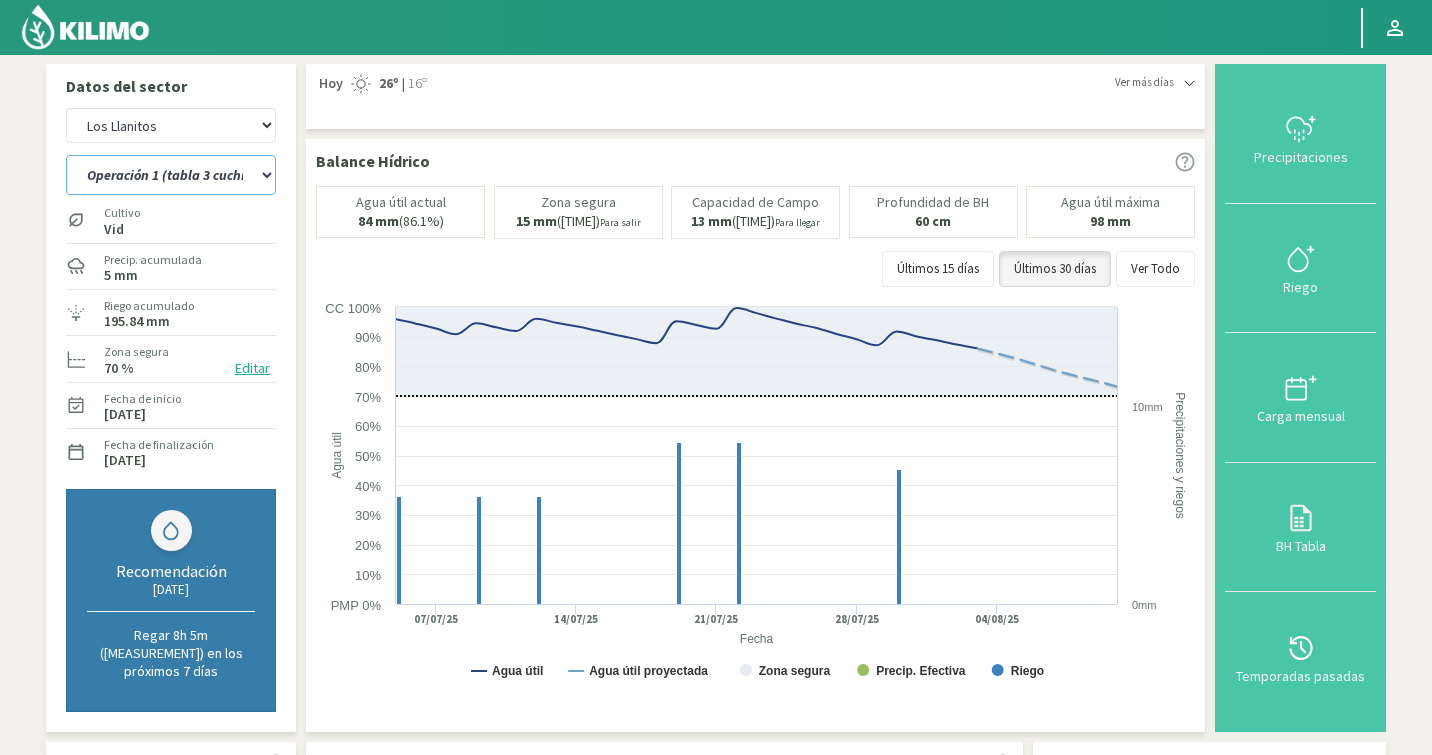 click on "Operación 1  (tabla 0 - 1 - 2 - 3)   Operación 1 (tabla 3 cuchilla - 4 - 5)   Operación 1 (tabla 6 - 7 - 8)   Operación 2 (tabla 9 - 10)" 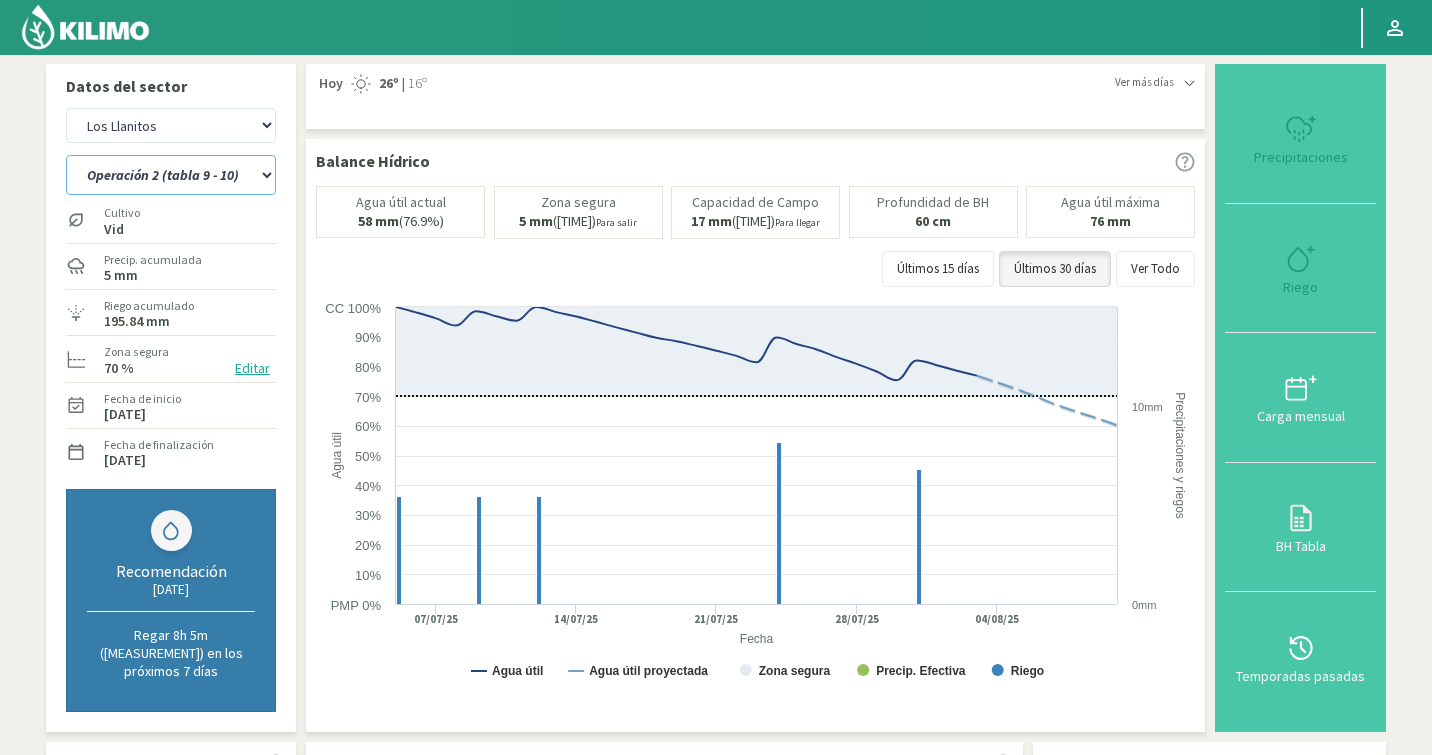 select on "18: Object" 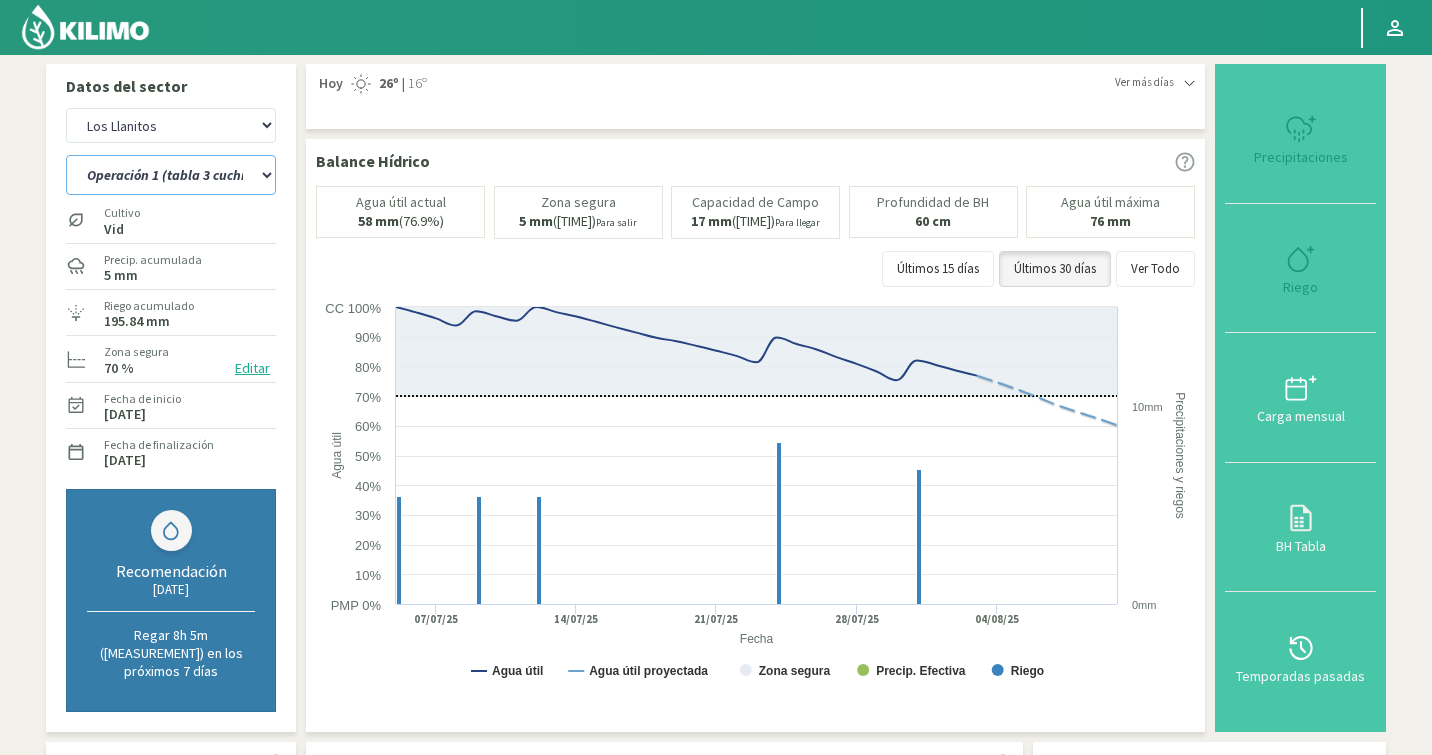 select on "1317: Object" 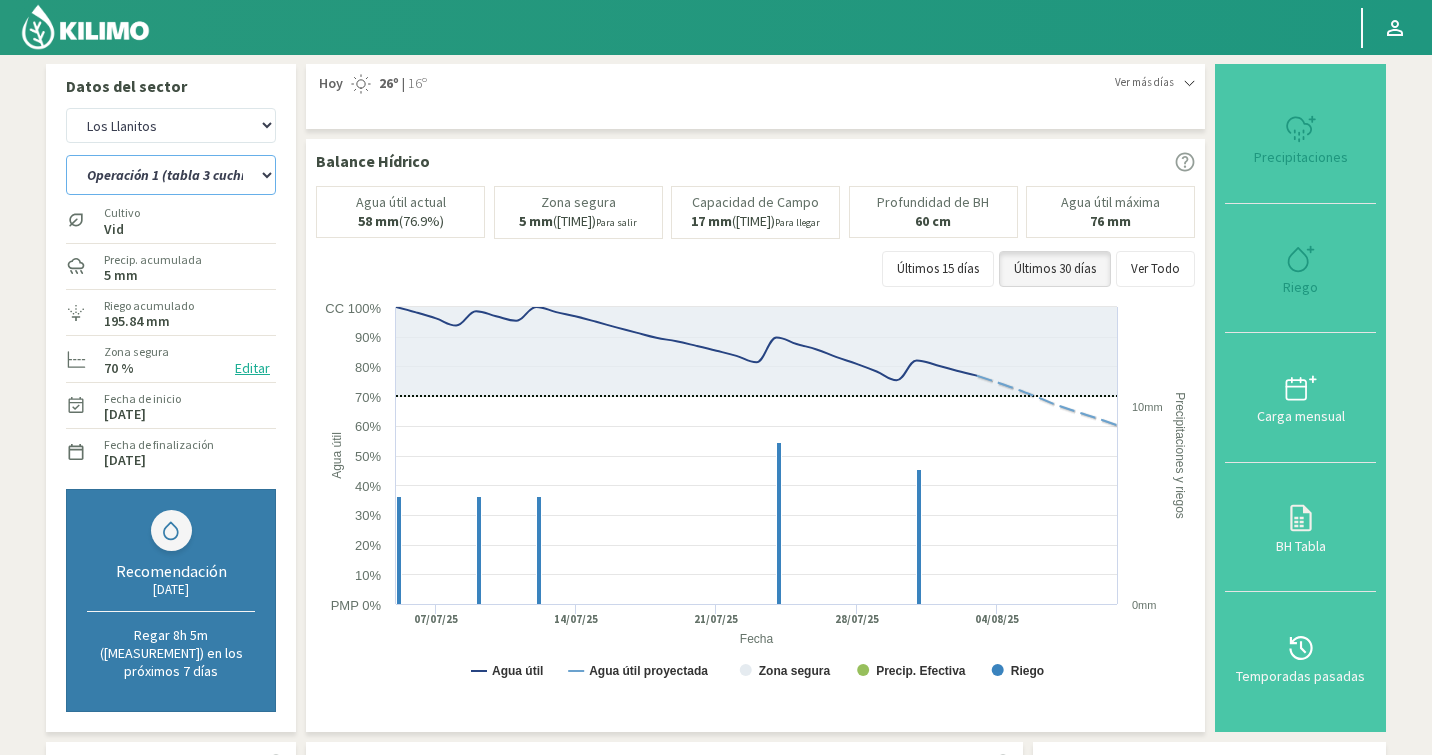select on "24: Object" 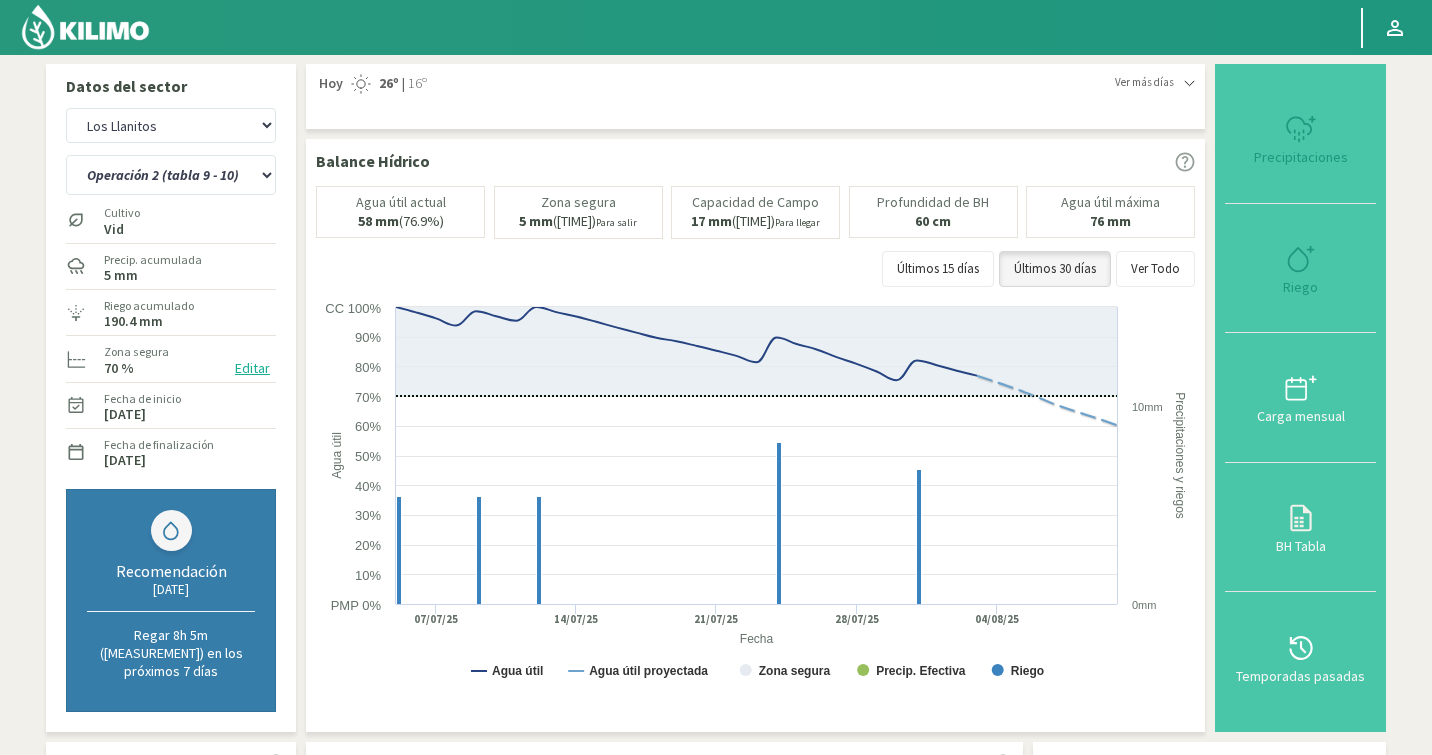 click on "Editar" 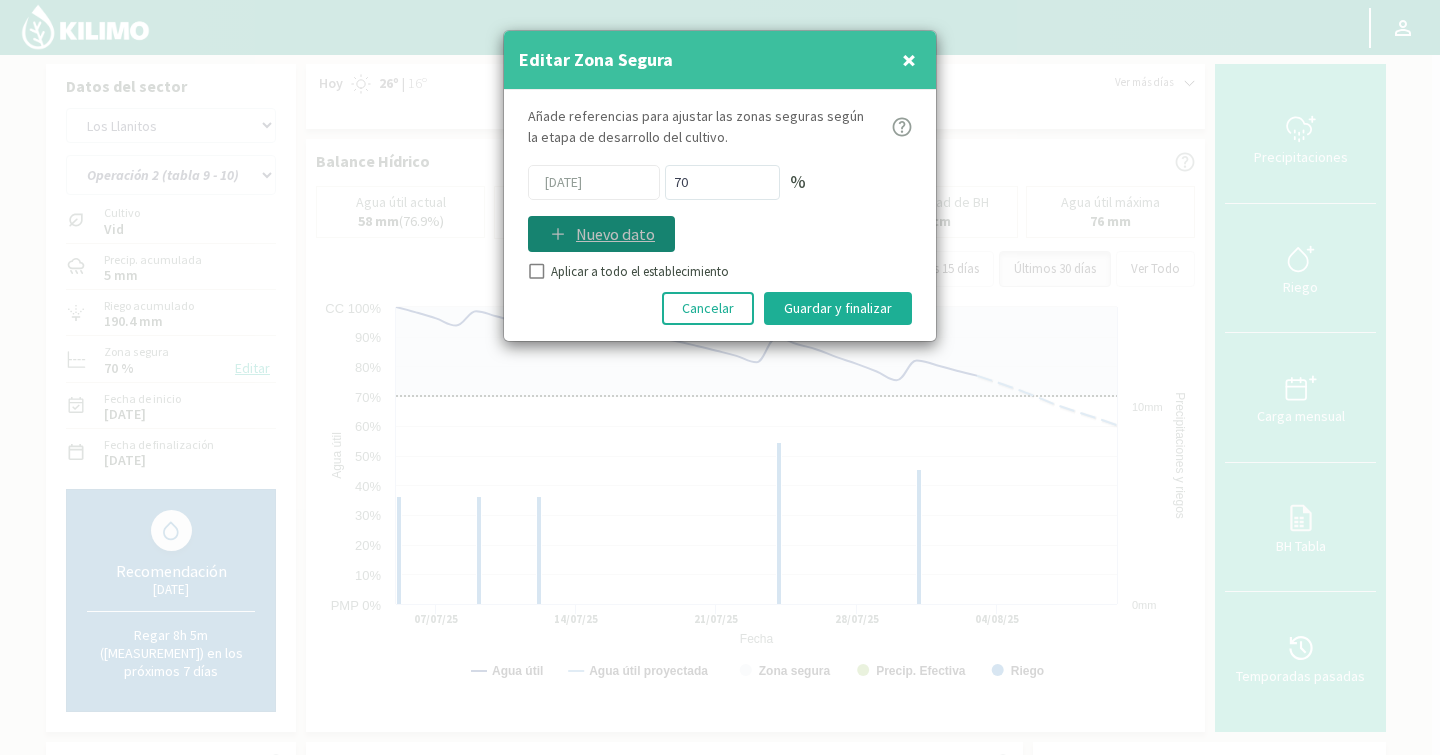 click on "Nuevo dato" at bounding box center [615, 234] 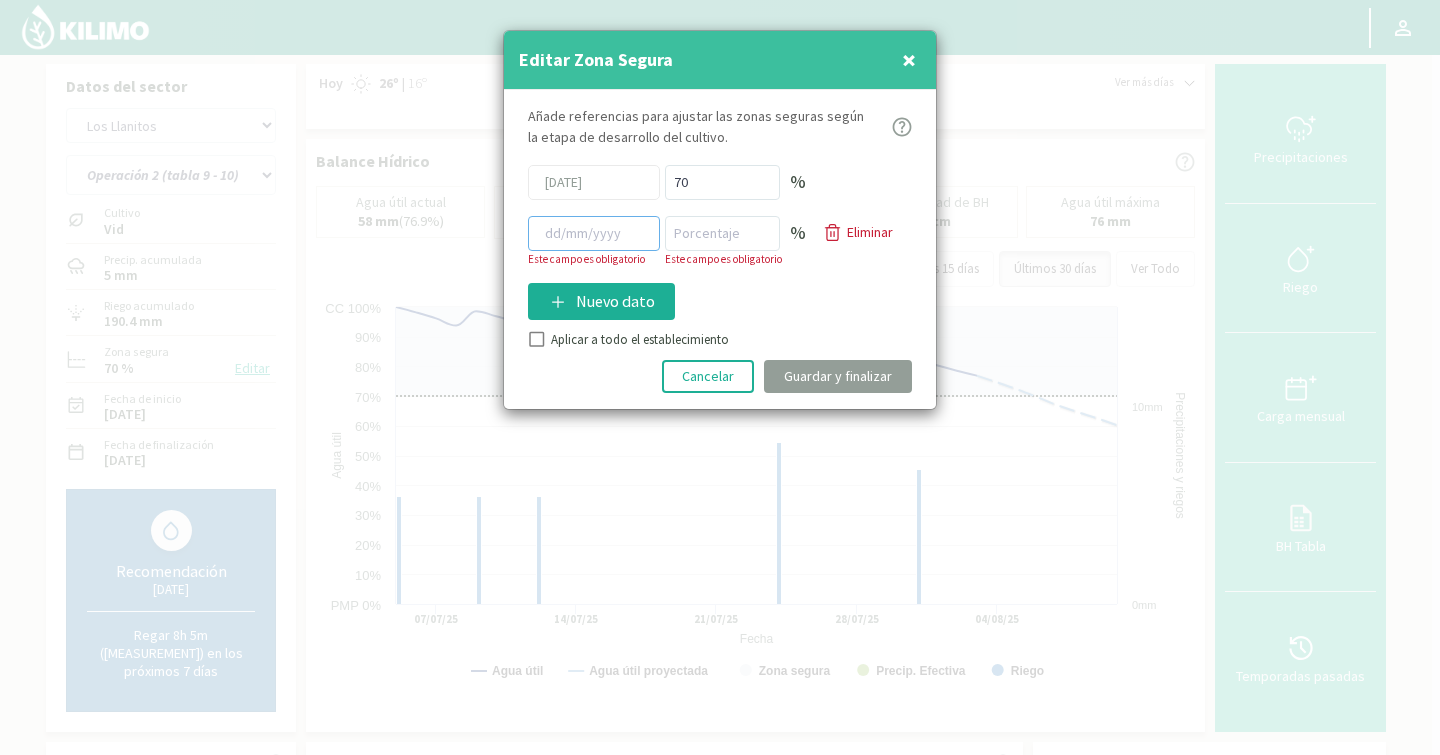 click at bounding box center [594, 233] 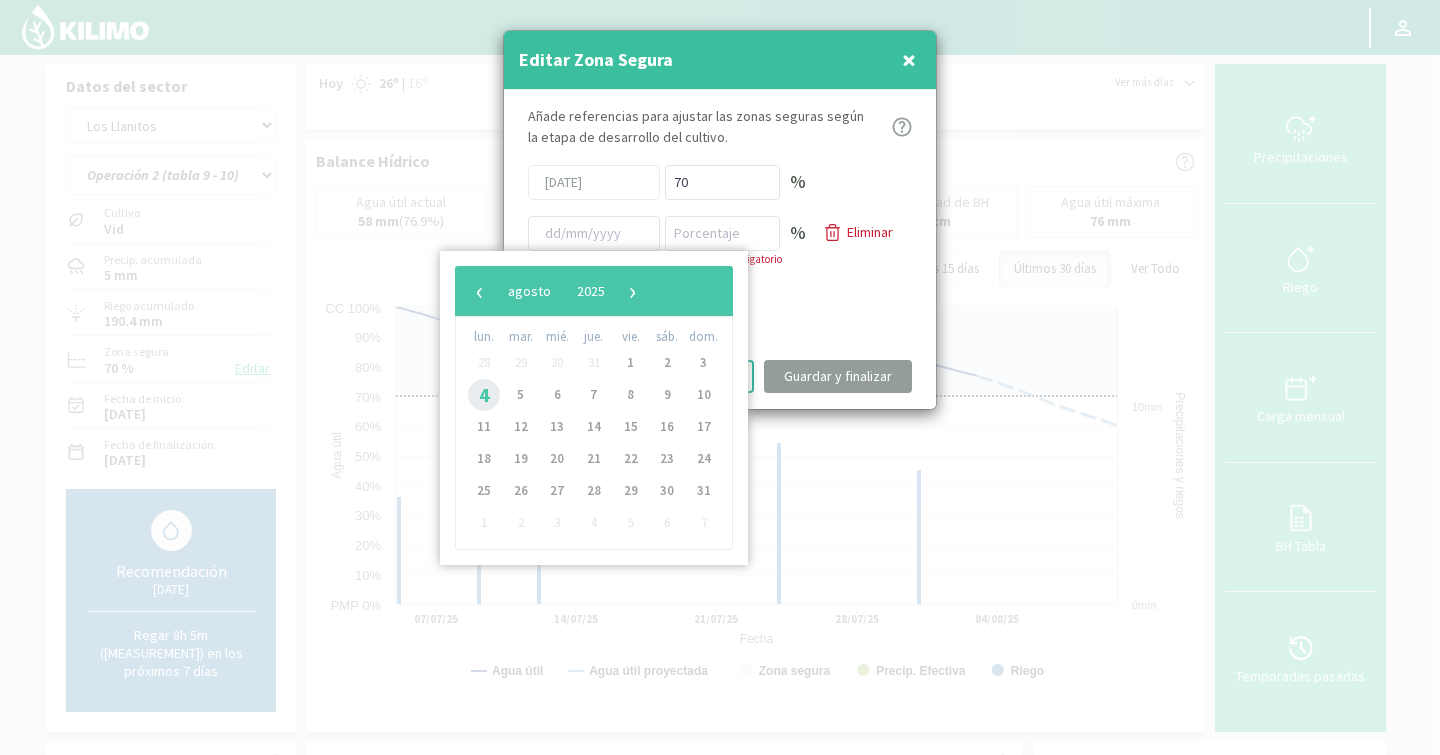 click on "4" 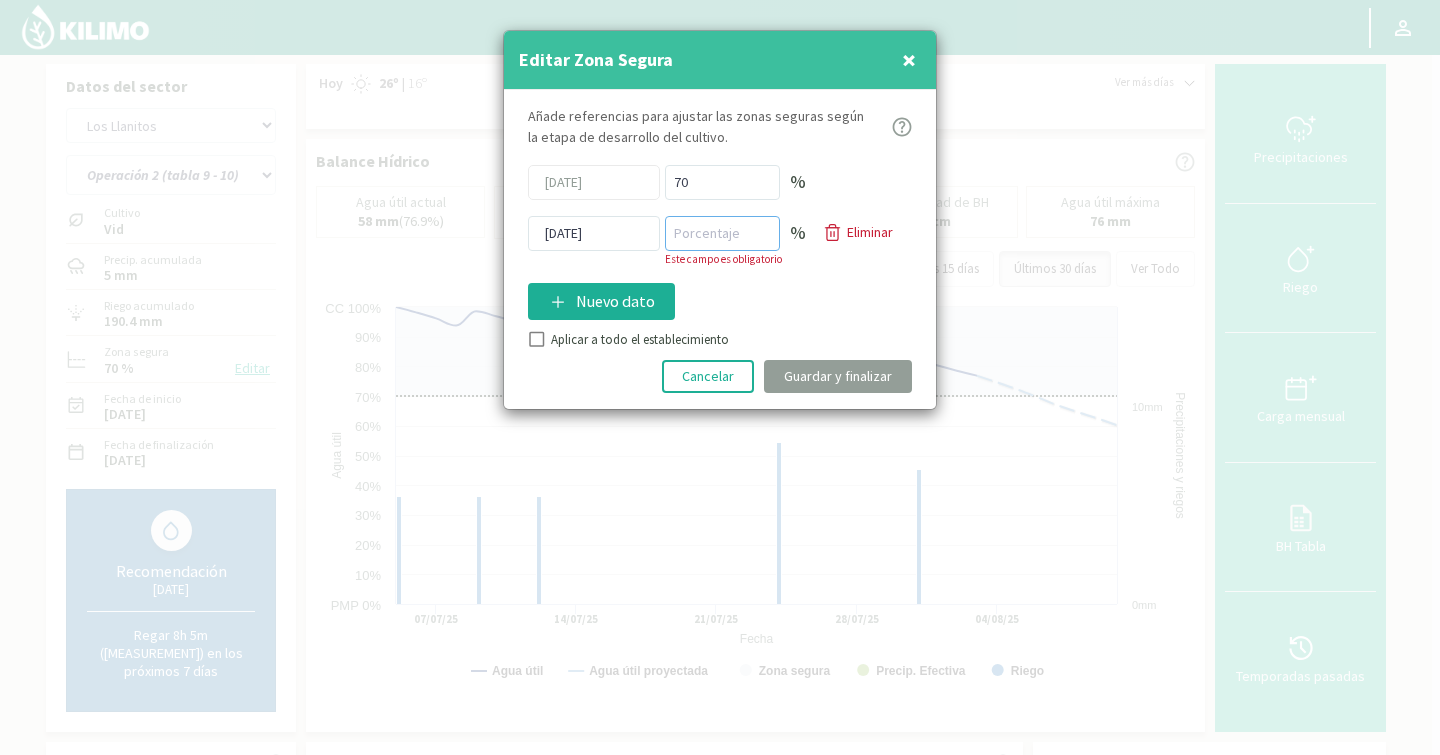 click at bounding box center [722, 233] 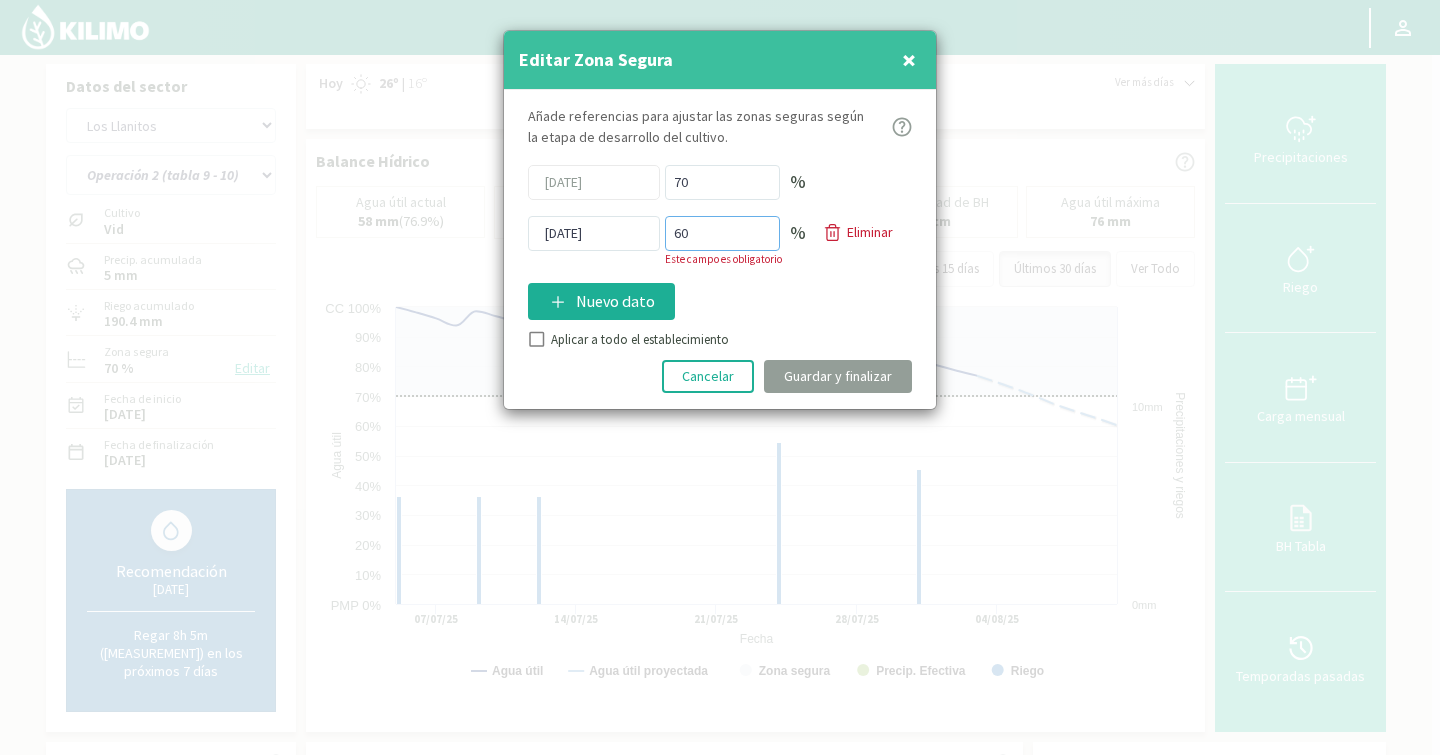type on "60" 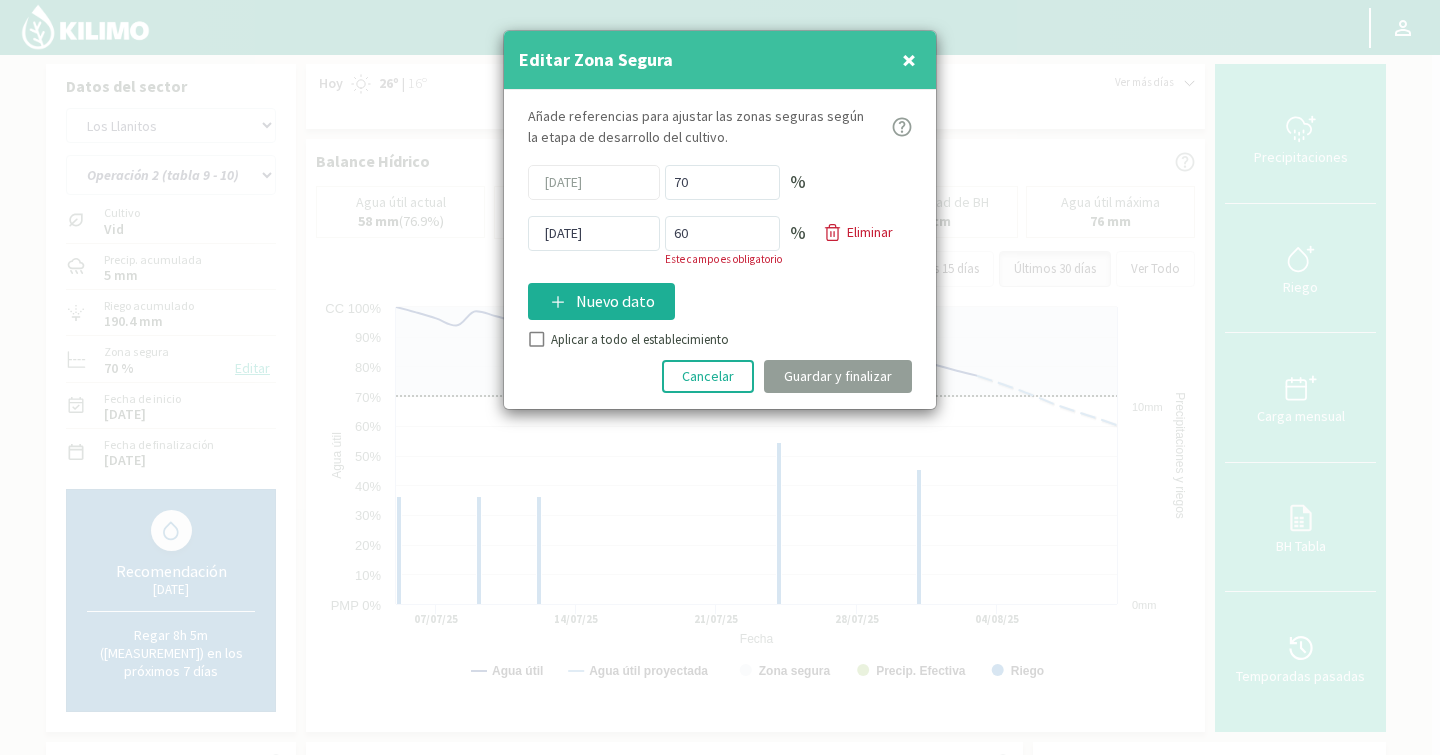 click on "Añade referencias para ajustar las zonas seguras según la etapa de desarrollo del cultivo.
11/03/2025 70 % 04/08/2025 60 %  Este campo es obligatorio
Eliminar
Nuevo dato   Aplicar a todo el establecimiento   Cancelar   Guardar y finalizar" at bounding box center [720, 249] 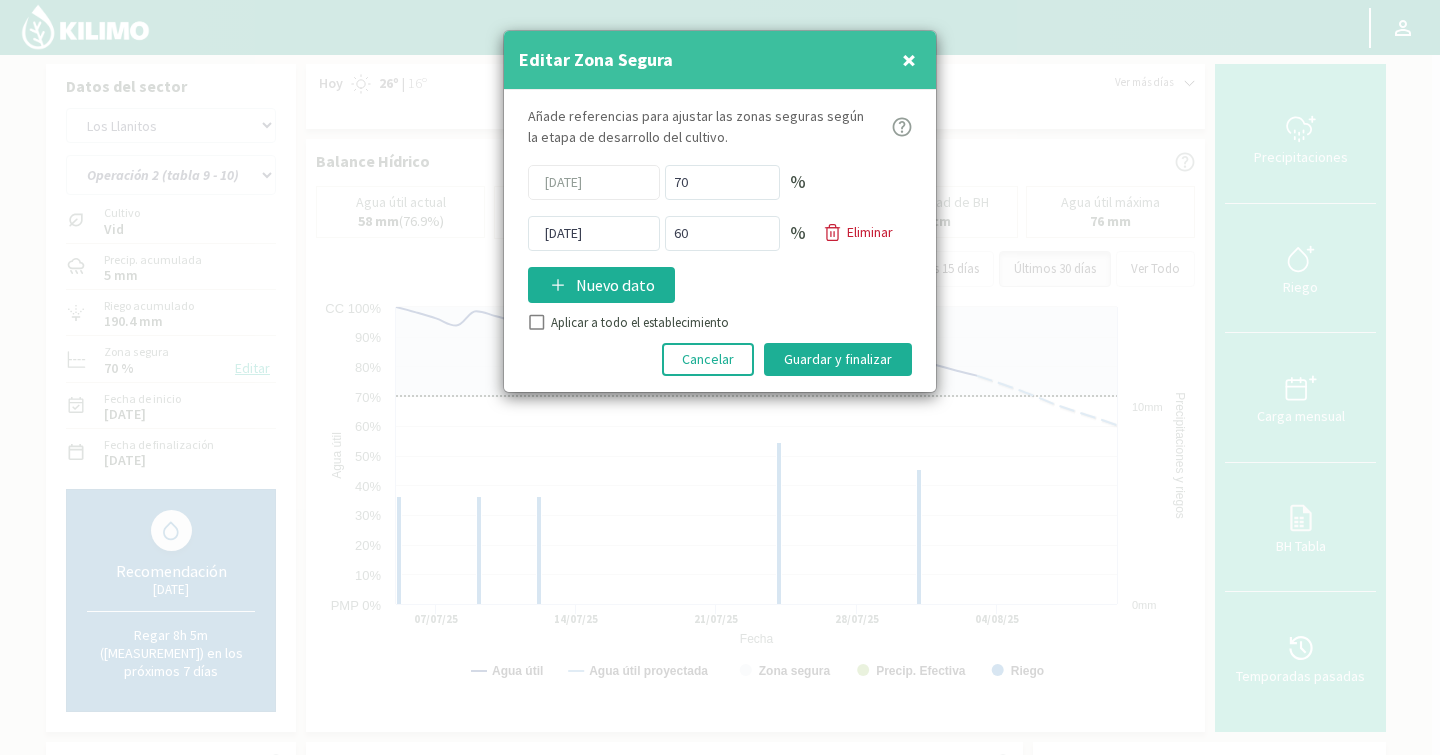 click on "Guardar y finalizar" at bounding box center (838, 359) 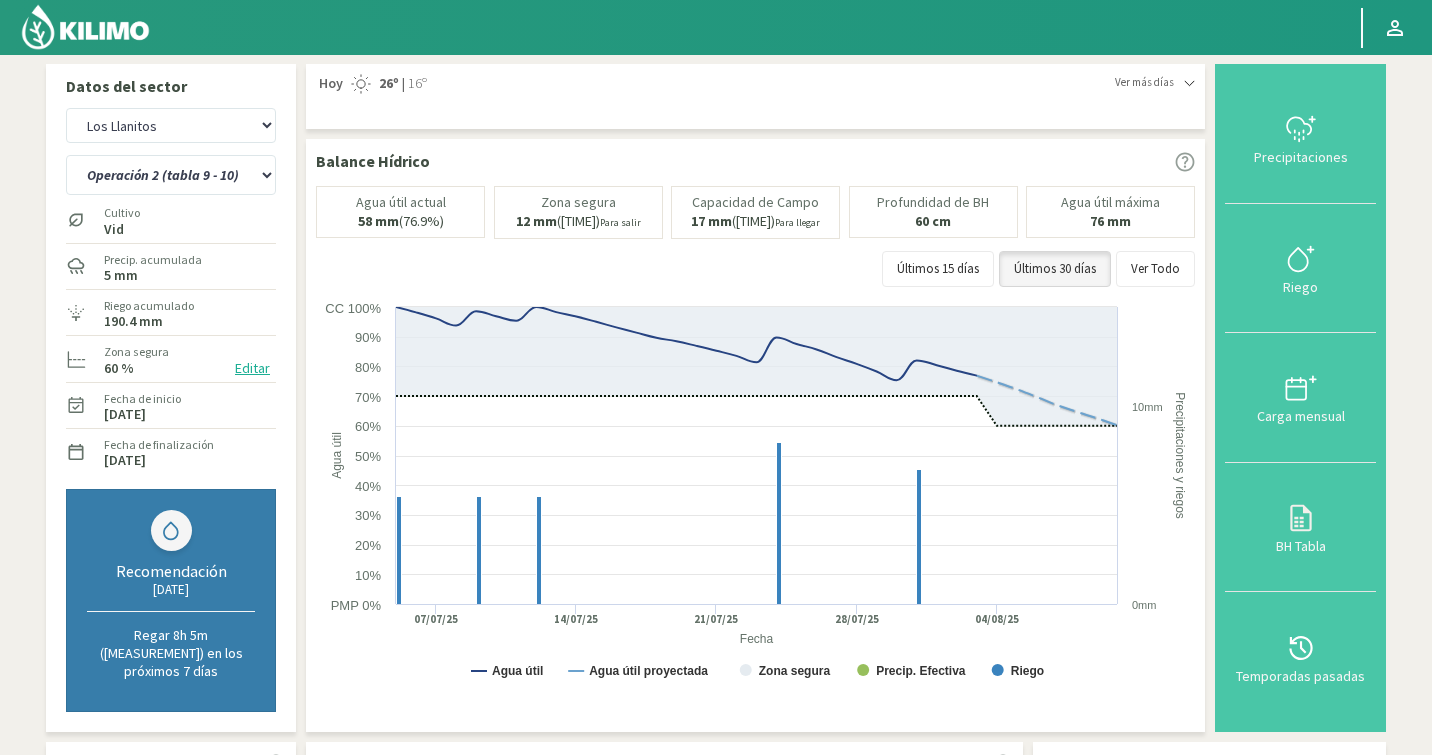click on "Editar" 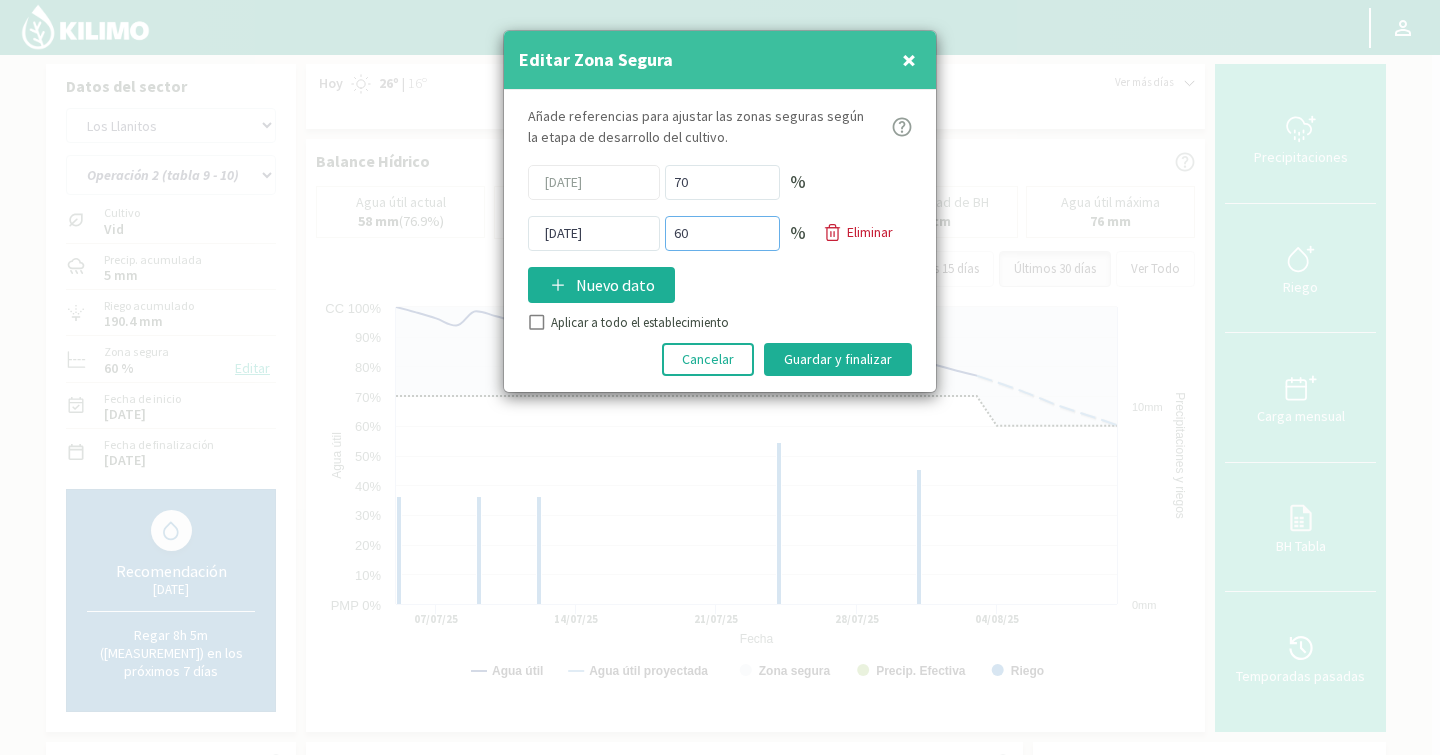 drag, startPoint x: 706, startPoint y: 225, endPoint x: 645, endPoint y: 230, distance: 61.204575 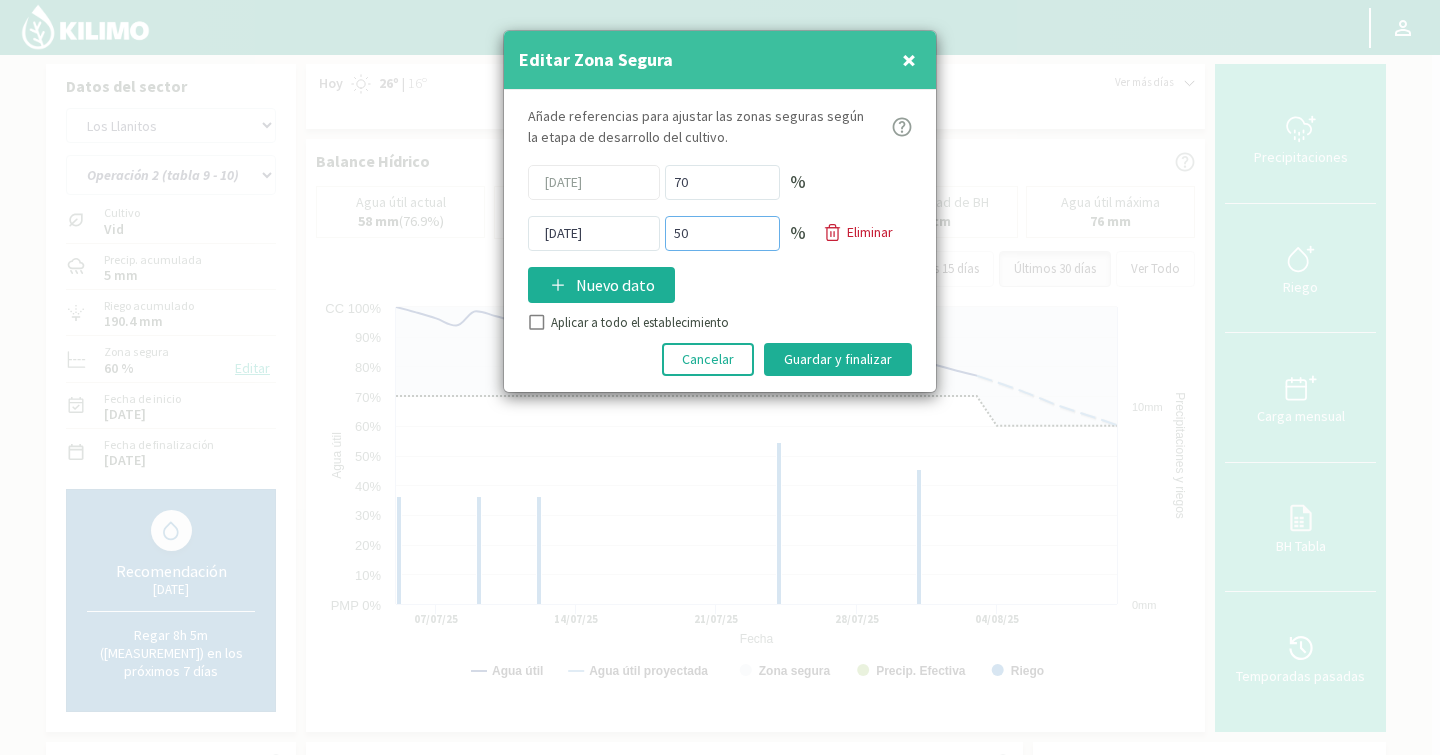 type on "50" 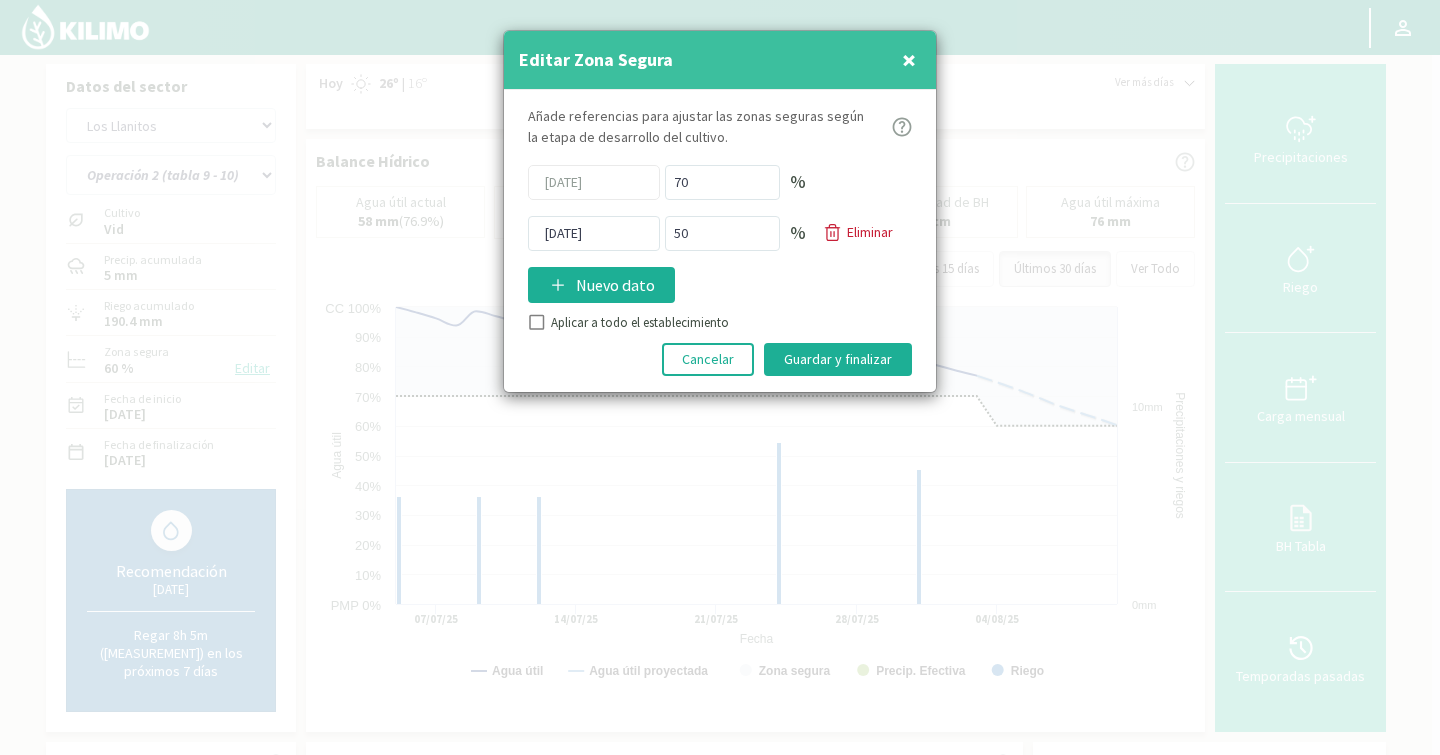 click on "Aplicar a todo el establecimiento" at bounding box center [535, 325] 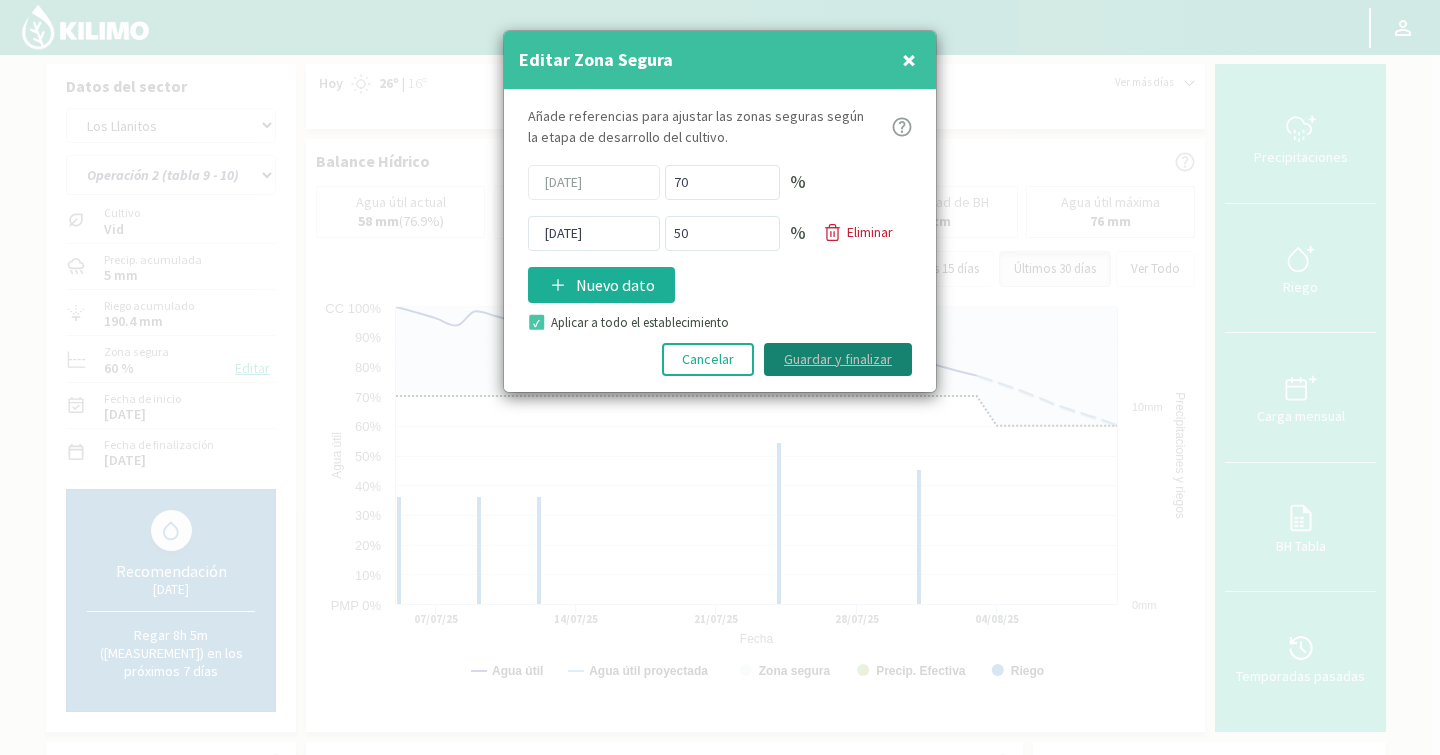 click on "Guardar y finalizar" at bounding box center (838, 359) 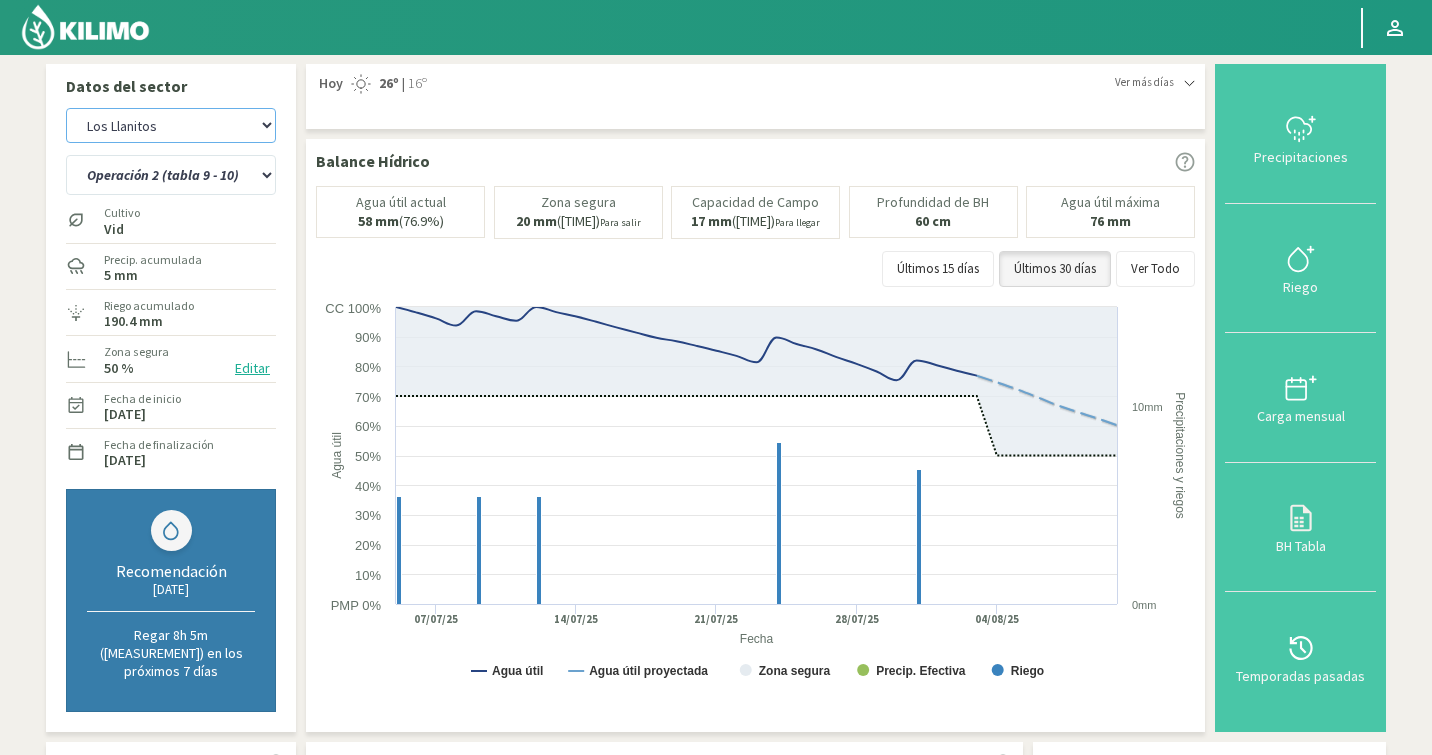 click on "Agr. Cardonal   Agr. El Carmelo   Agrícola Bakia   Agrícola Bakia - IC   Agrícola Exser - Campo Los Andes   Agricola FM Hermanos   Agrícola La Laguna (Samuel Ovalle) - IC   Agrícola Santa Magdalena (E. Ovalle) - IC   Agr. Las Riendas   Agr. Nieto - Florencia   Agr. Nieto - San Andrés   Agrorreina Parcela 27   Agrorreina Parcela 42   Agrorreina Parcela 44   Agrorreina Parcela 46   Agrorreina Parcela 47   Agrorreina San Ramon   AgroUC - IC   Agr. San José   Agr. Santa Laura - Romanini - Cítricos   Agr. Santa Magdalena   Agr. Sutil   Agr. Sutil - Pirque   Agr. Varagui - Rosario 2   Agr. Viconto Campo Viluco   Ag. Santa Laura -Cas1   Ag. Santa Laura -Cas2   Ag. Santa Laura -Cas3   Ag. Santa Laura - Santa Teresa   Agua del Valle - San Gregorio   Agua del Valle - San Lorenzo   Agua del Valle - Santa Emilia   Albigasta - 1m   Albigasta - 2m   Alpamanta   Bidarte   Bidarte   Bidarte   Campo Cassineri   Campo del Puesto - 1m   Campo del Puesto - 2m   Campo Flor   Campo Quinta de Maipo   Chemol Che Hue" 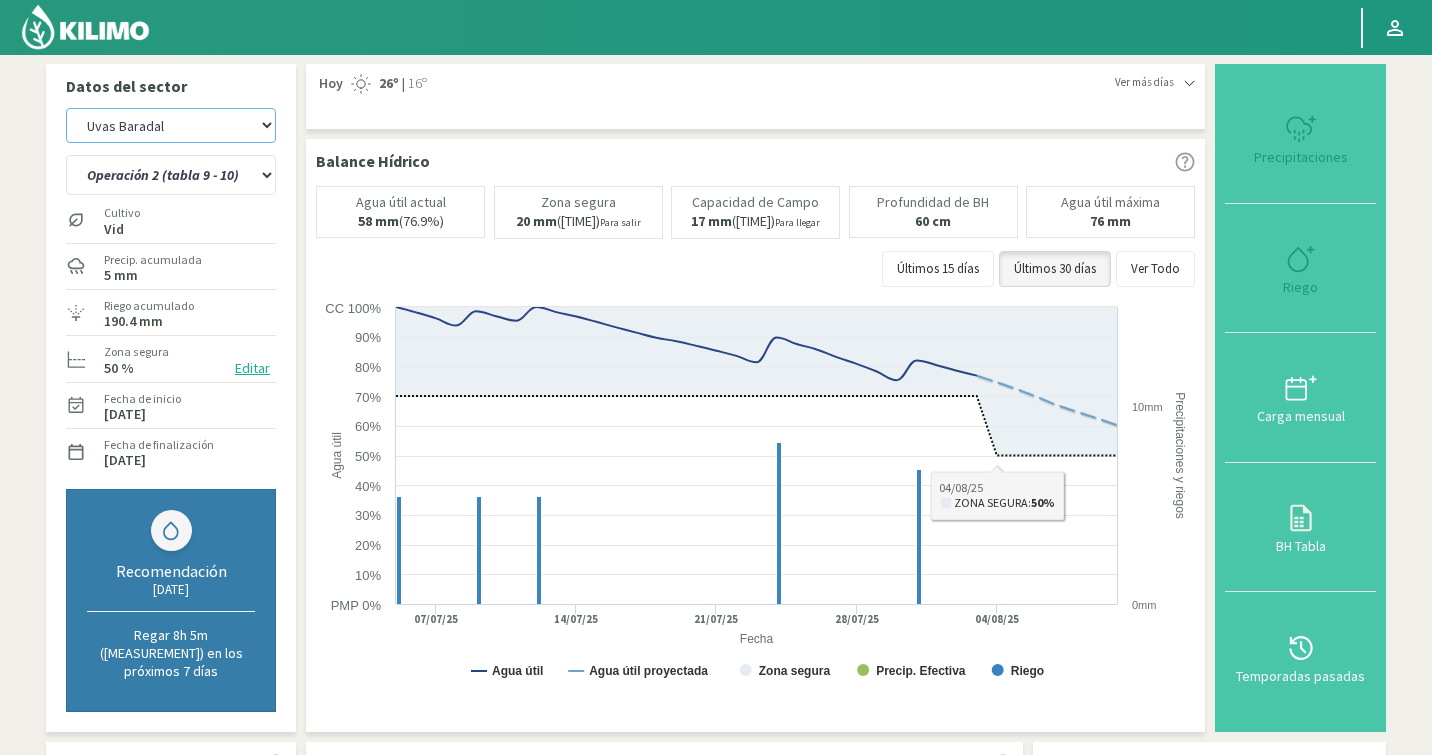 select on "1664: Object" 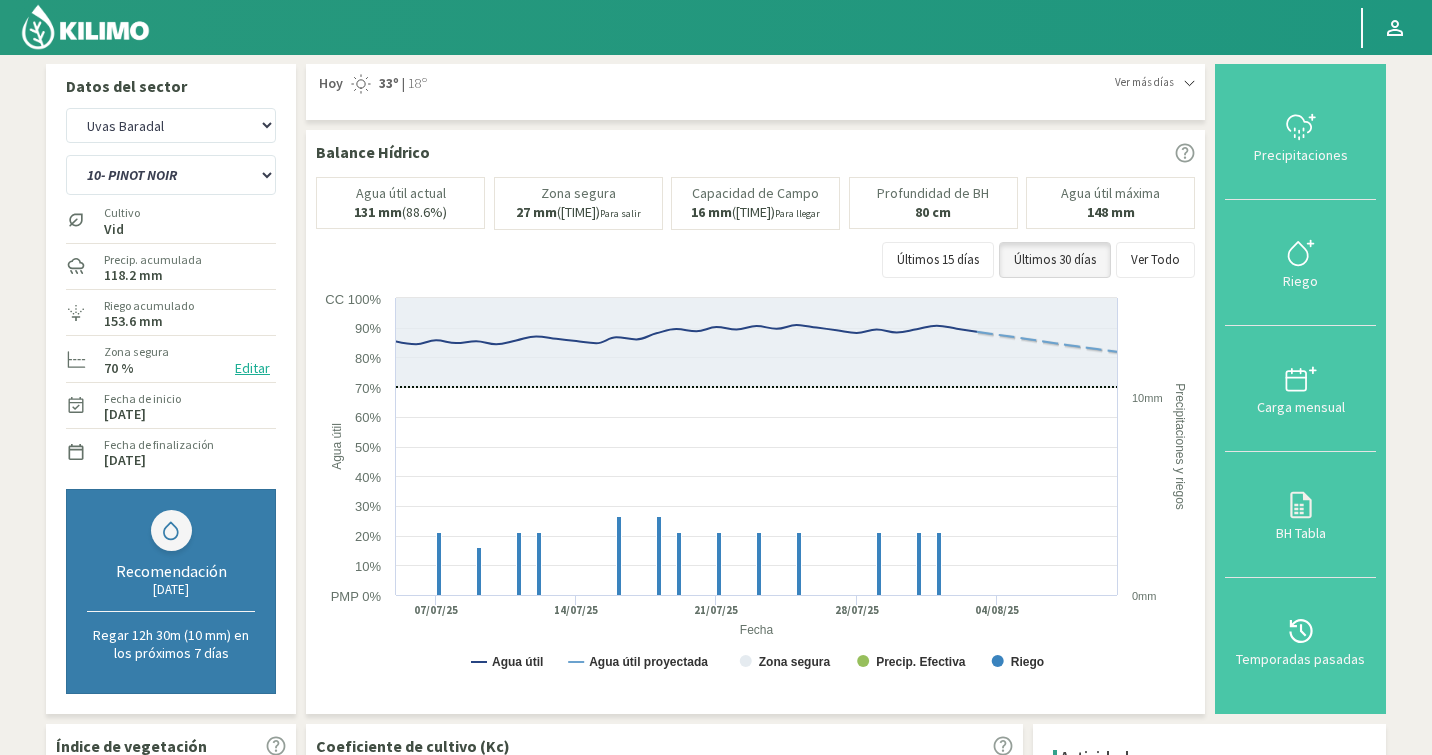 click on "Editar" 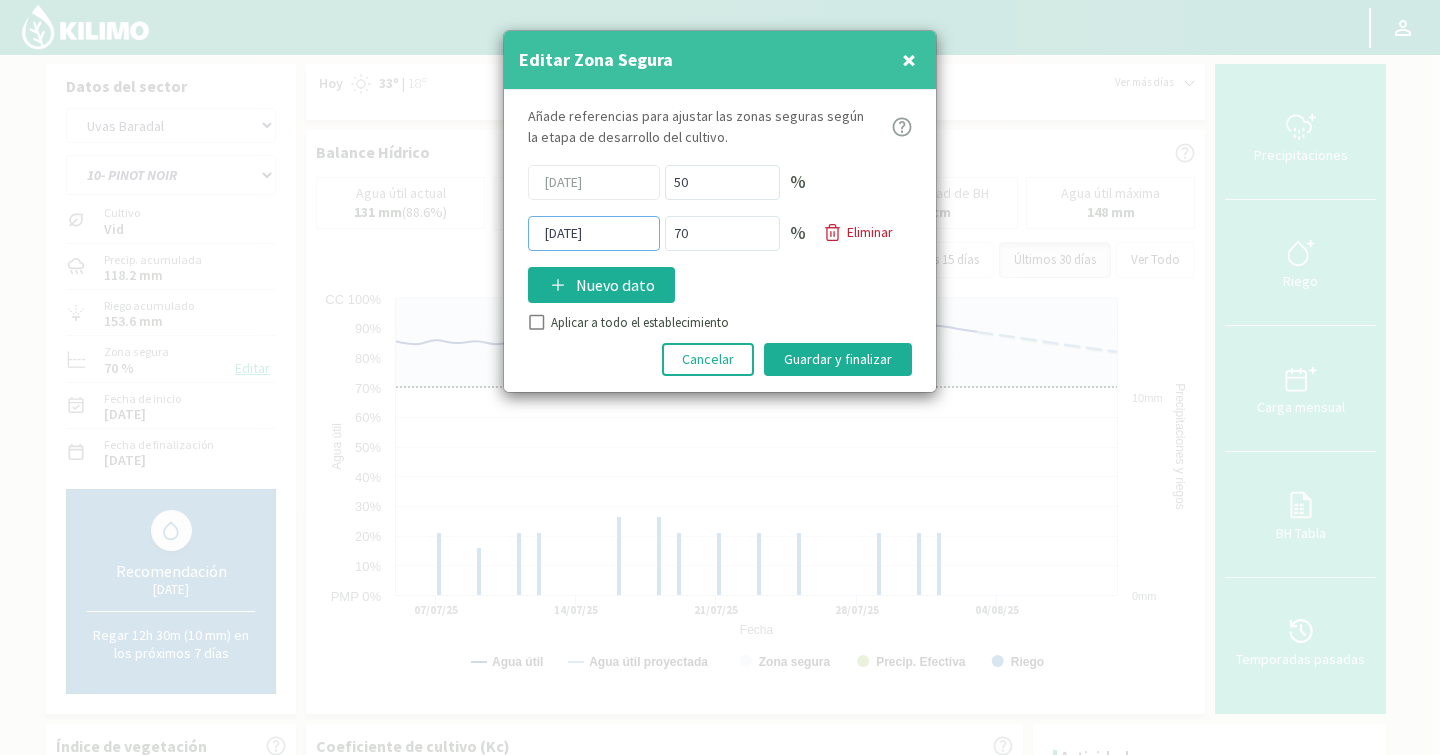 drag, startPoint x: 592, startPoint y: 239, endPoint x: 590, endPoint y: 208, distance: 31.06445 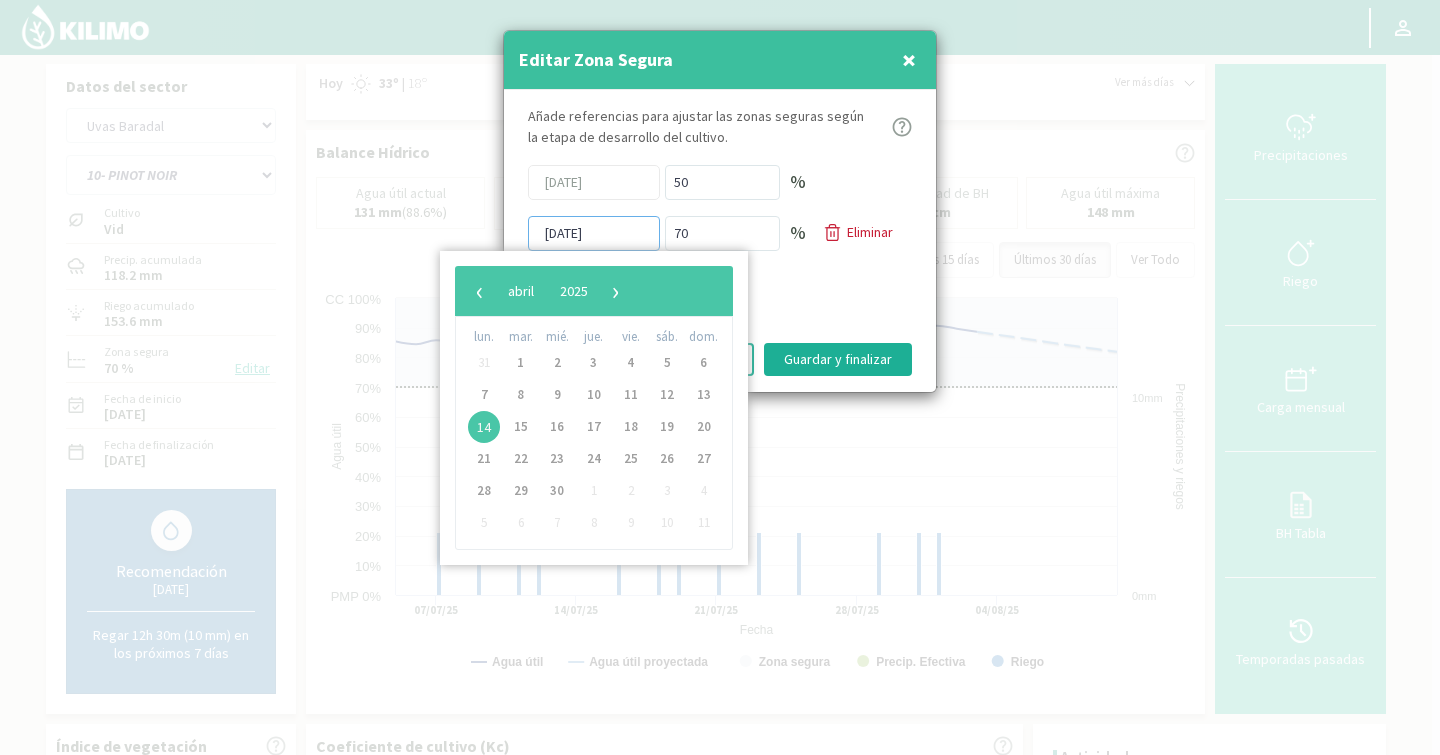 click on "[DATE]" at bounding box center [594, 233] 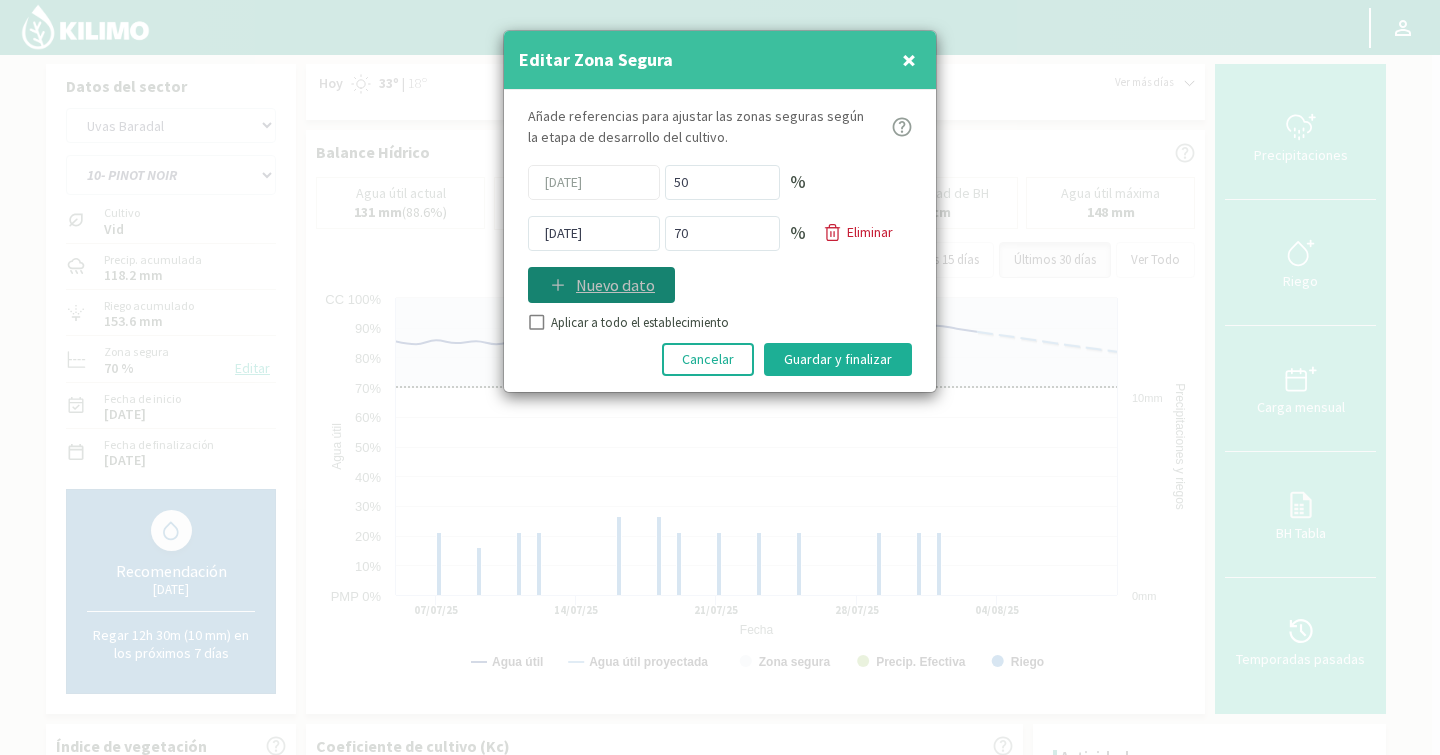 click on "Nuevo dato" at bounding box center (615, 285) 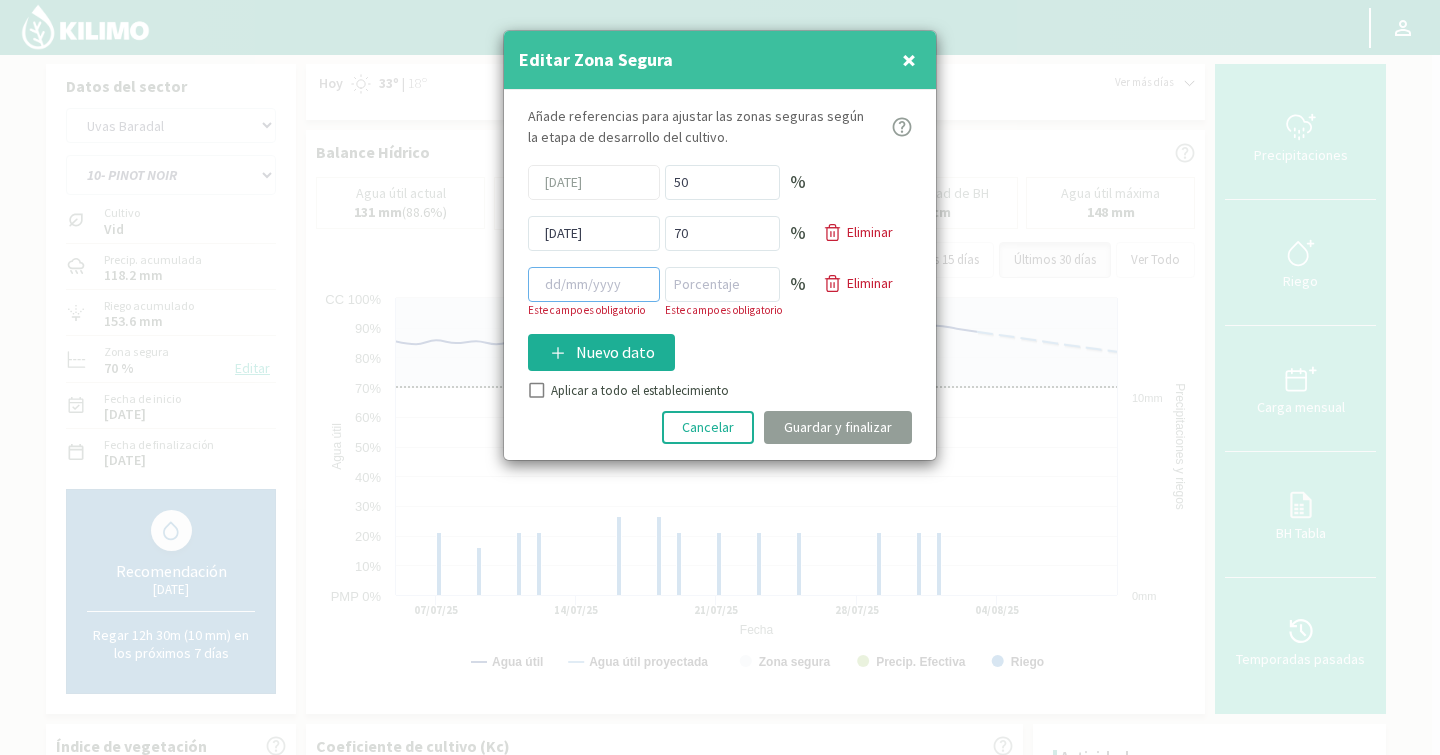 click at bounding box center [594, 284] 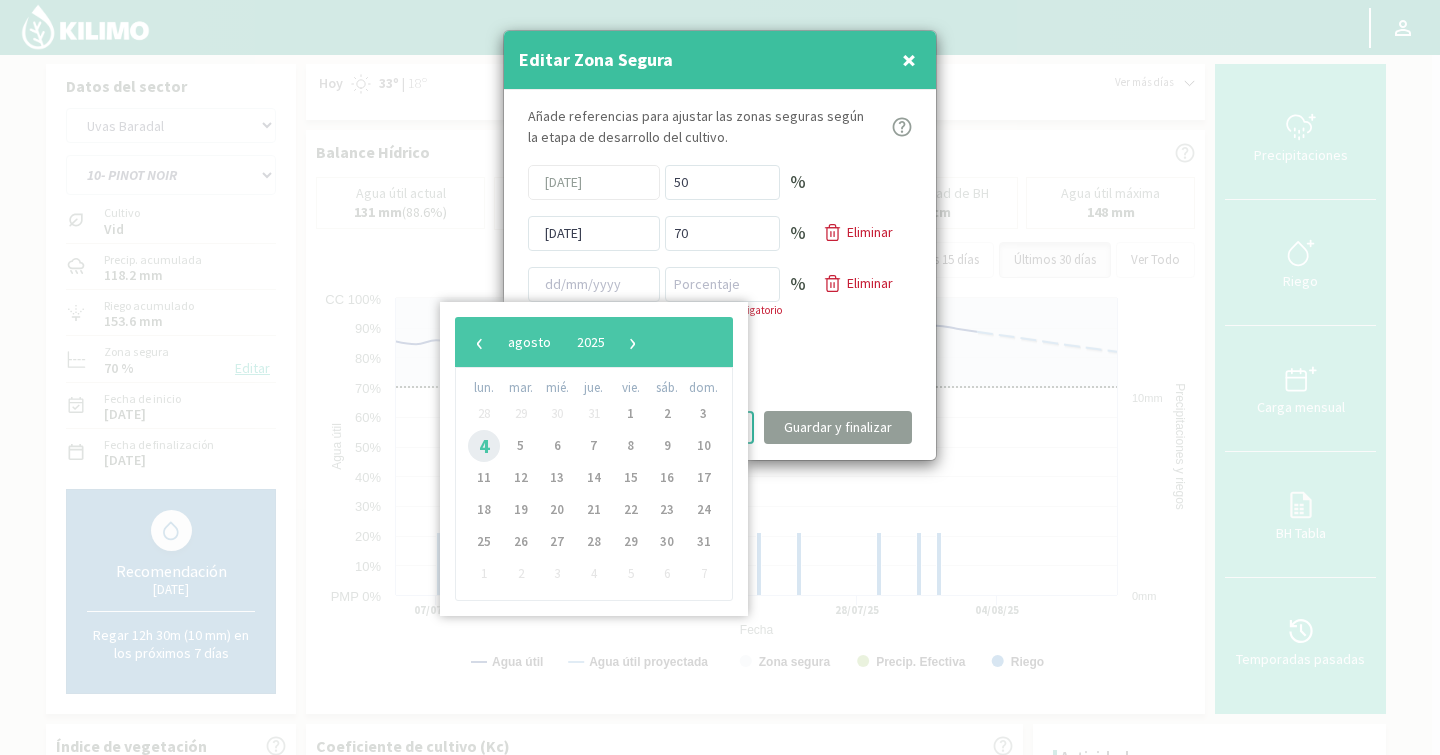 click on "4" 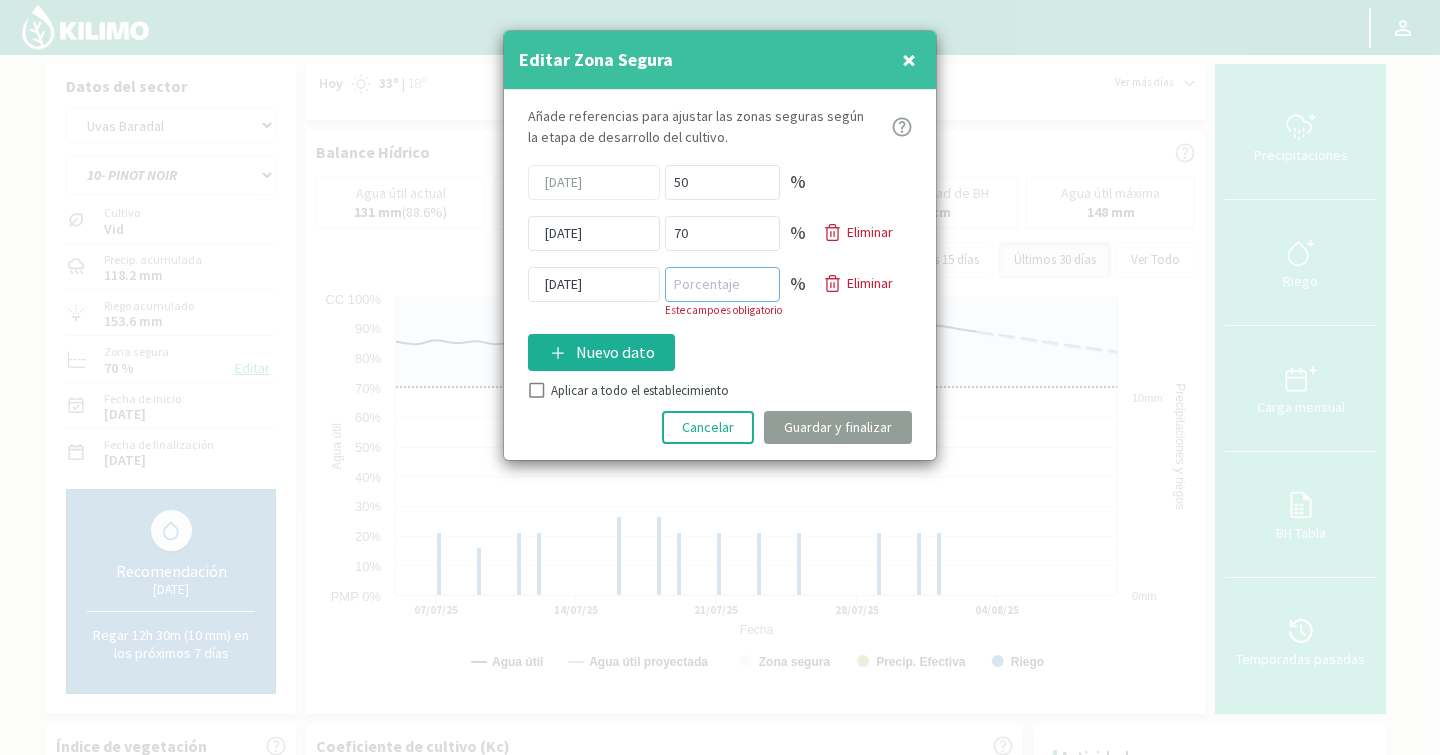 click at bounding box center (722, 284) 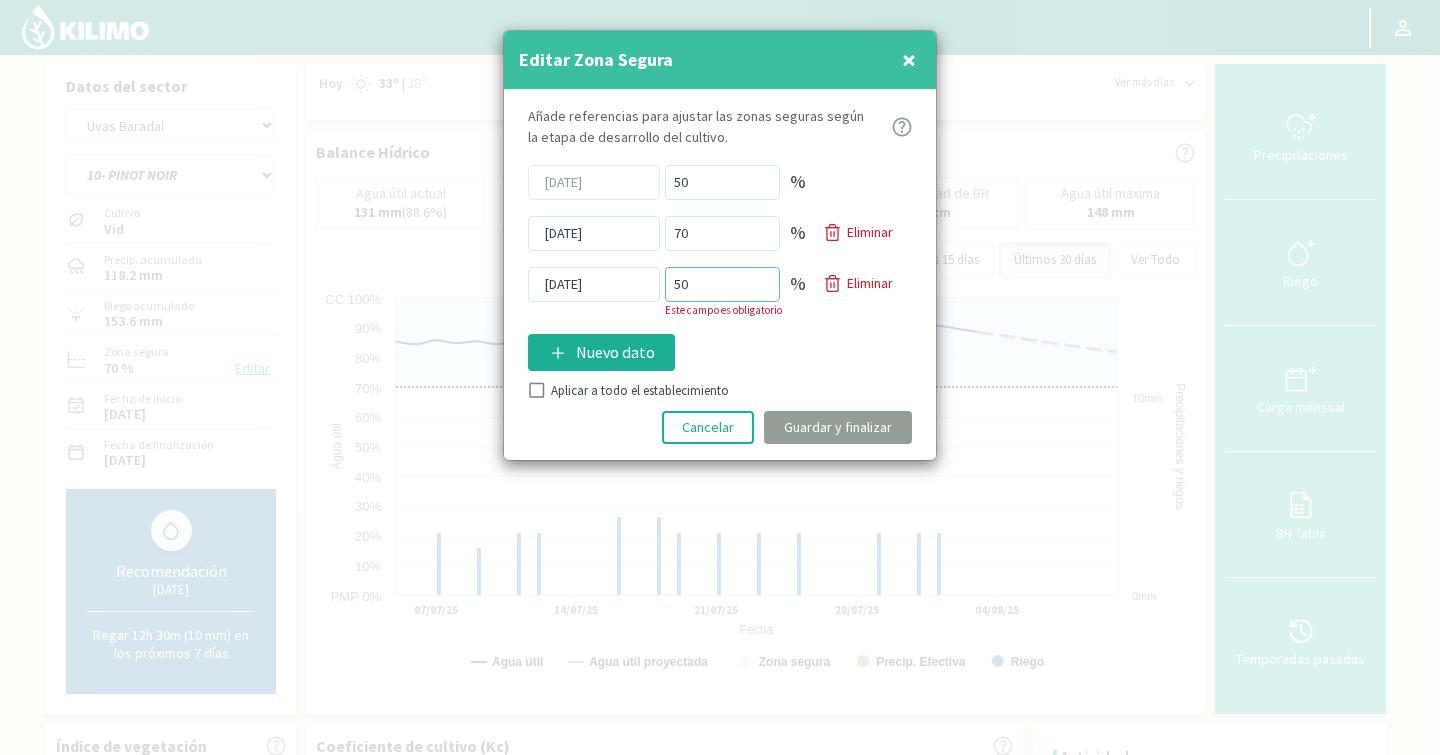 type on "50" 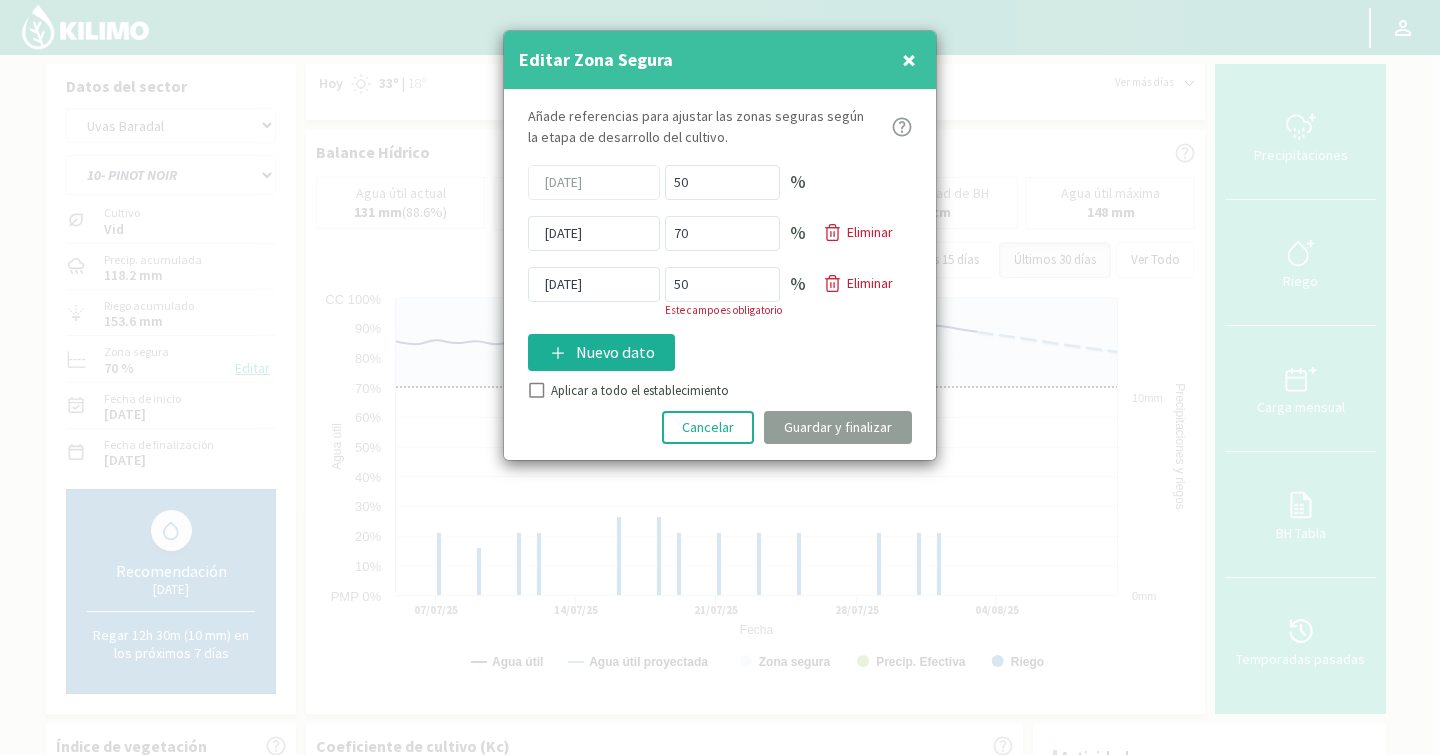 click on "Añade referencias para ajustar las zonas seguras según la etapa de desarrollo del cultivo.
01/12/2024 50 % 14/04/2025 70 %
Eliminar  04/08/2025 50 %  Este campo es obligatorio
Eliminar
Nuevo dato   Aplicar a todo el establecimiento   Cancelar   Guardar y finalizar" at bounding box center [720, 275] 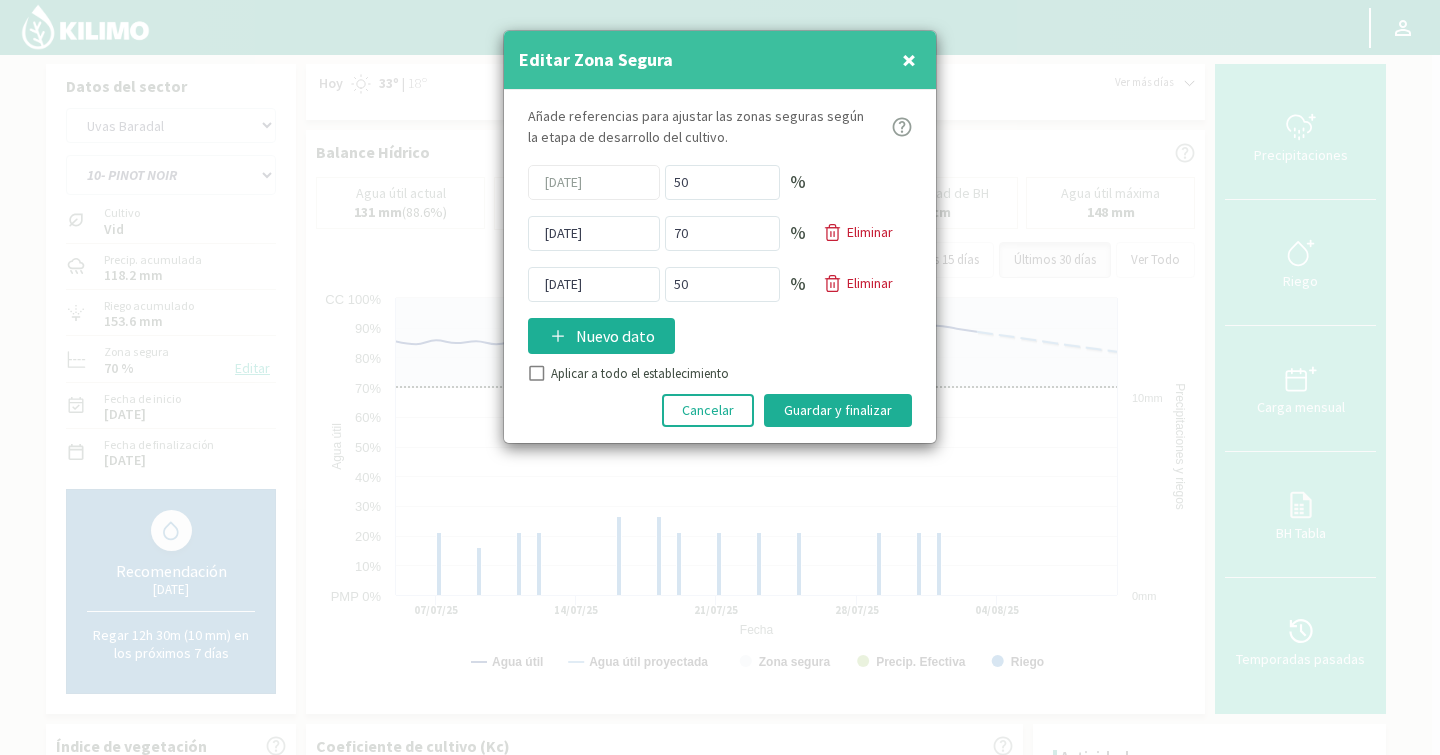 click on "Aplicar a todo el establecimiento" at bounding box center [535, 376] 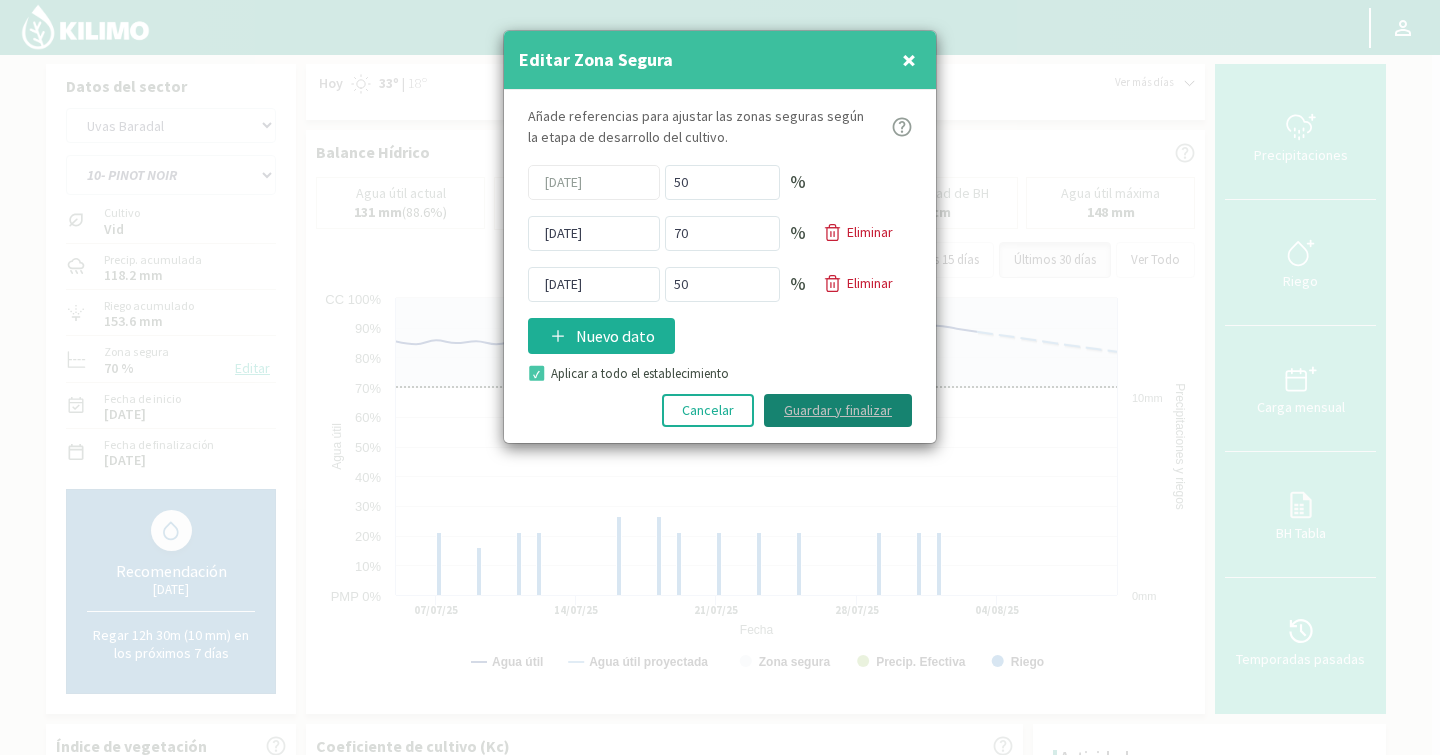 click on "Guardar y finalizar" at bounding box center [838, 410] 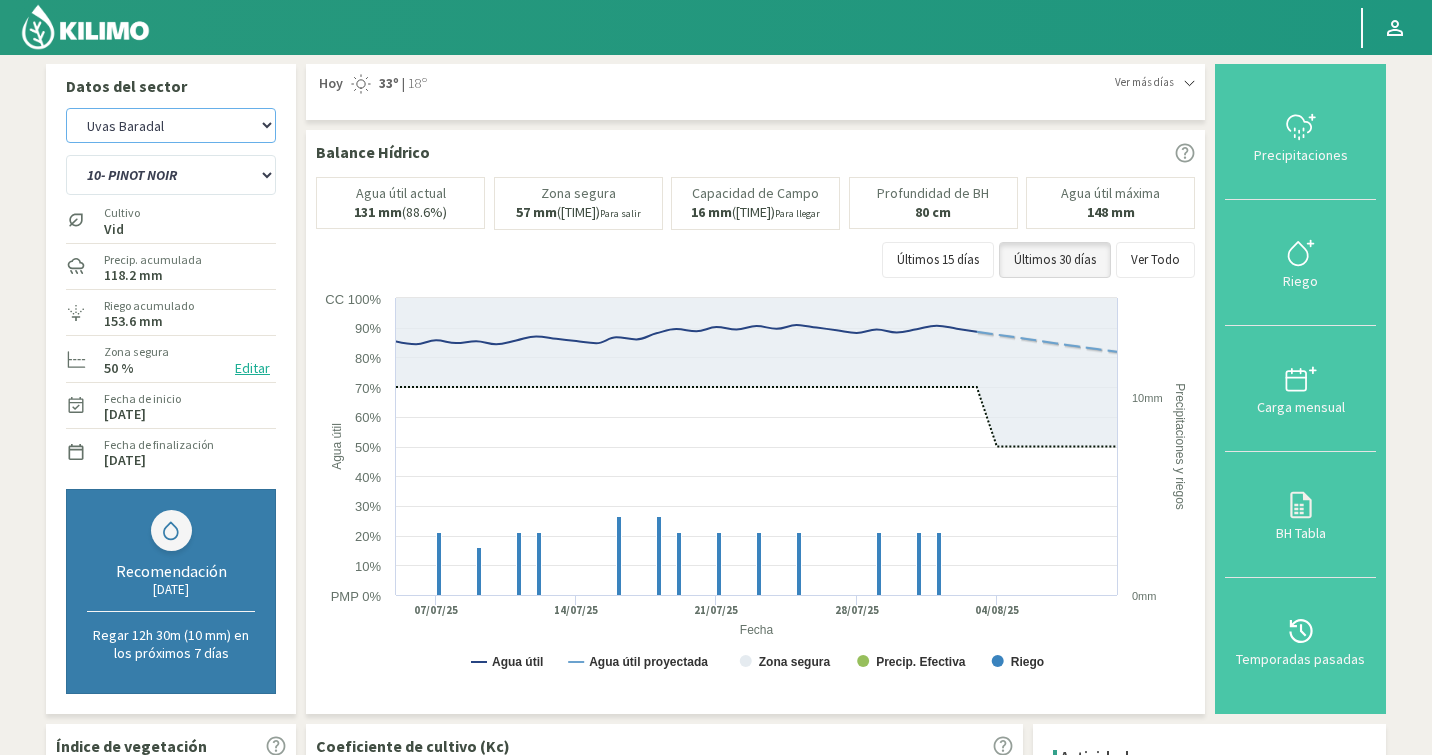 click on "Agr. Cardonal   Agr. El Carmelo   Agrícola Bakia   Agrícola Bakia - IC   Agrícola Exser - Campo Los Andes   Agricola FM Hermanos   Agrícola La Laguna (Samuel Ovalle) - IC   Agrícola Santa Magdalena (E. Ovalle) - IC   Agr. Las Riendas   Agr. Nieto - Florencia   Agr. Nieto - San Andrés   Agrorreina Parcela 27   Agrorreina Parcela 42   Agrorreina Parcela 44   Agrorreina Parcela 46   Agrorreina Parcela 47   Agrorreina San Ramon   AgroUC - IC   Agr. San José   Agr. Santa Laura - Romanini - Cítricos   Agr. Santa Magdalena   Agr. Sutil   Agr. Sutil - Pirque   Agr. Varagui - Rosario 2   Agr. Viconto Campo Viluco   Ag. Santa Laura -Cas1   Ag. Santa Laura -Cas2   Ag. Santa Laura -Cas3   Ag. Santa Laura - Santa Teresa   Agua del Valle - San Gregorio   Agua del Valle - San Lorenzo   Agua del Valle - Santa Emilia   Albigasta - 1m   Albigasta - 2m   Alpamanta   Bidarte   Bidarte   Bidarte   Campo Cassineri   Campo del Puesto - 1m   Campo del Puesto - 2m   Campo Flor   Campo Quinta de Maipo   Chemol Che Hue" 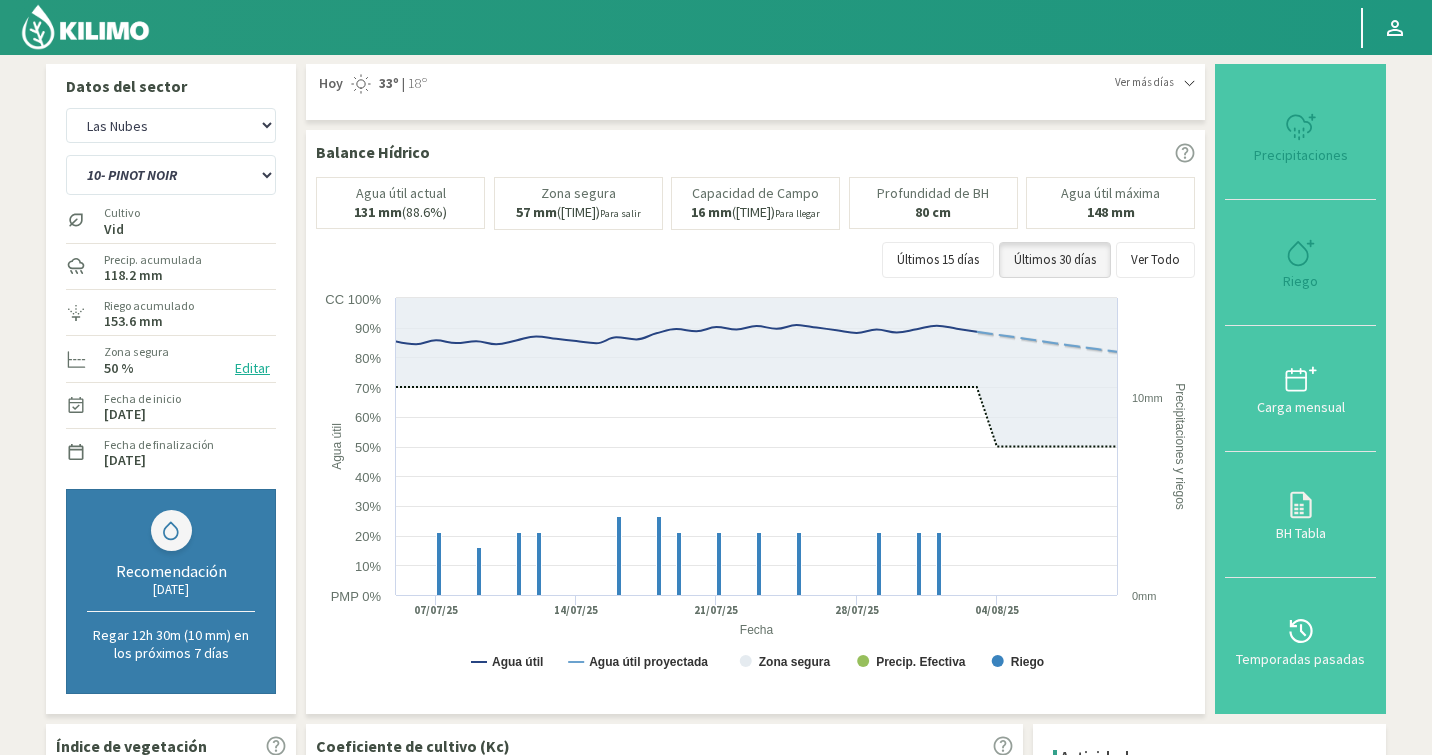 select on "1858: Object" 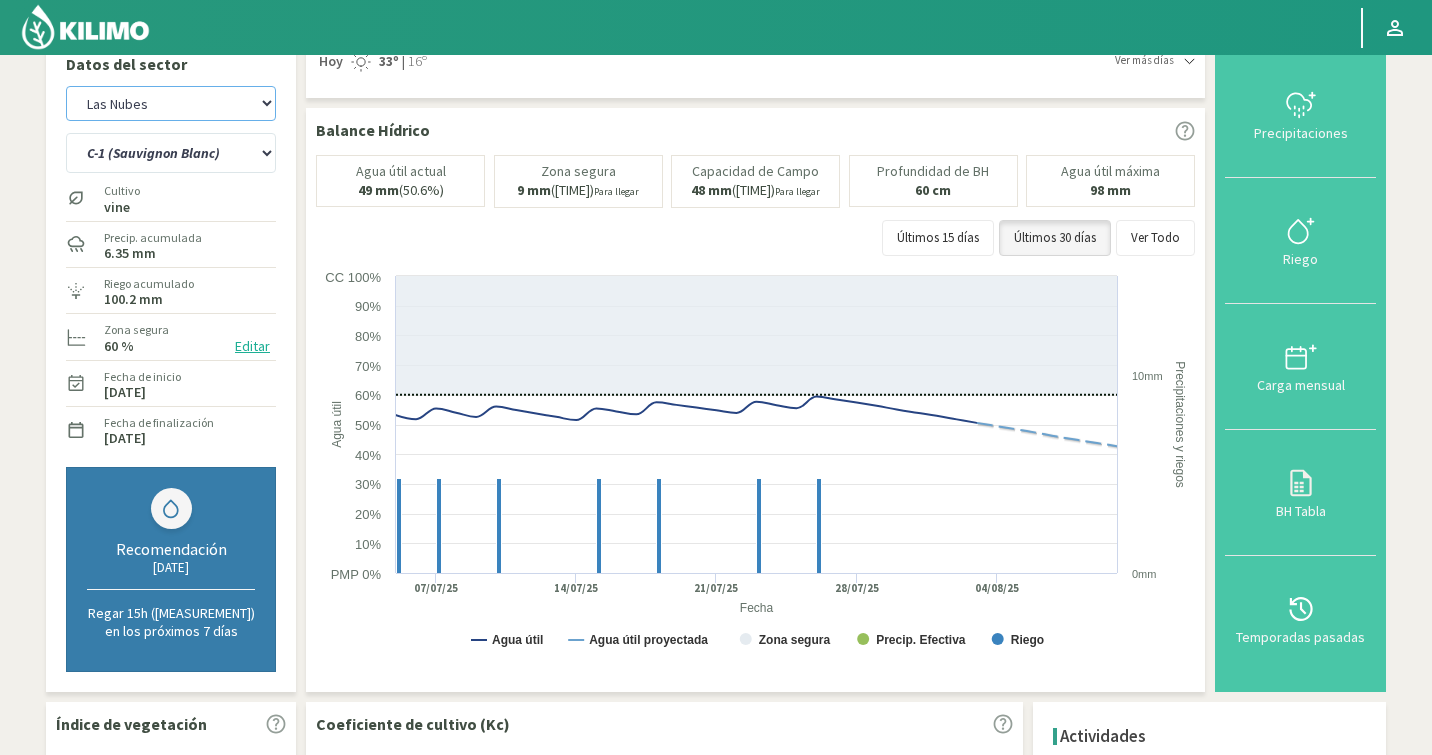scroll, scrollTop: 0, scrollLeft: 0, axis: both 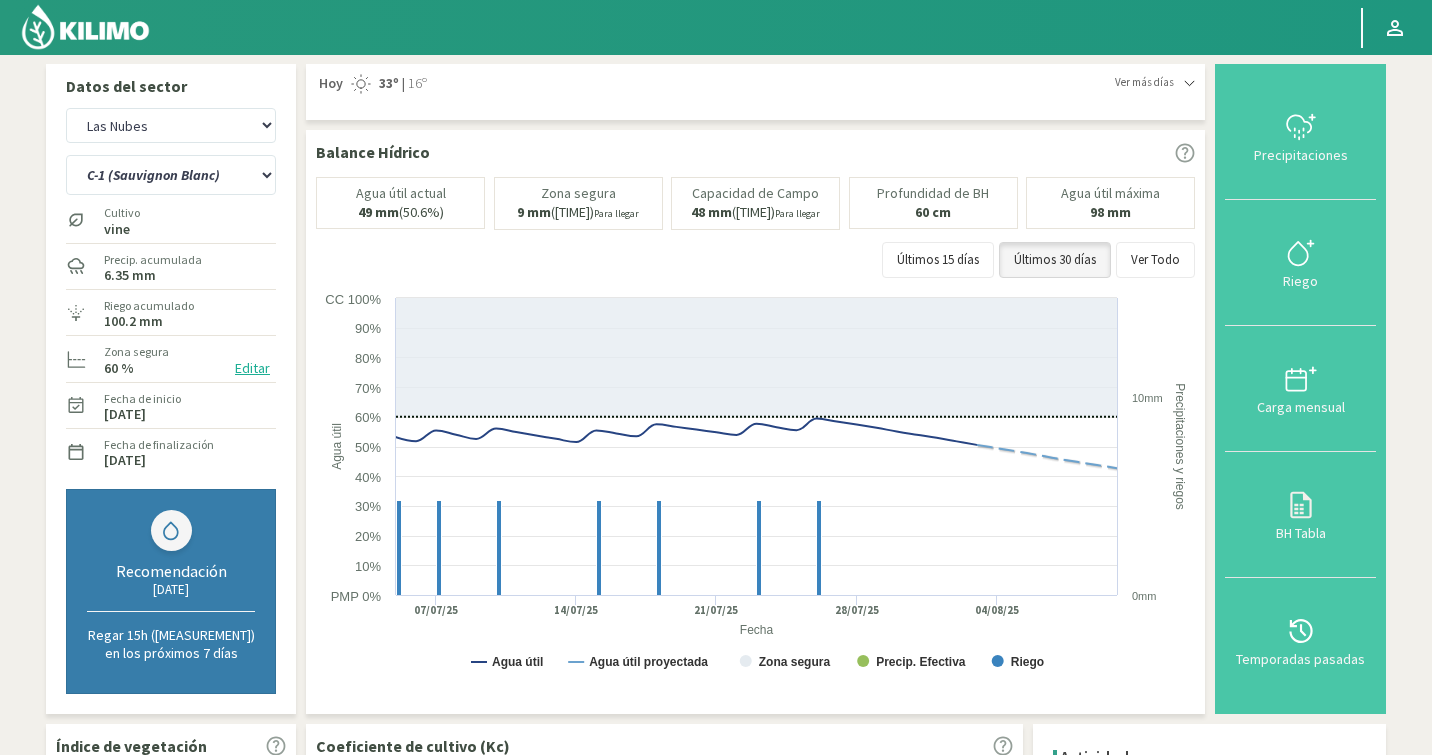 click 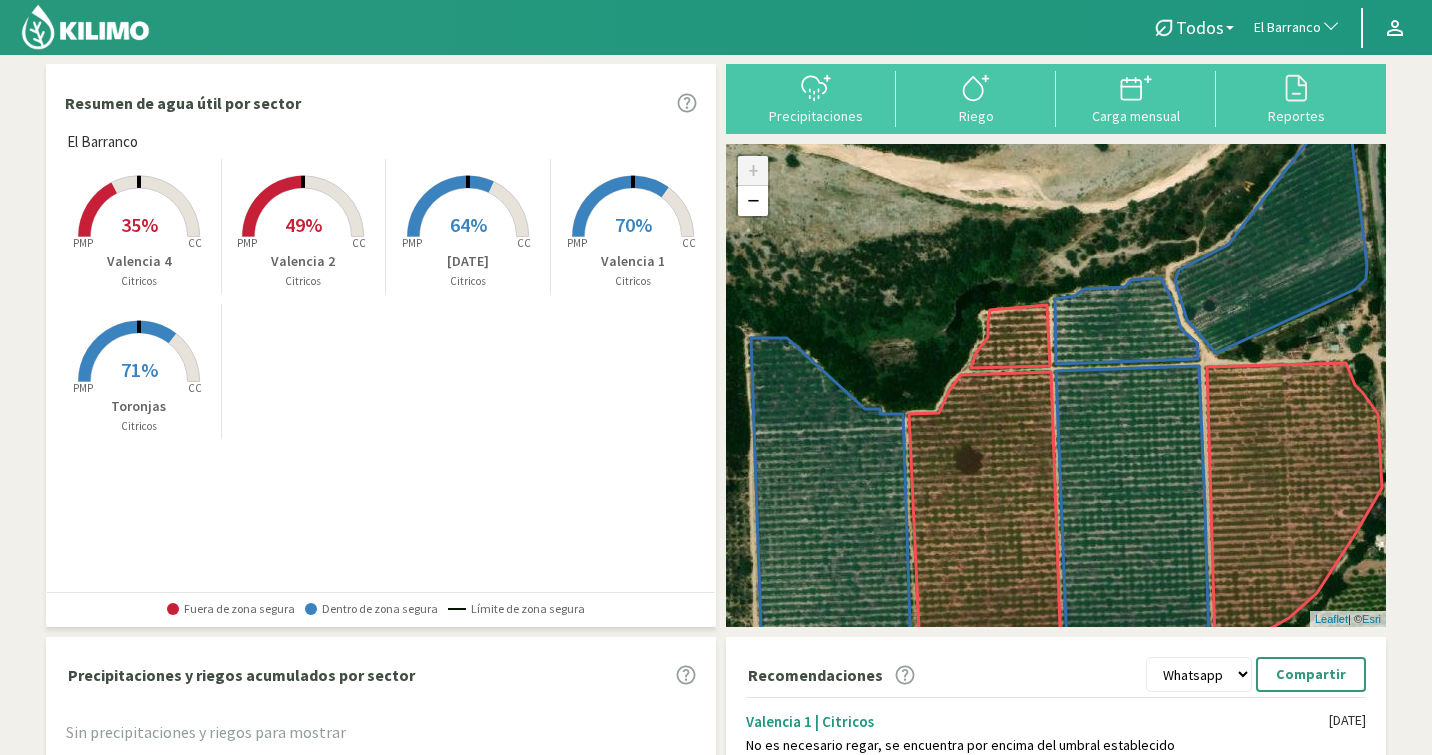 click on "El Barranco" 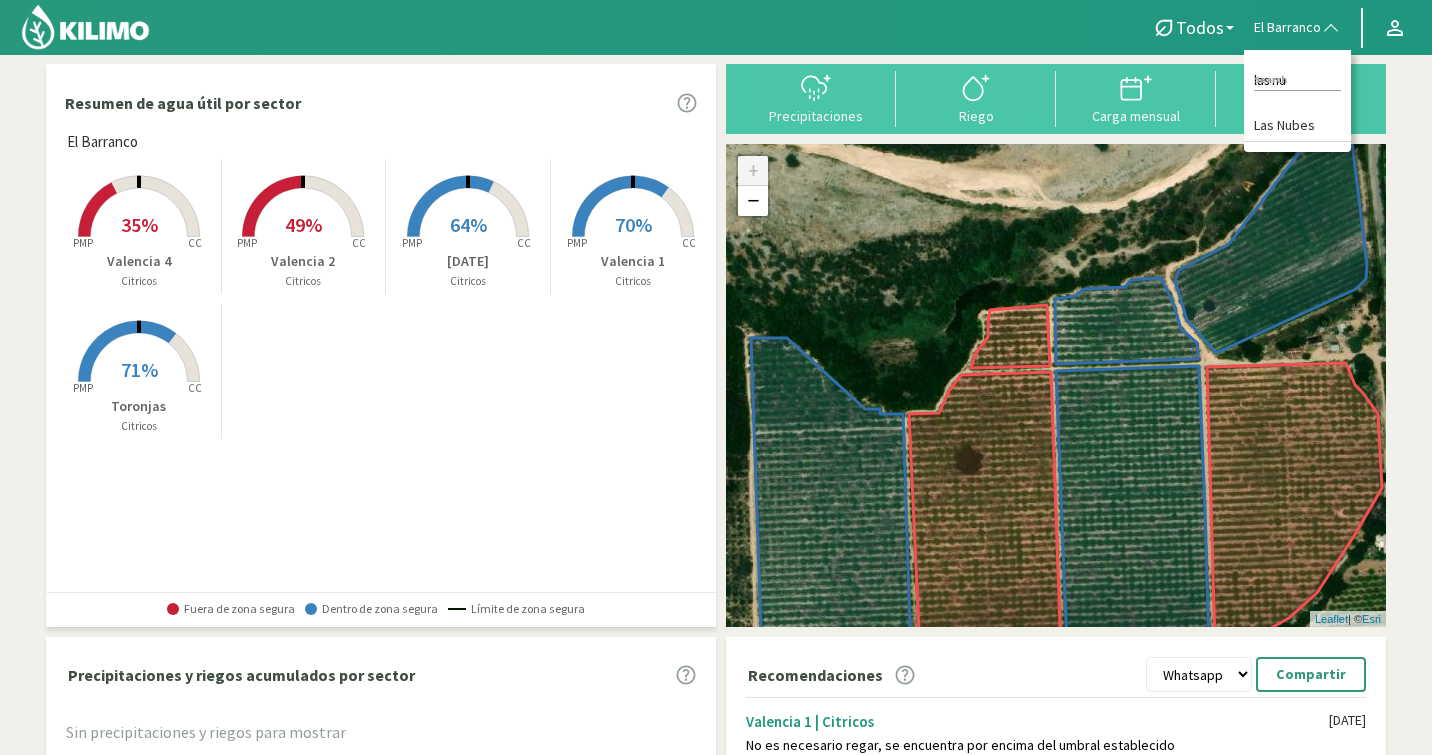 type on "las nu" 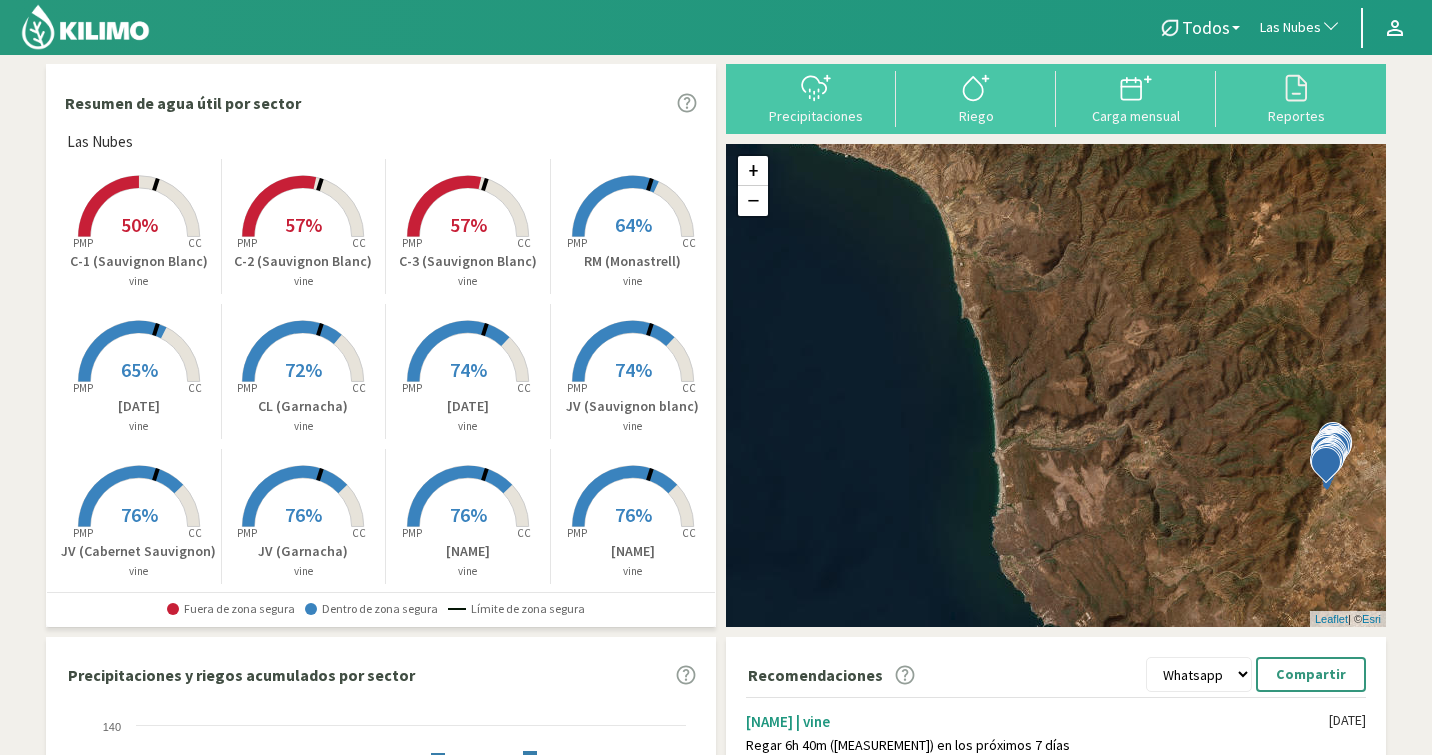 scroll, scrollTop: 457, scrollLeft: 0, axis: vertical 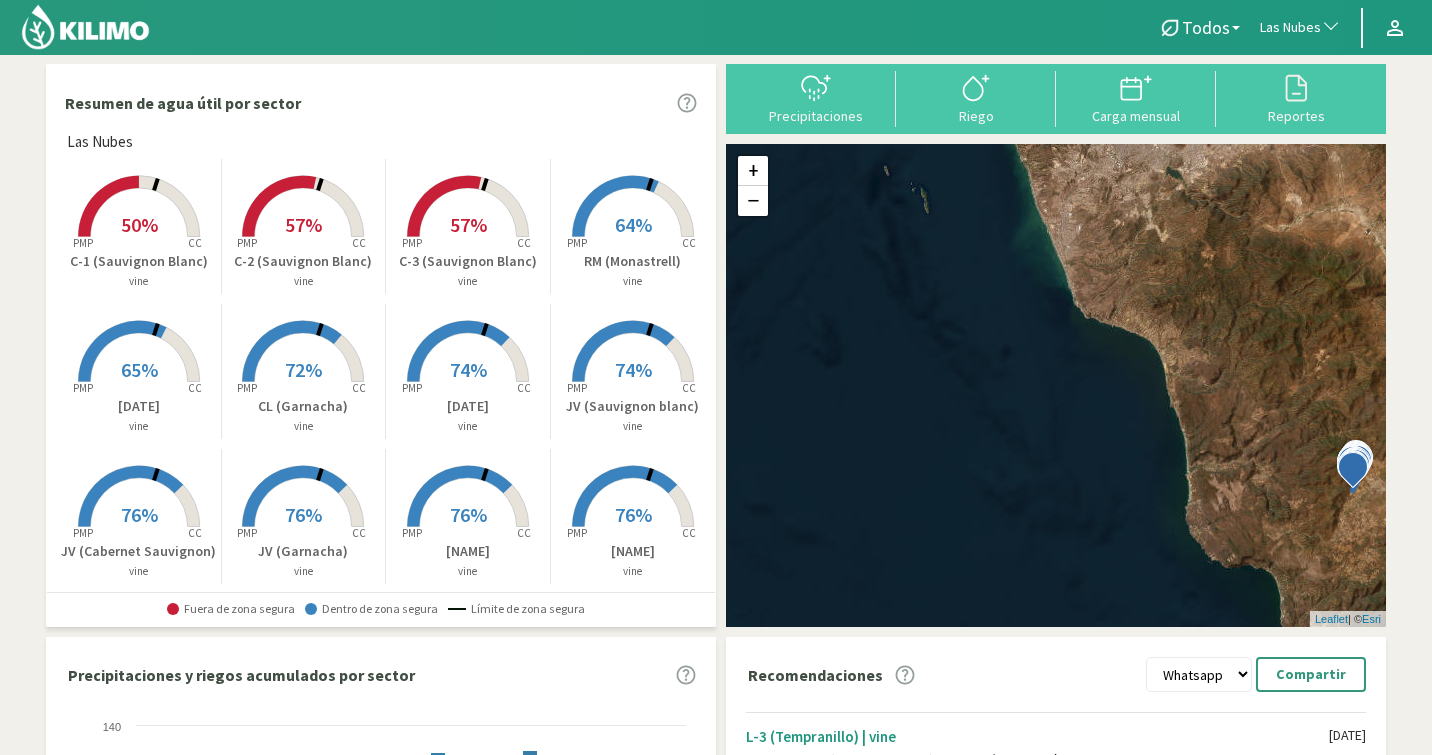 click 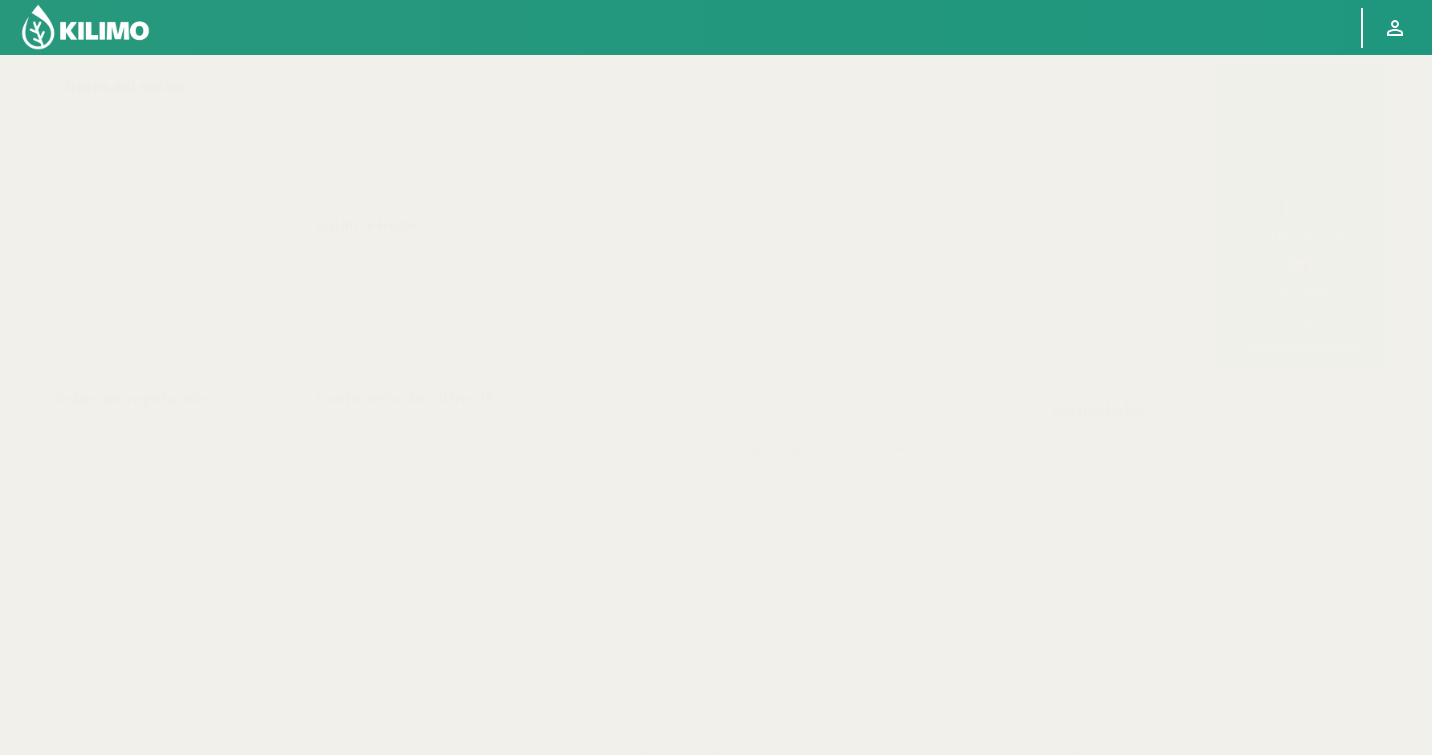 select on "190: Object" 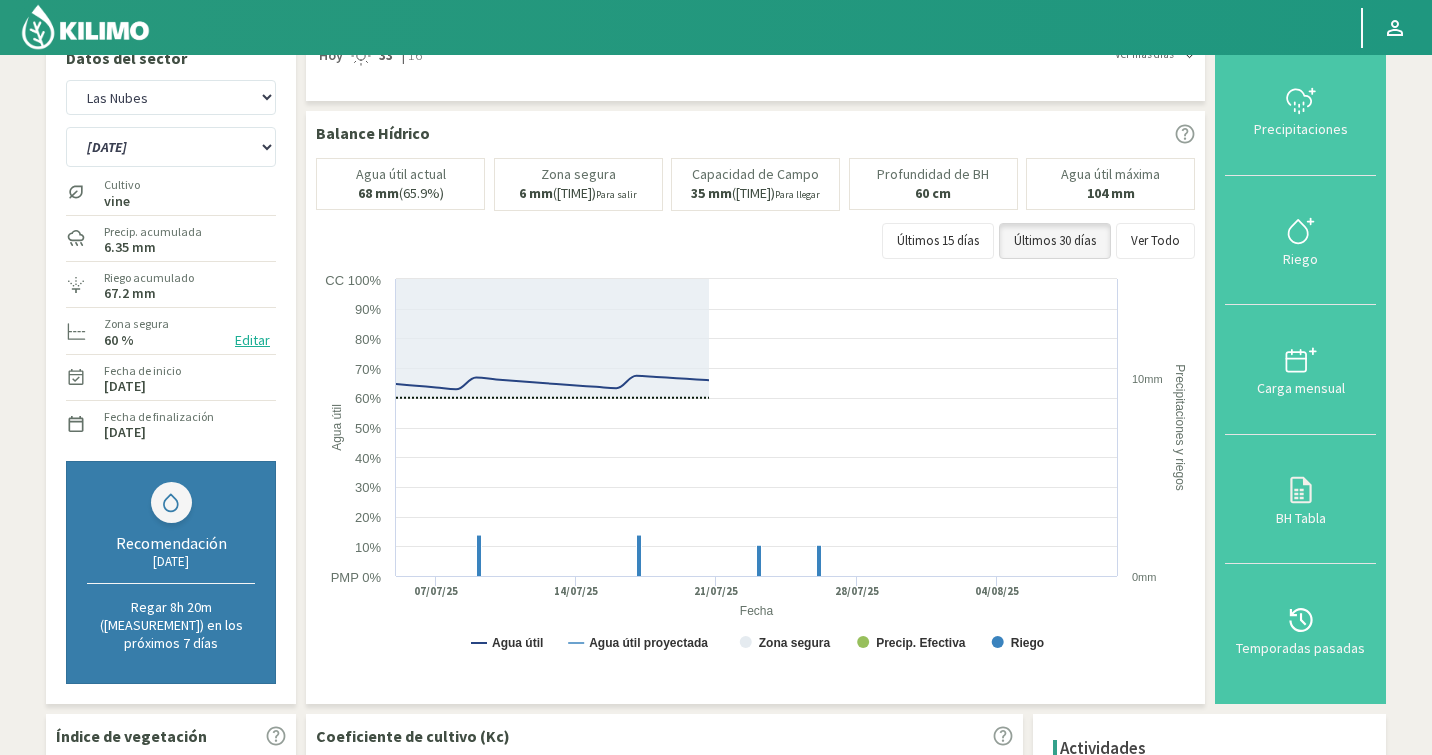 scroll, scrollTop: 120, scrollLeft: 0, axis: vertical 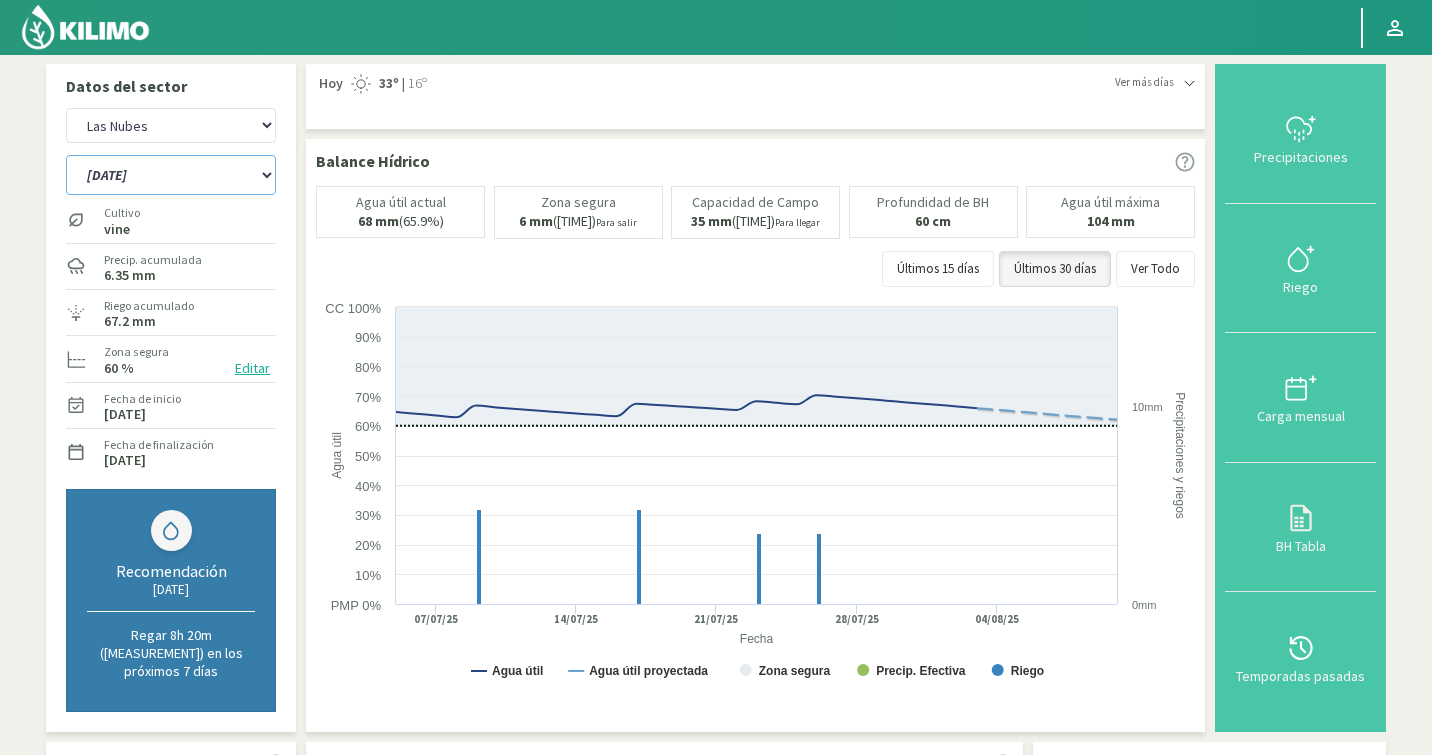 click on "C-1 (Sauvignon Blanc)   C-2 (Sauvignon Blanc)   C-3 (Sauvignon Blanc)   C-5 (Chardonnay)   CL (Chardonnay)   CL (Garnacha)   CL (Nebbiolo)   CL (Sauvignon blanc)   Experimental (Monastrell)   JV (Cabernet Sauvignon)   JV (Garnacha)   JV (Malbec)   JV (Merlot)   JV (Nebbiolo)   JV (Sauvignon blanc)   JV (Syrah)   JV (Tempranillo)   L-1 (Cabernet Sauvignon)   L-1 (Merlot)   L-2 (Cariñena)   L-2 (Garnacha)   L-2 (Graciano)   L-2 (Nebbiolo)   L-3 (Cariñena)   L-3 (Garnacha)   L-3 (Nebbiolo)   L-3 (Tempranillo)   L-4 (1/2 Inferior) (Tempranillo)   L-4 (1/2 Superior) (Tempranillo)   L-4 Bajío (Syrah)   L-4 (Petite Sirah)   L-4 (Syrah)   L-5 (Garnacha)   L-6 (Tempranillo)   L-7A (Graciano)   L-7B (Cariñena)   L-7C (Cariñena)   M5   RM (Monastrell)   RM (Nebbiolo)   RM (Sauvignon Blanc)   RM (Tempranillo)" 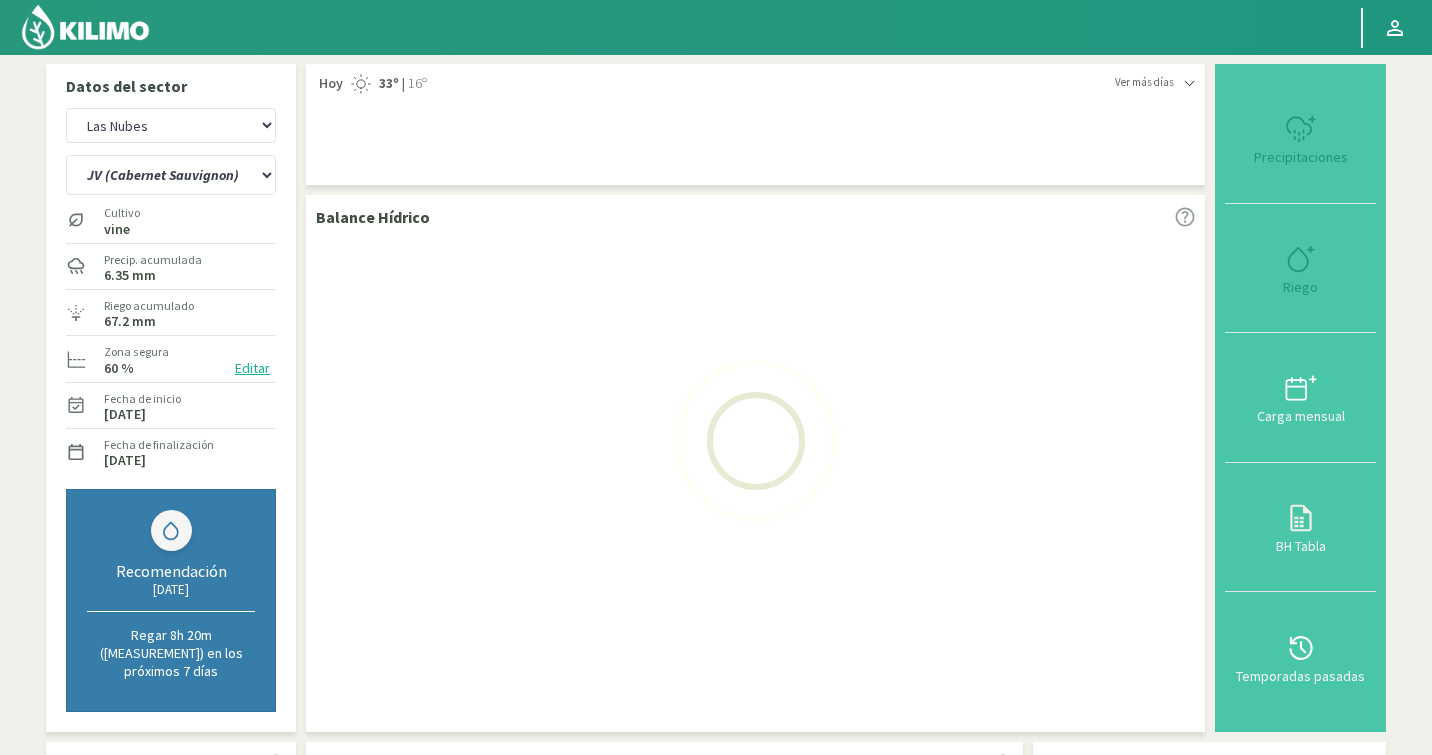 select on "39: Object" 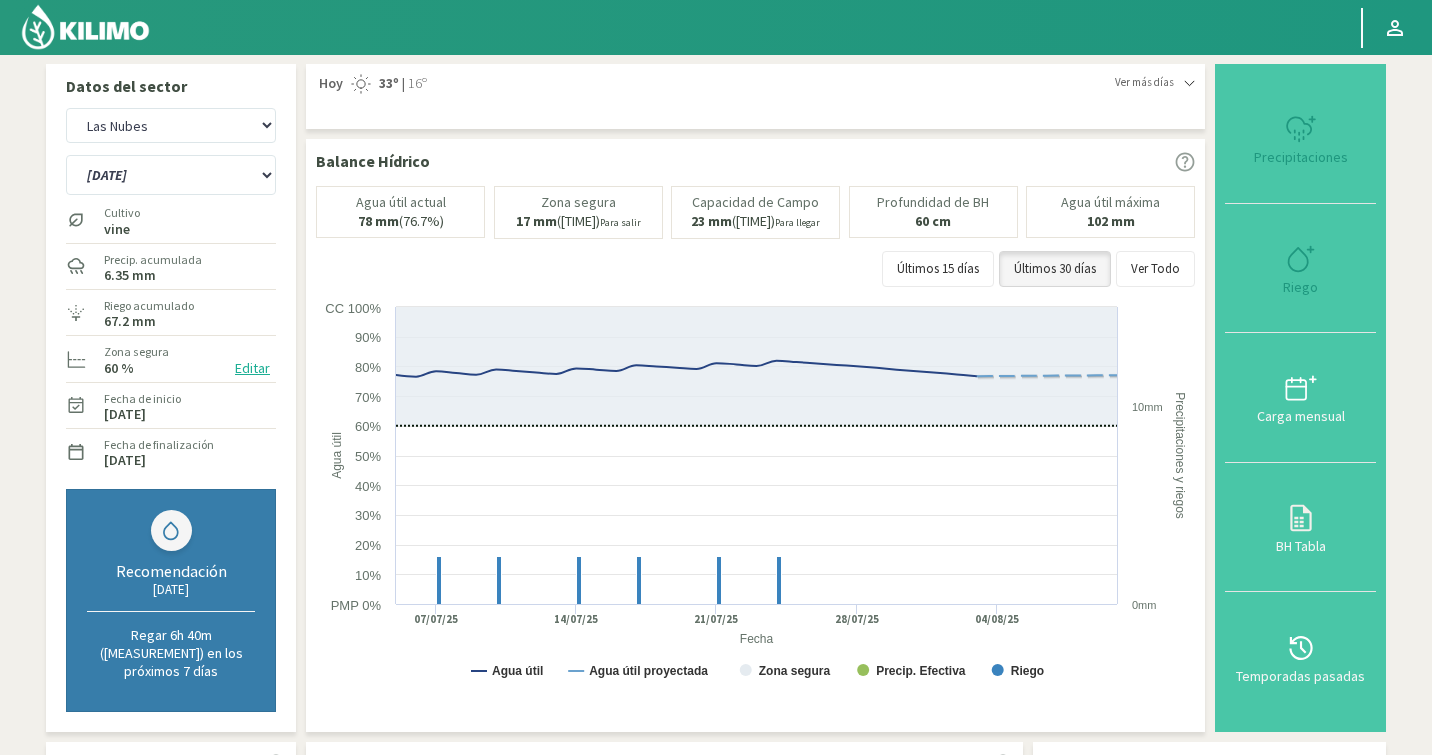 select on "468: Object" 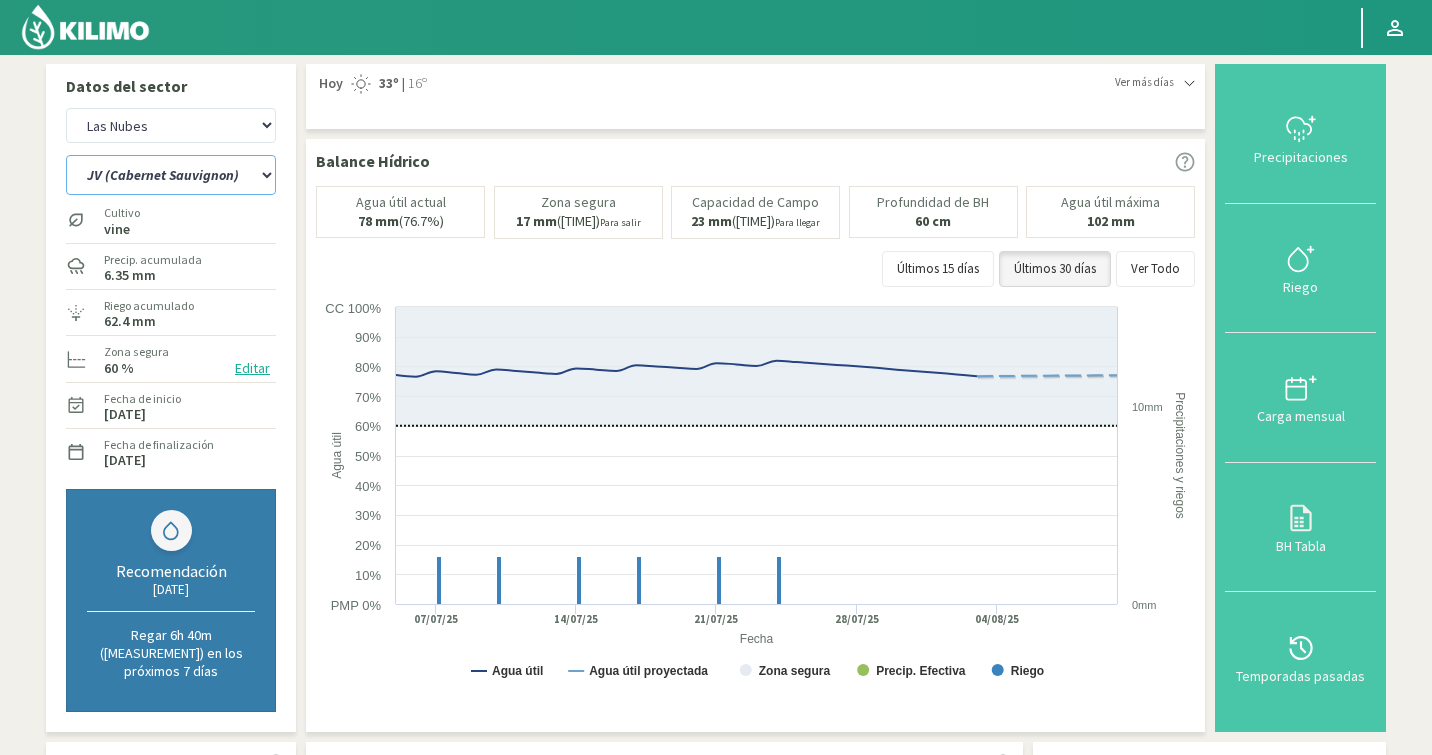 click on "C-1 (Sauvignon Blanc)   C-2 (Sauvignon Blanc)   C-3 (Sauvignon Blanc)   C-5 (Chardonnay)   CL (Chardonnay)   CL (Garnacha)   CL (Nebbiolo)   CL (Sauvignon blanc)   Experimental (Monastrell)   JV (Cabernet Sauvignon)   JV (Garnacha)   JV (Malbec)   JV (Merlot)   JV (Nebbiolo)   JV (Sauvignon blanc)   JV (Syrah)   JV (Tempranillo)   L-1 (Cabernet Sauvignon)   L-1 (Merlot)   L-2 (Cariñena)   L-2 (Garnacha)   L-2 (Graciano)   L-2 (Nebbiolo)   L-3 (Cariñena)   L-3 (Garnacha)   L-3 (Nebbiolo)   L-3 (Tempranillo)   L-4 (1/2 Inferior) (Tempranillo)   L-4 (1/2 Superior) (Tempranillo)   L-4 Bajío (Syrah)   L-4 (Petite Sirah)   L-4 (Syrah)   L-5 (Garnacha)   L-6 (Tempranillo)   L-7A (Graciano)   L-7B (Cariñena)   L-7C (Cariñena)   M5   RM (Monastrell)   RM (Nebbiolo)   RM (Sauvignon Blanc)   RM (Tempranillo)" 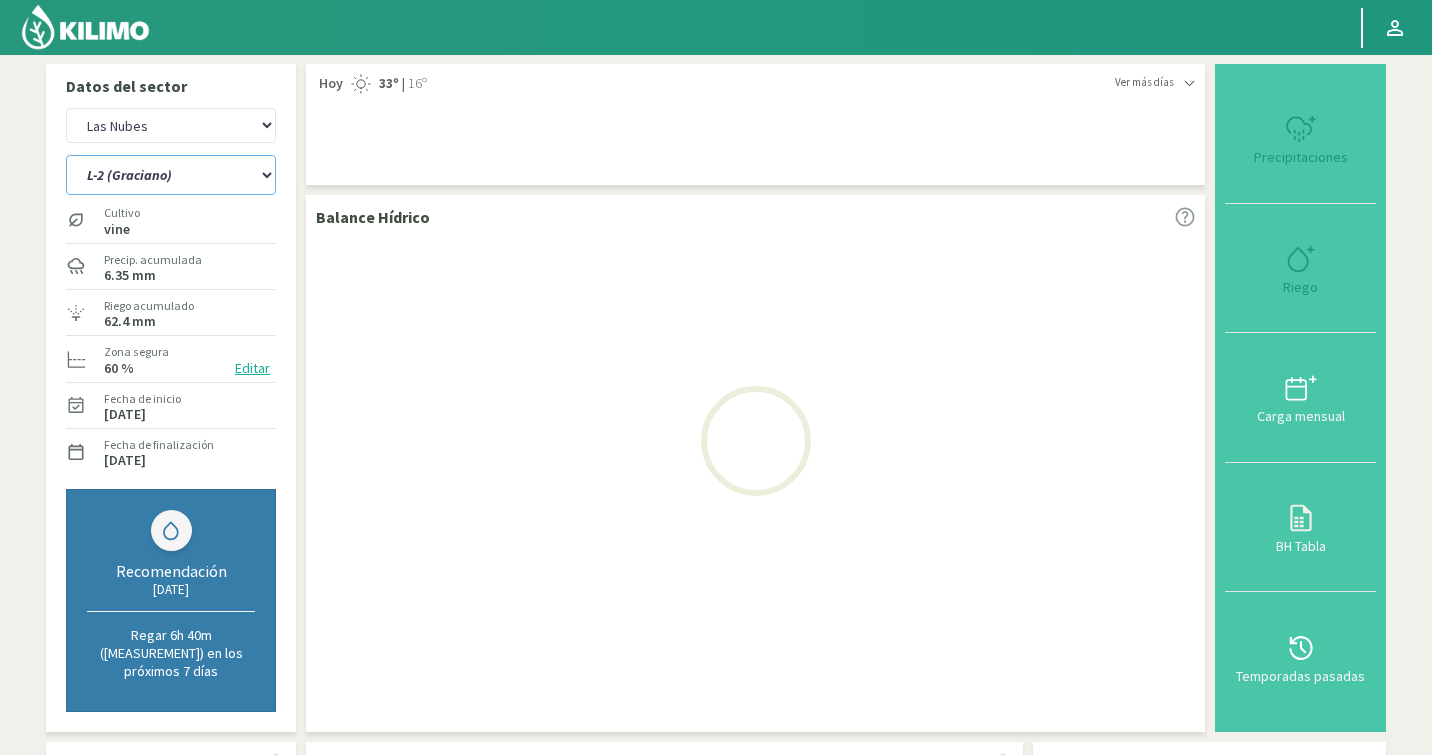 select on "51: Object" 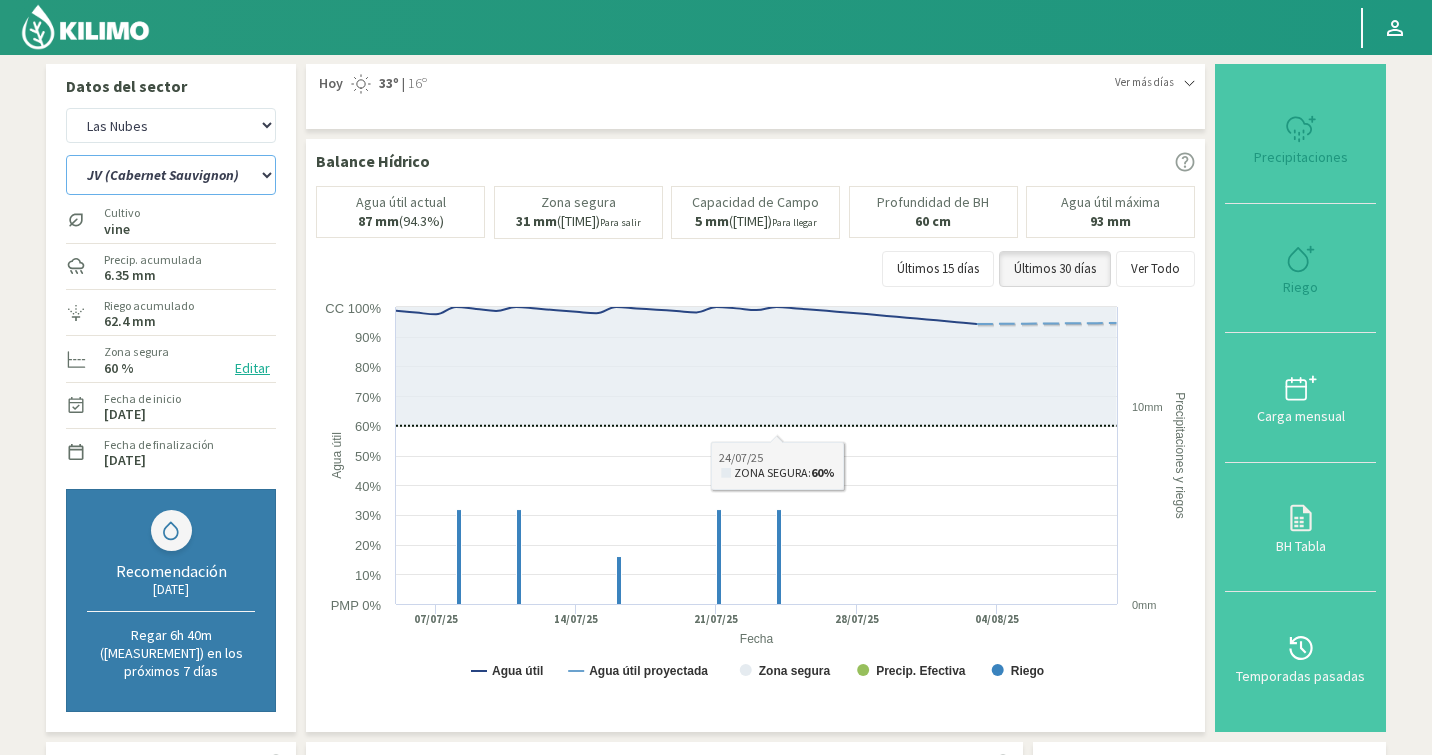 select on "746: Object" 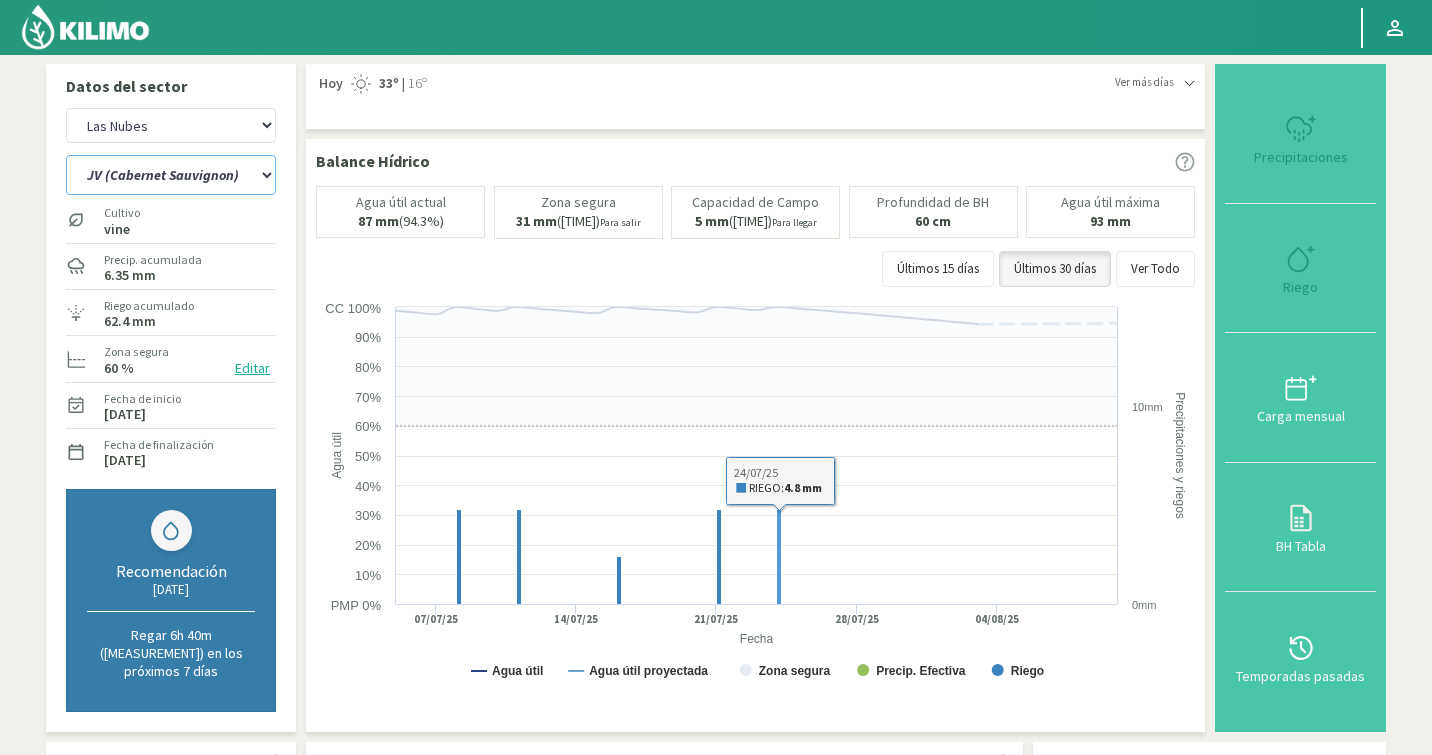 select on "105: Object" 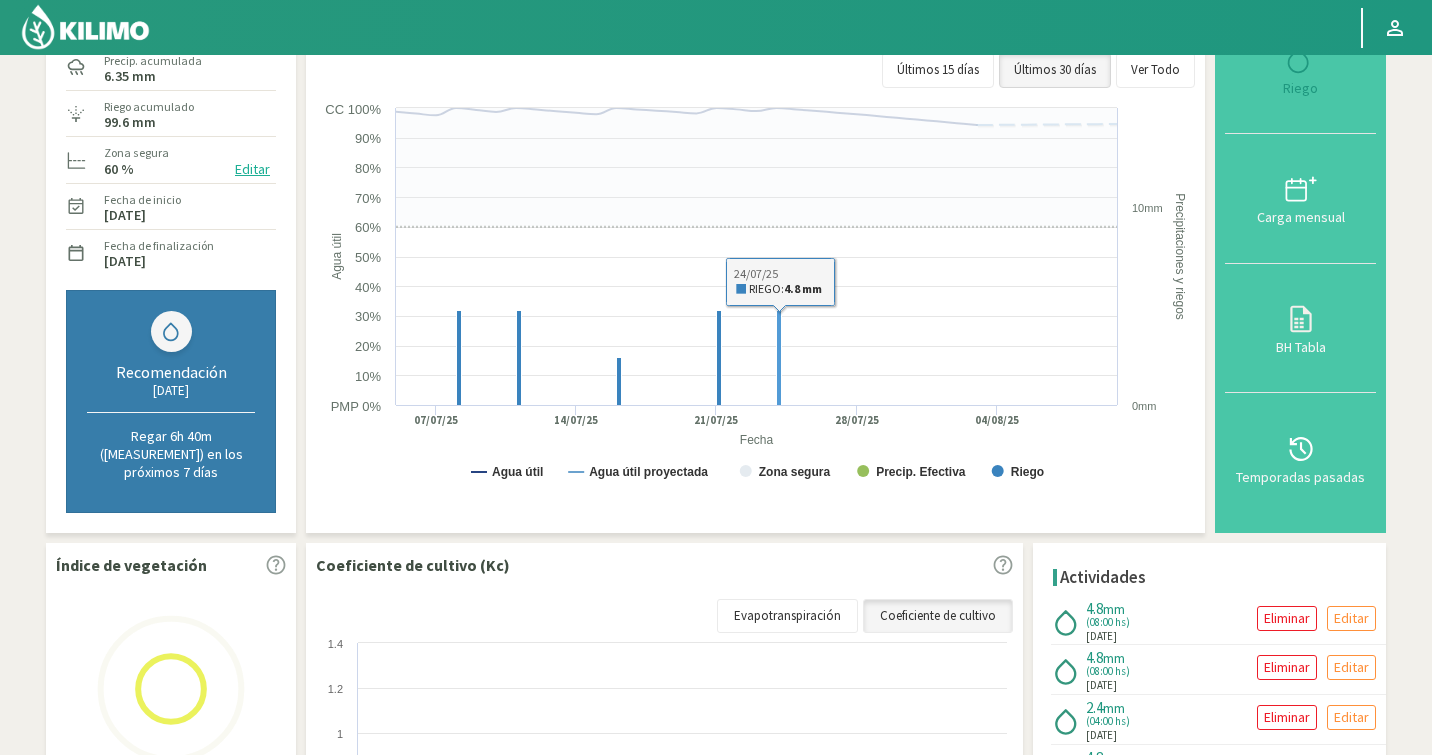 scroll, scrollTop: 349, scrollLeft: 0, axis: vertical 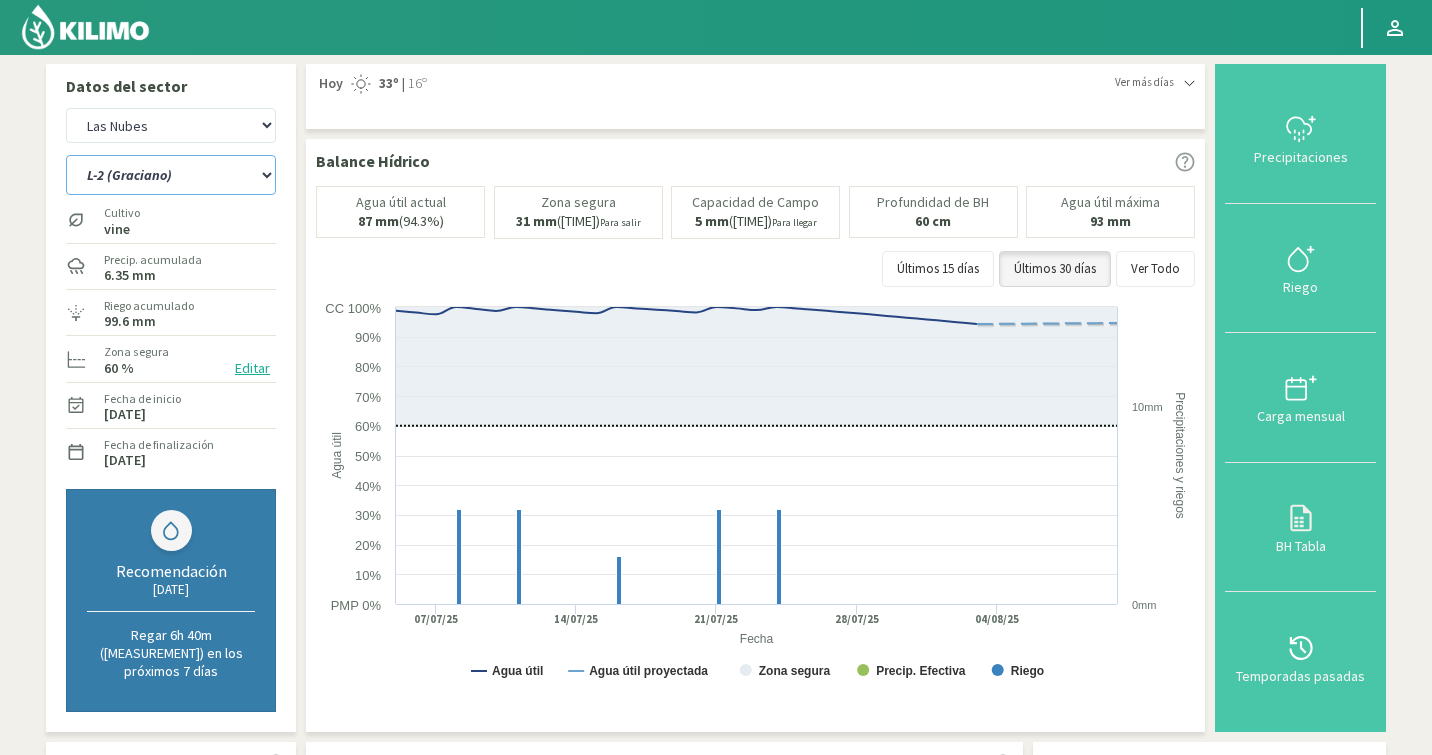 click on "C-1 (Sauvignon Blanc)   C-2 (Sauvignon Blanc)   C-3 (Sauvignon Blanc)   C-5 (Chardonnay)   CL (Chardonnay)   CL (Garnacha)   CL (Nebbiolo)   CL (Sauvignon blanc)   Experimental (Monastrell)   JV (Cabernet Sauvignon)   JV (Garnacha)   JV (Malbec)   JV (Merlot)   JV (Nebbiolo)   JV (Sauvignon blanc)   JV (Syrah)   JV (Tempranillo)   L-1 (Cabernet Sauvignon)   L-1 (Merlot)   L-2 (Cariñena)   L-2 (Garnacha)   L-2 (Graciano)   L-2 (Nebbiolo)   L-3 (Cariñena)   L-3 (Garnacha)   L-3 (Nebbiolo)   L-3 (Tempranillo)   L-4 (1/2 Inferior) (Tempranillo)   L-4 (1/2 Superior) (Tempranillo)   L-4 Bajío (Syrah)   L-4 (Petite Sirah)   L-4 (Syrah)   L-5 (Garnacha)   L-6 (Tempranillo)   L-7A (Graciano)   L-7B (Cariñena)   L-7C (Cariñena)   M5   RM (Monastrell)   RM (Nebbiolo)   RM (Sauvignon Blanc)   RM (Tempranillo)" 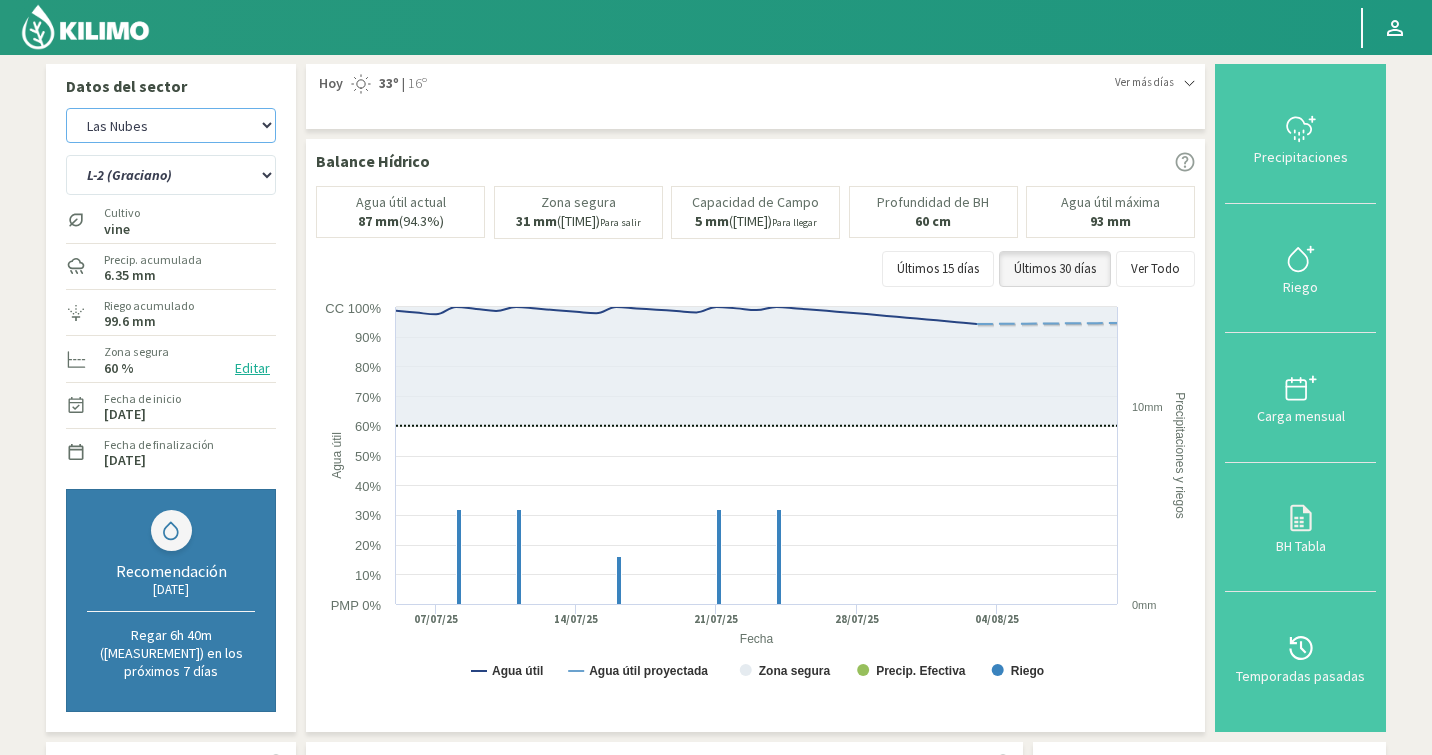 click on "Agr. Cardonal   Agr. El Carmelo   Agrícola Bakia   Agrícola Bakia - IC   Agrícola Exser - Campo Los Andes   Agricola FM Hermanos   Agrícola La Laguna (Samuel Ovalle) - IC   Agrícola Santa Magdalena (E. Ovalle) - IC   Agr. Las Riendas   Agr. Nieto - Florencia   Agr. Nieto - San Andrés   Agrorreina Parcela 27   Agrorreina Parcela 42   Agrorreina Parcela 44   Agrorreina Parcela 46   Agrorreina Parcela 47   Agrorreina San Ramon   AgroUC - IC   Agr. San José   Agr. Santa Laura - Romanini - Cítricos   Agr. Santa Magdalena   Agr. Sutil   Agr. Sutil - Pirque   Agr. Varagui - Rosario 2   Agr. Viconto Campo Viluco   Ag. Santa Laura -Cas1   Ag. Santa Laura -Cas2   Ag. Santa Laura -Cas3   Ag. Santa Laura - Santa Teresa   Agua del Valle - San Gregorio   Agua del Valle - San Lorenzo   Agua del Valle - Santa Emilia   Albigasta - 1m   Albigasta - 2m   Alpamanta   Bidarte   Bidarte   Bidarte   Campo Cassineri   Campo del Puesto - 1m   Campo del Puesto - 2m   Campo Flor   Campo Quinta de Maipo   Chemol Che Hue" 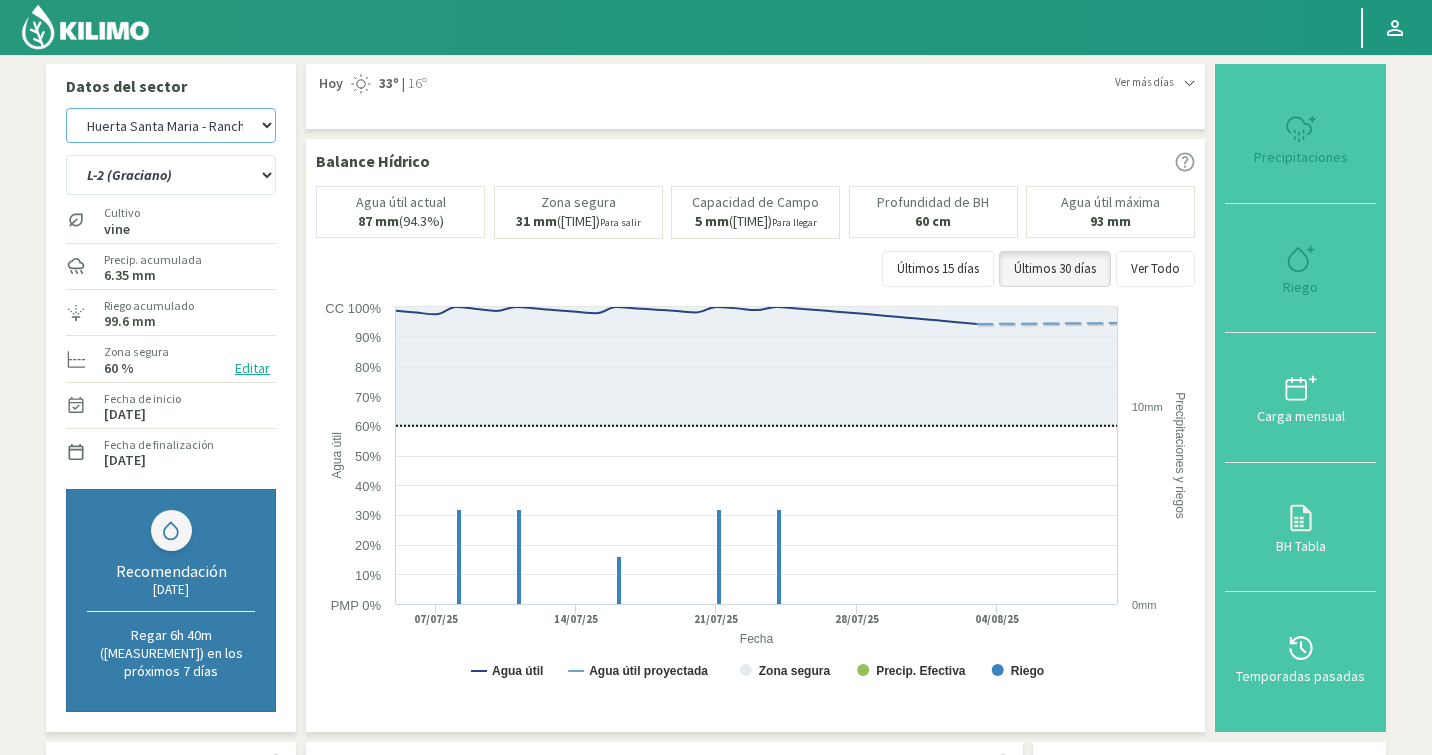 select on "962: Object" 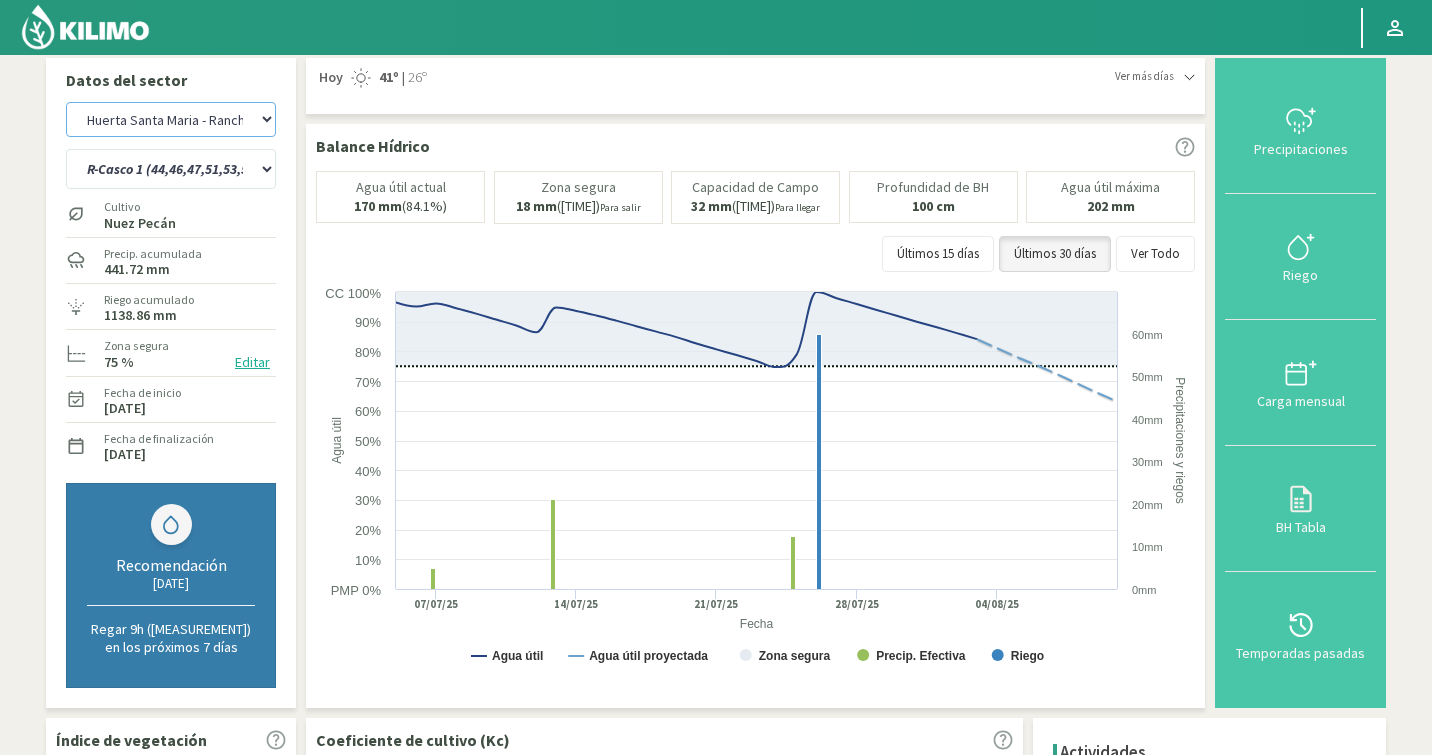 scroll, scrollTop: 0, scrollLeft: 0, axis: both 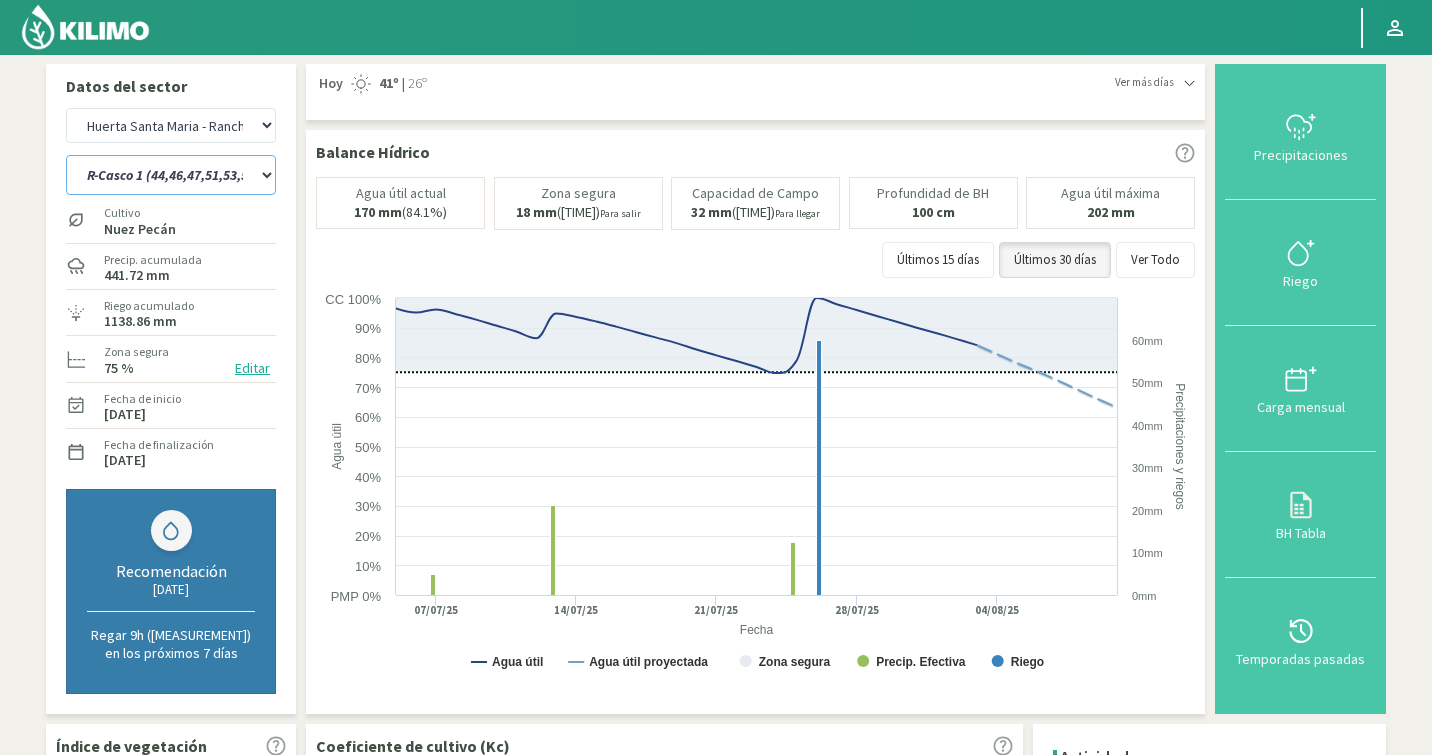 click on "R-Casco 1 (44,46,47,51,53,55,57,59,61)   R-Casco 2 (43,45,48,49,50,52,54,56,58,60,62)   R-Casco 3 (1,2,3,4,5,6,7,8,9,10)   R-Loma 4 (11,13,15,17,19,35,I,N,L,K)   R-Loma 5 (12,14,16,18,20,36,J,M,Ñ)   R-Loma 6 (33,34,37,38,39,40,41,42)" 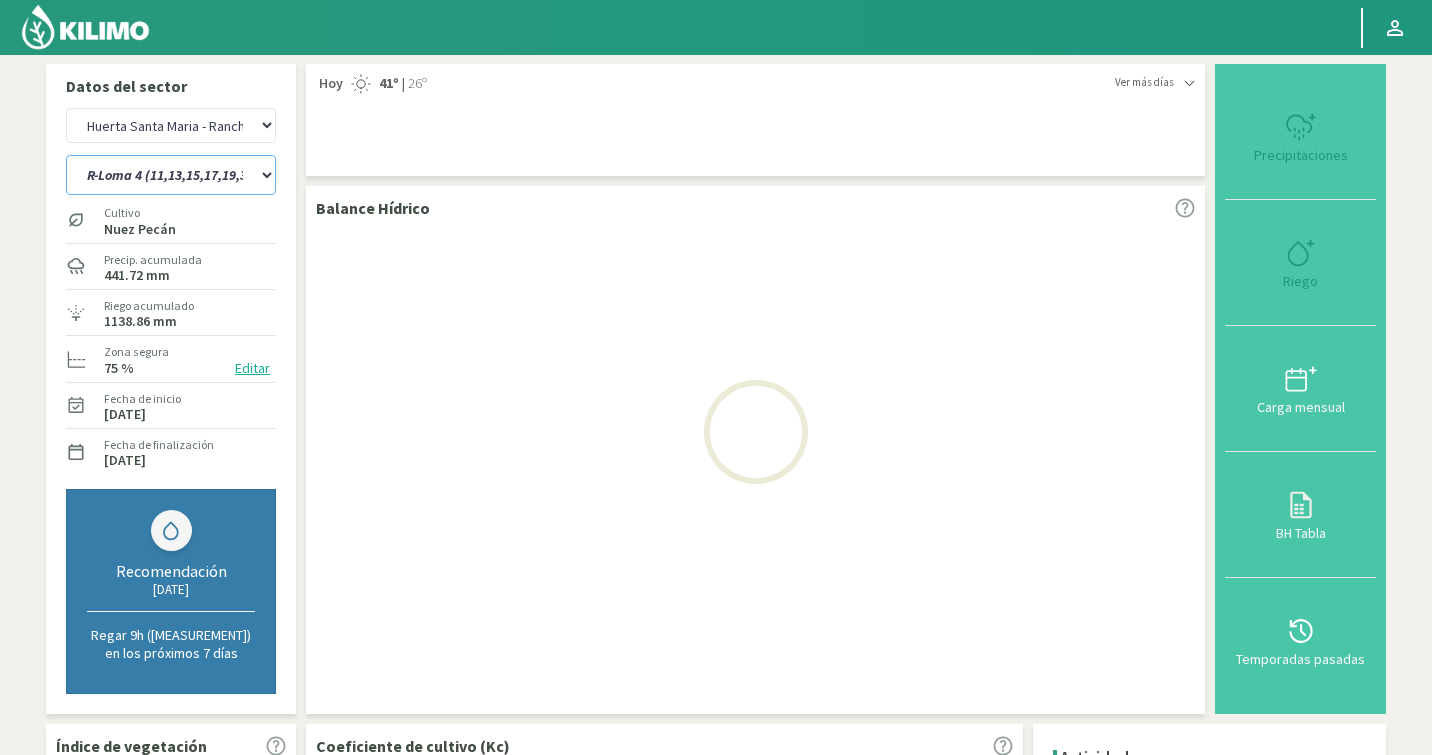 select on "126: Object" 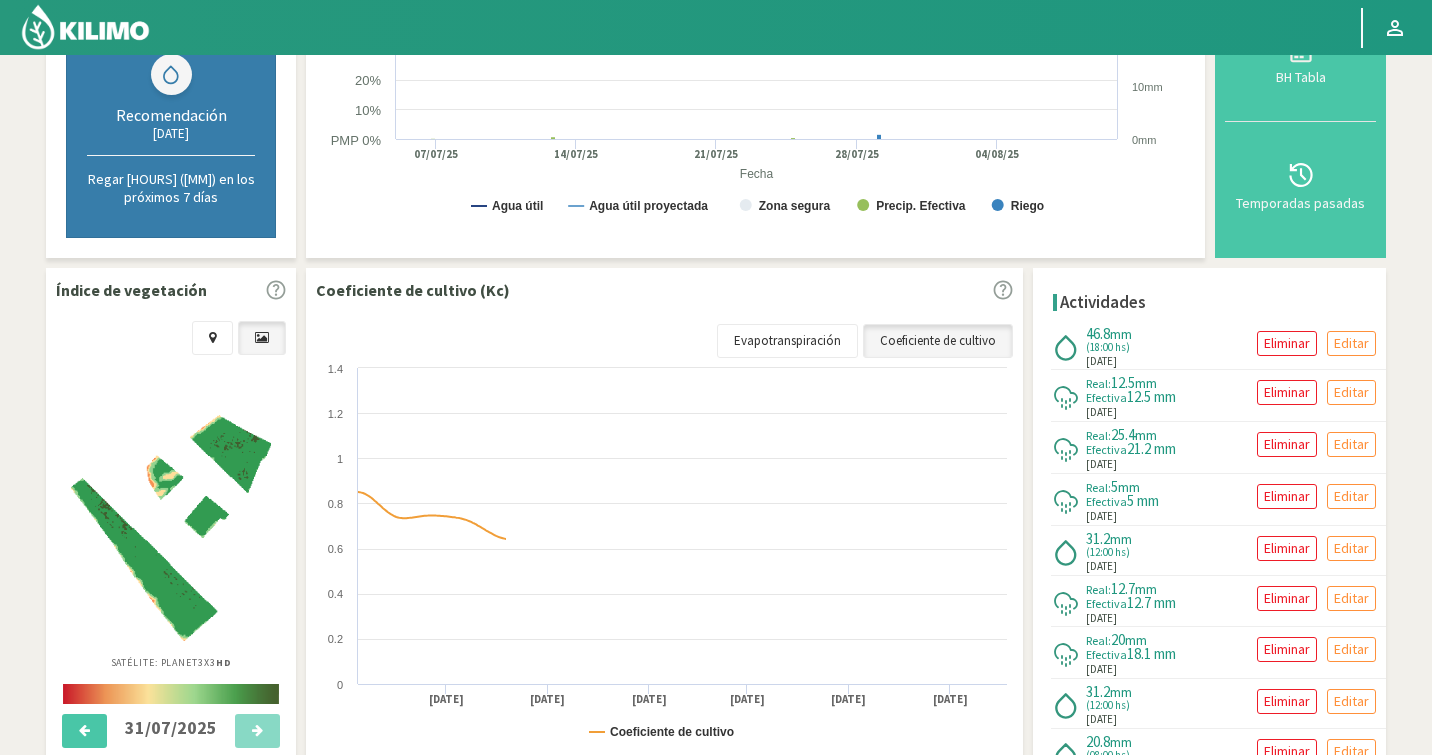 scroll, scrollTop: 574, scrollLeft: 0, axis: vertical 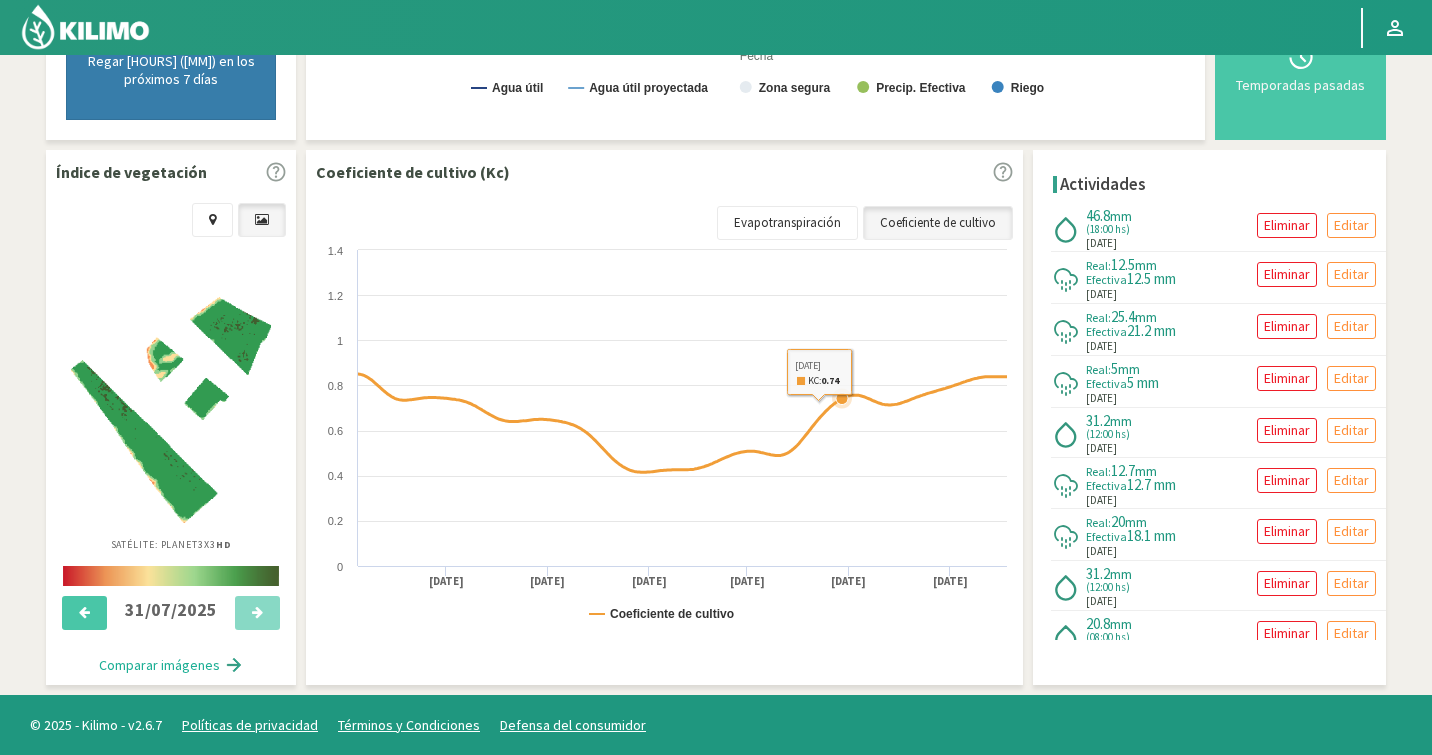 select on "1240: Object" 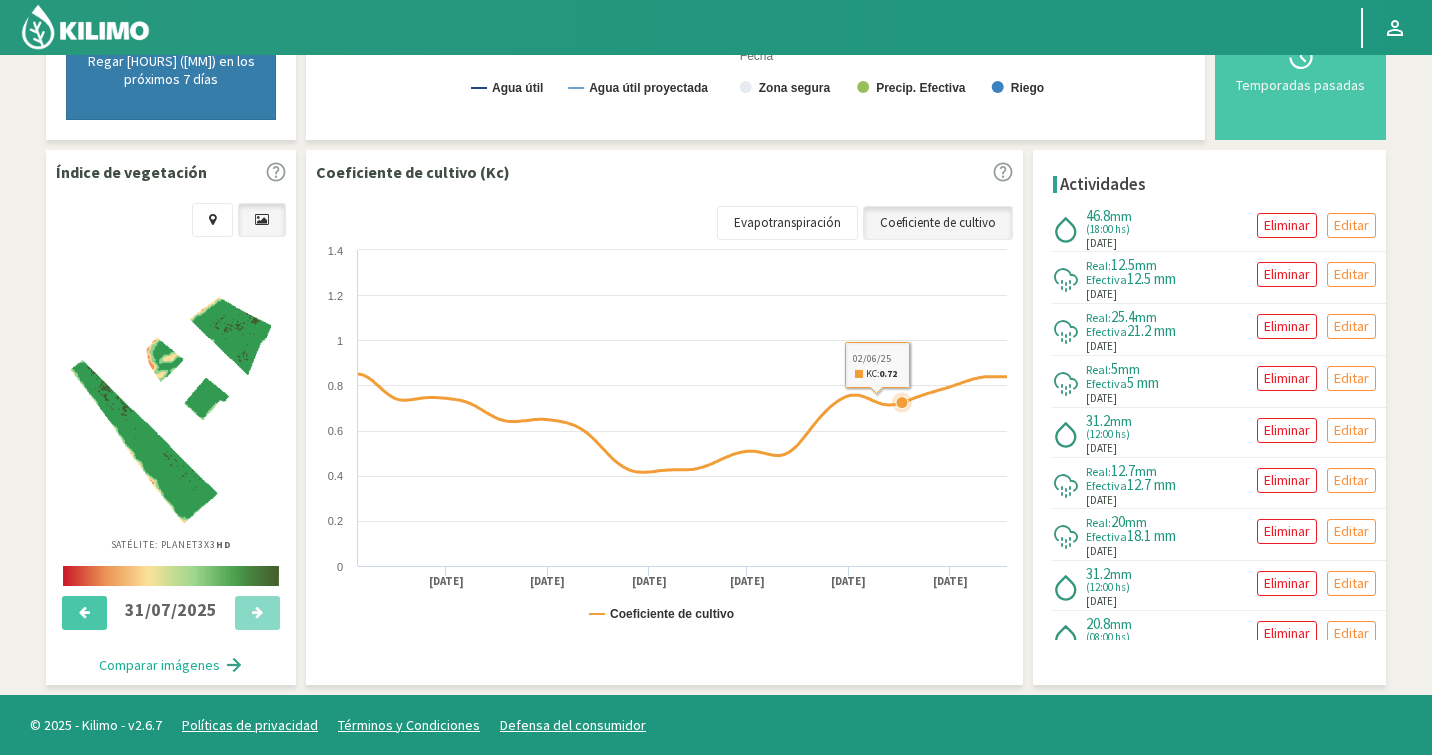 select on "135: Object" 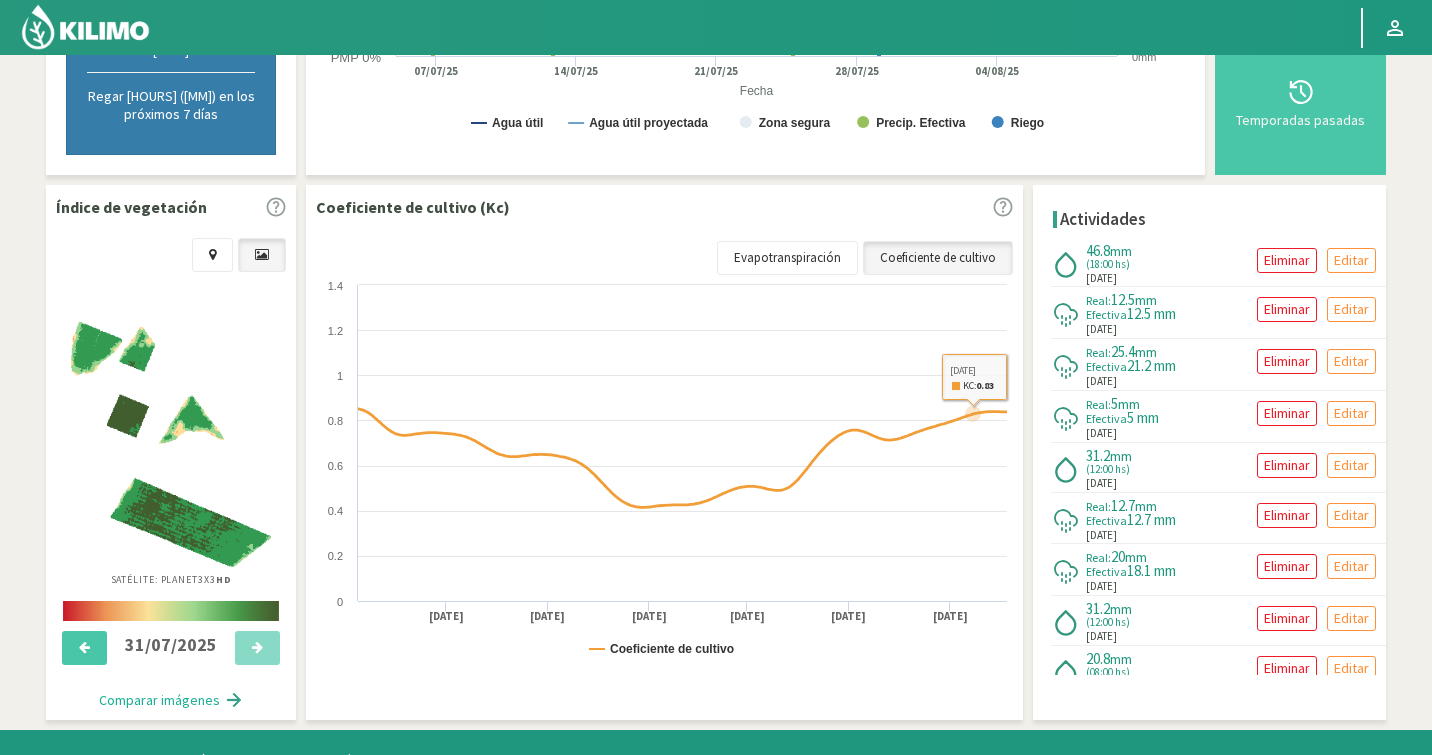 scroll, scrollTop: 574, scrollLeft: 0, axis: vertical 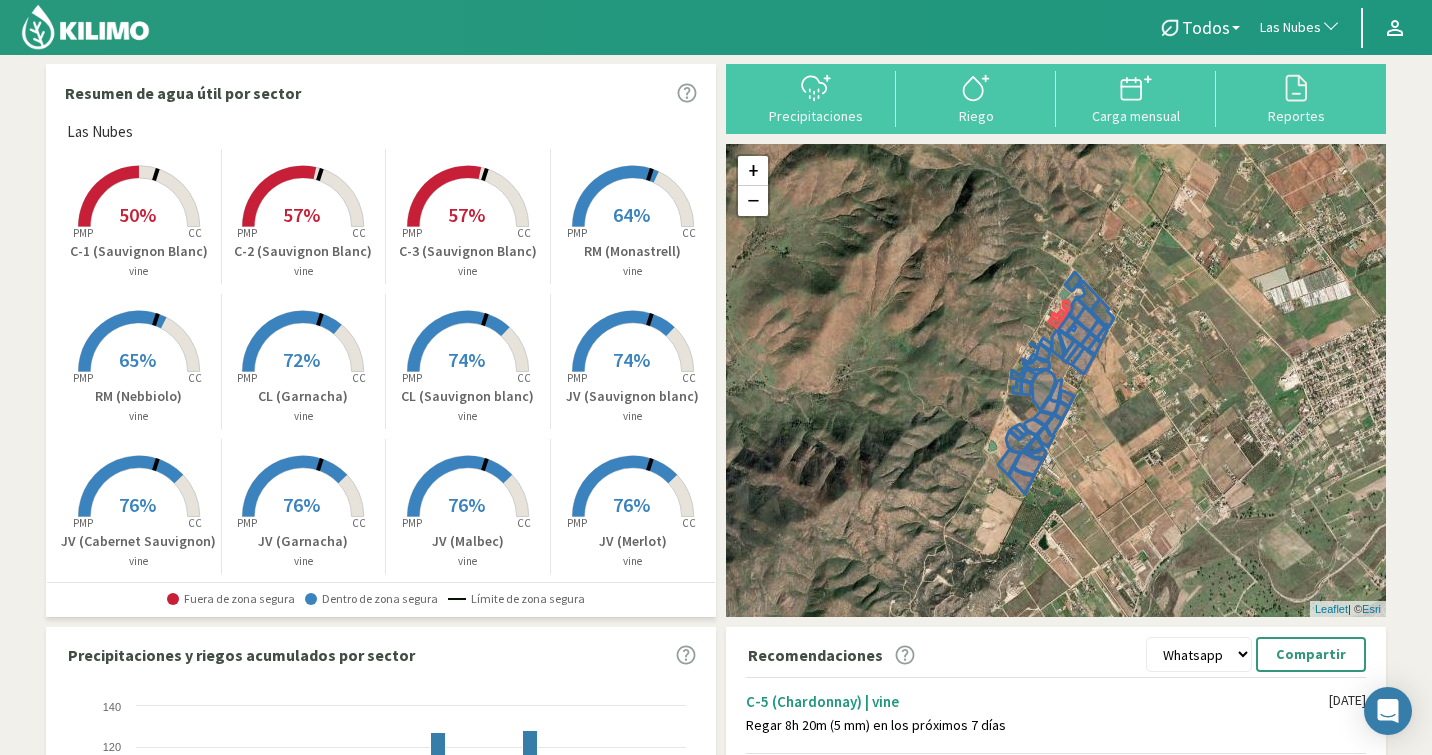 click on "Las Nubes" 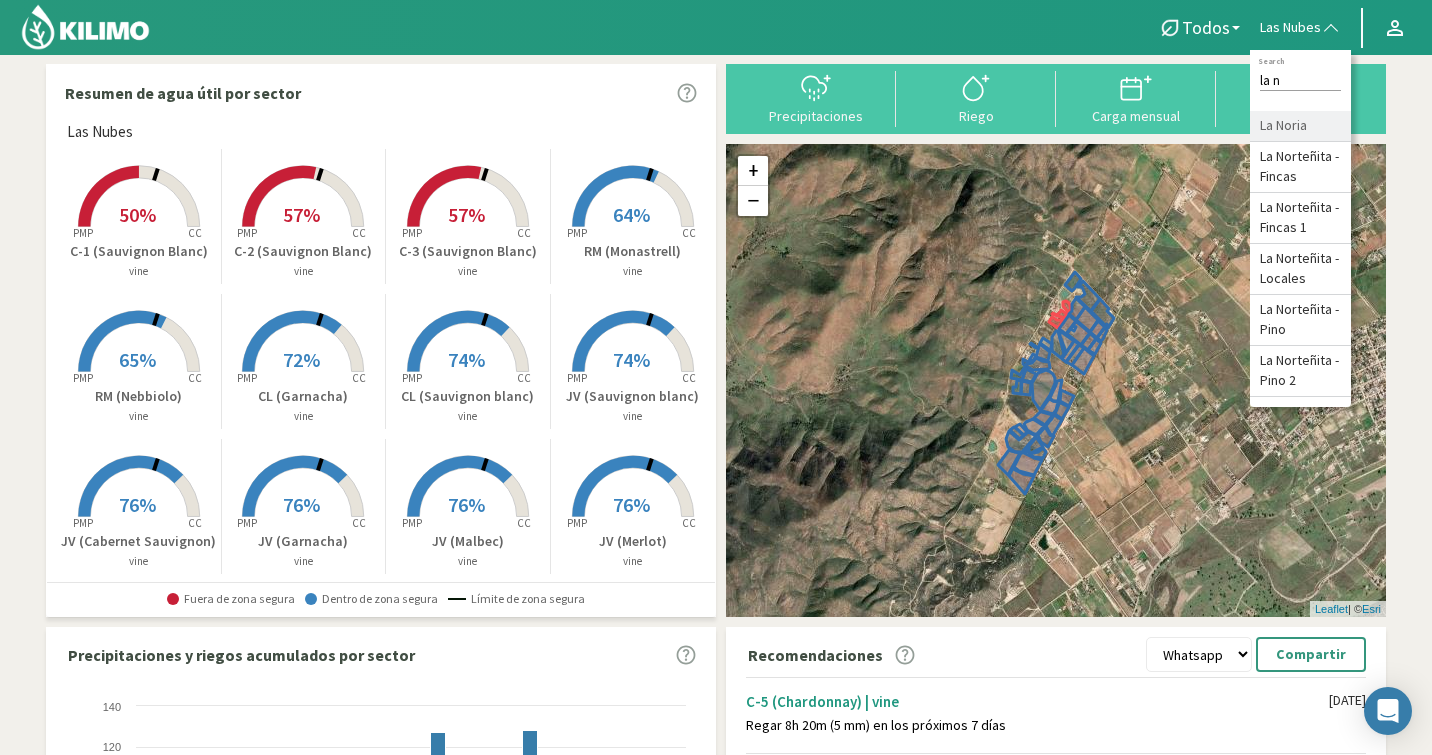 type on "la n" 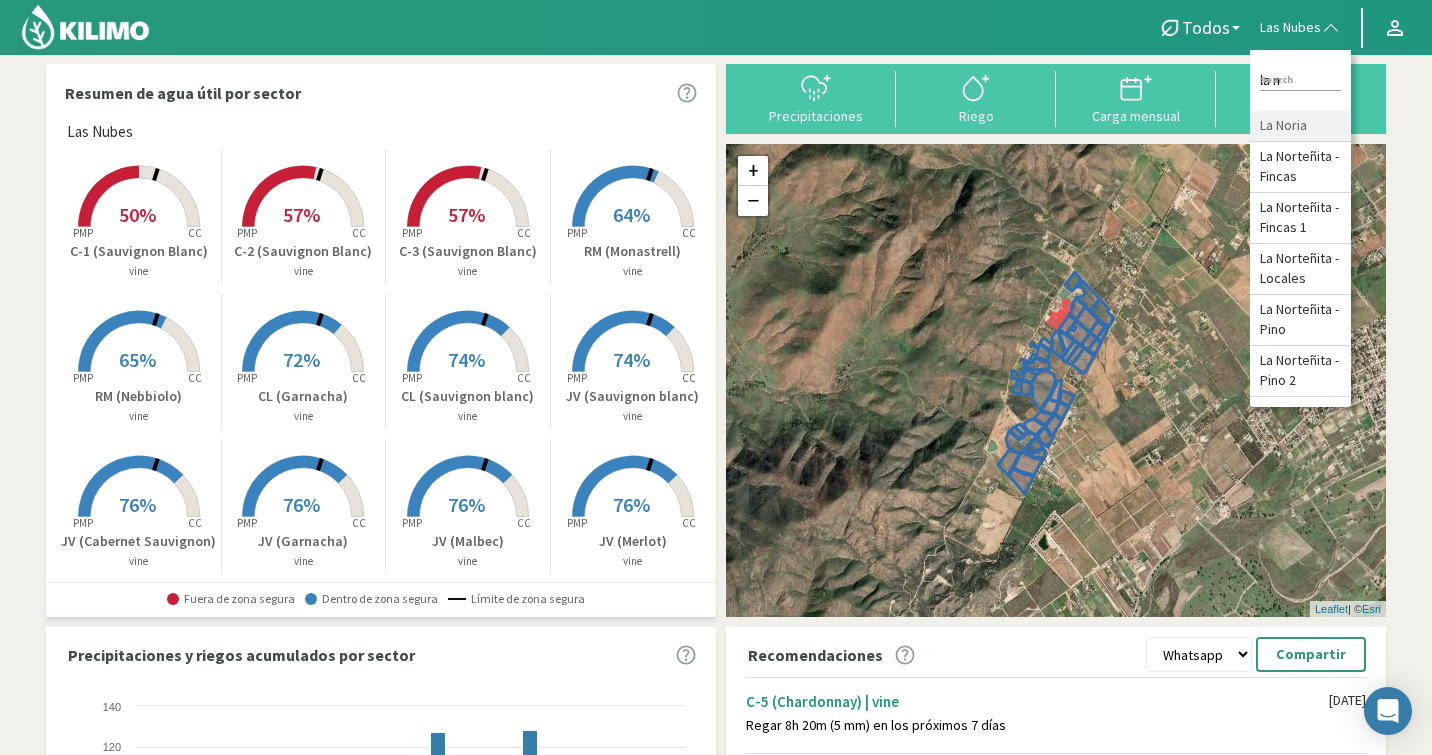 click on "La Norteñita - Fincas" 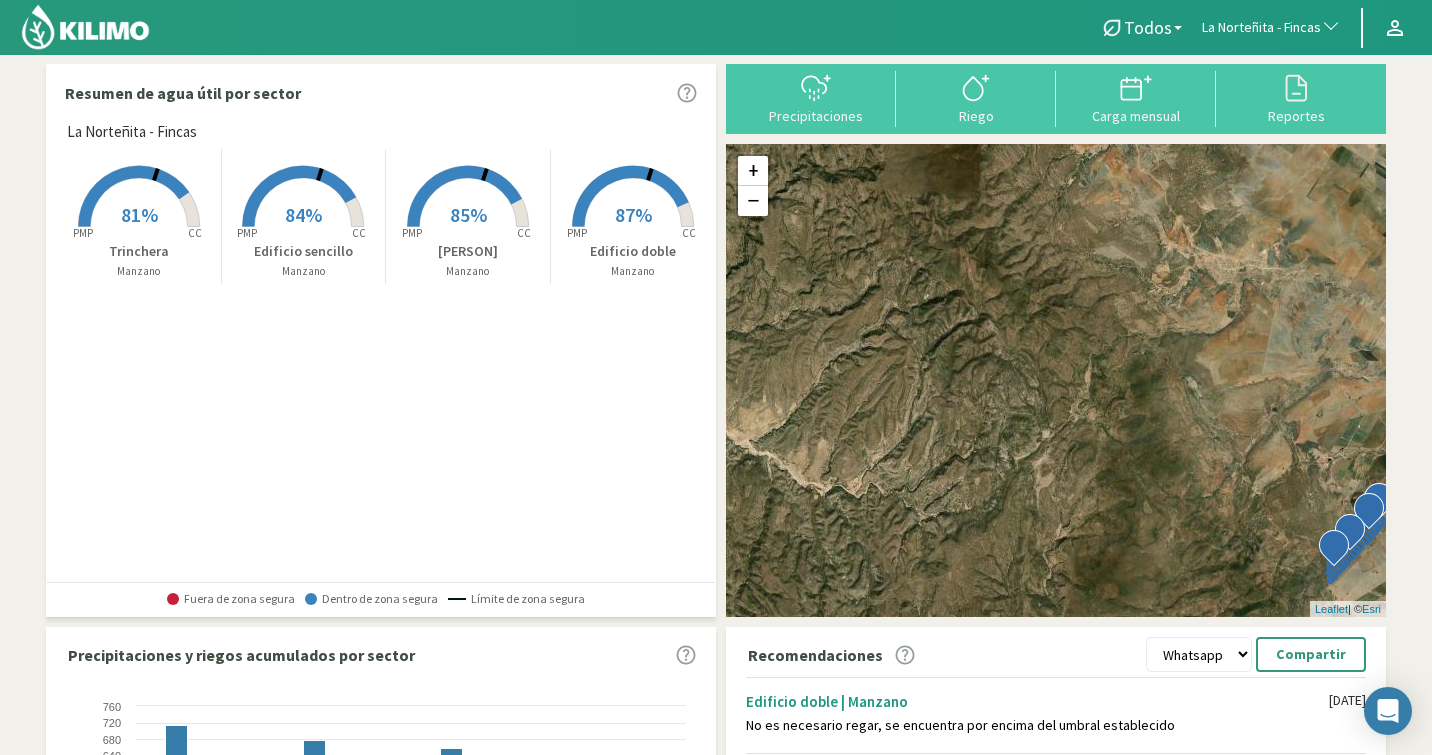 scroll, scrollTop: 431, scrollLeft: 0, axis: vertical 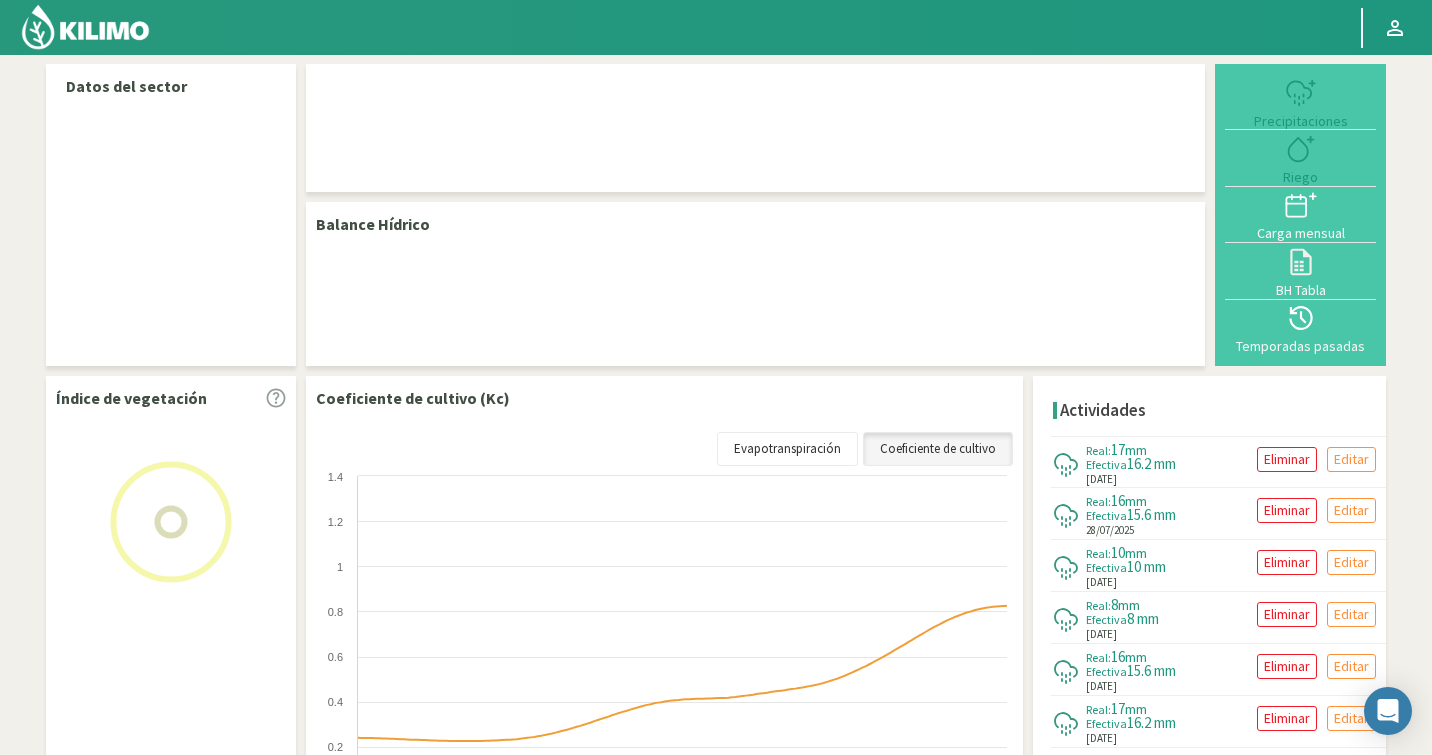 select on "168: Object" 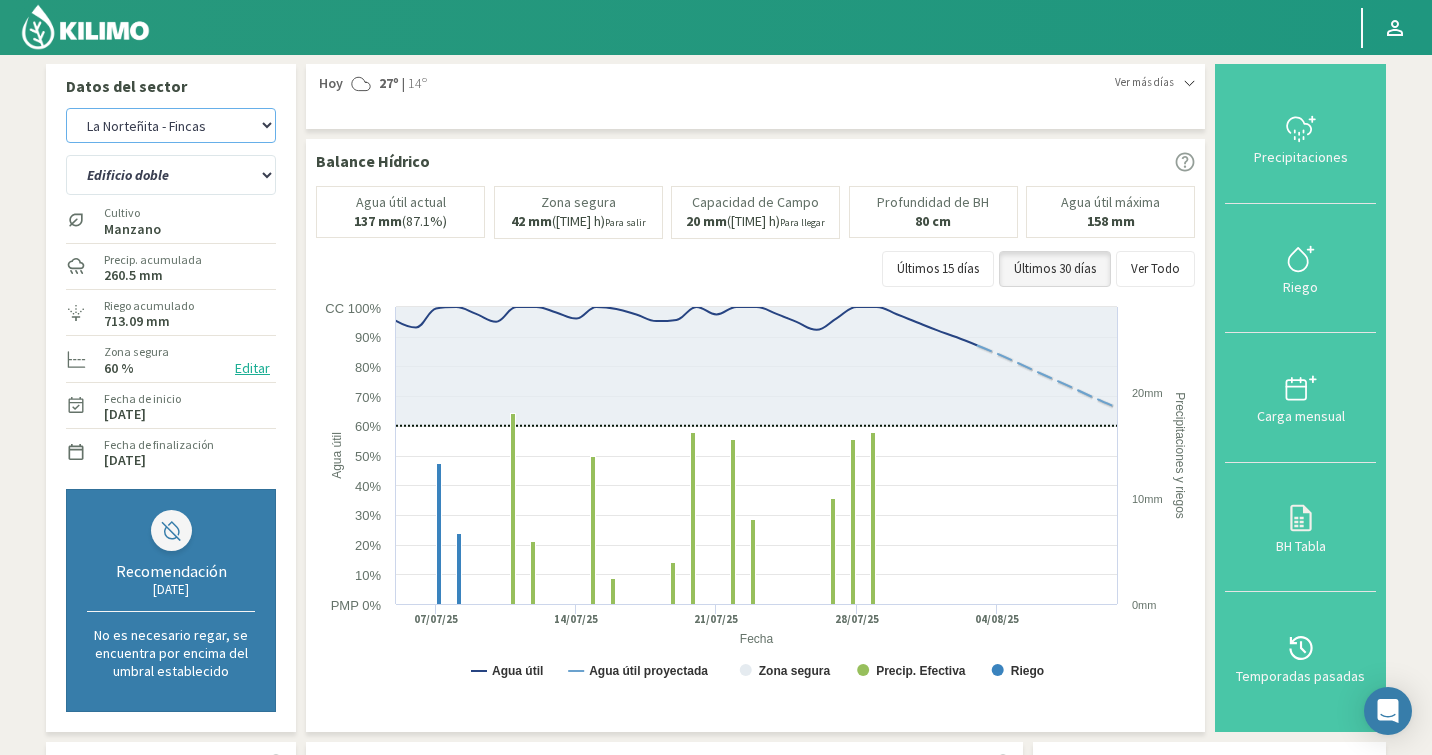 click on "Agr. Cardonal   Agr. El Carmelo   Agrícola Bakia   Agrícola Bakia - IC   Agrícola Exser - Campo Los Andes   Agricola FM Hermanos   Agrícola La Laguna (Samuel Ovalle) - IC   Agrícola Santa Magdalena (E. Ovalle) - IC   Agr. Las Riendas   Agr. Nieto - Florencia   Agr. Nieto - San Andrés   Agrorreina Parcela 27   Agrorreina Parcela 42   Agrorreina Parcela 44   Agrorreina Parcela 46   Agrorreina Parcela 47   Agrorreina San Ramon   AgroUC - IC   Agr. San José   Agr. Santa Laura - Romanini - Cítricos   Agr. Santa Magdalena   Agr. Sutil   Agr. Sutil - Pirque   Agr. Varagui - Rosario 2   Agr. Viconto Campo Viluco   Ag. Santa Laura -Cas1   Ag. Santa Laura -Cas2   Ag. Santa Laura -Cas3   Ag. Santa Laura - Santa Teresa   Agua del Valle - San Gregorio   Agua del Valle - San Lorenzo   Agua del Valle - Santa Emilia   Albigasta - 1m   Albigasta - 2m   Alpamanta   Bidarte   Bidarte   Bidarte   Campo Cassineri   Campo del Puesto - 1m   Campo del Puesto - 2m   Campo Flor   Campo Quinta de Maipo   Chemol Che Hue" 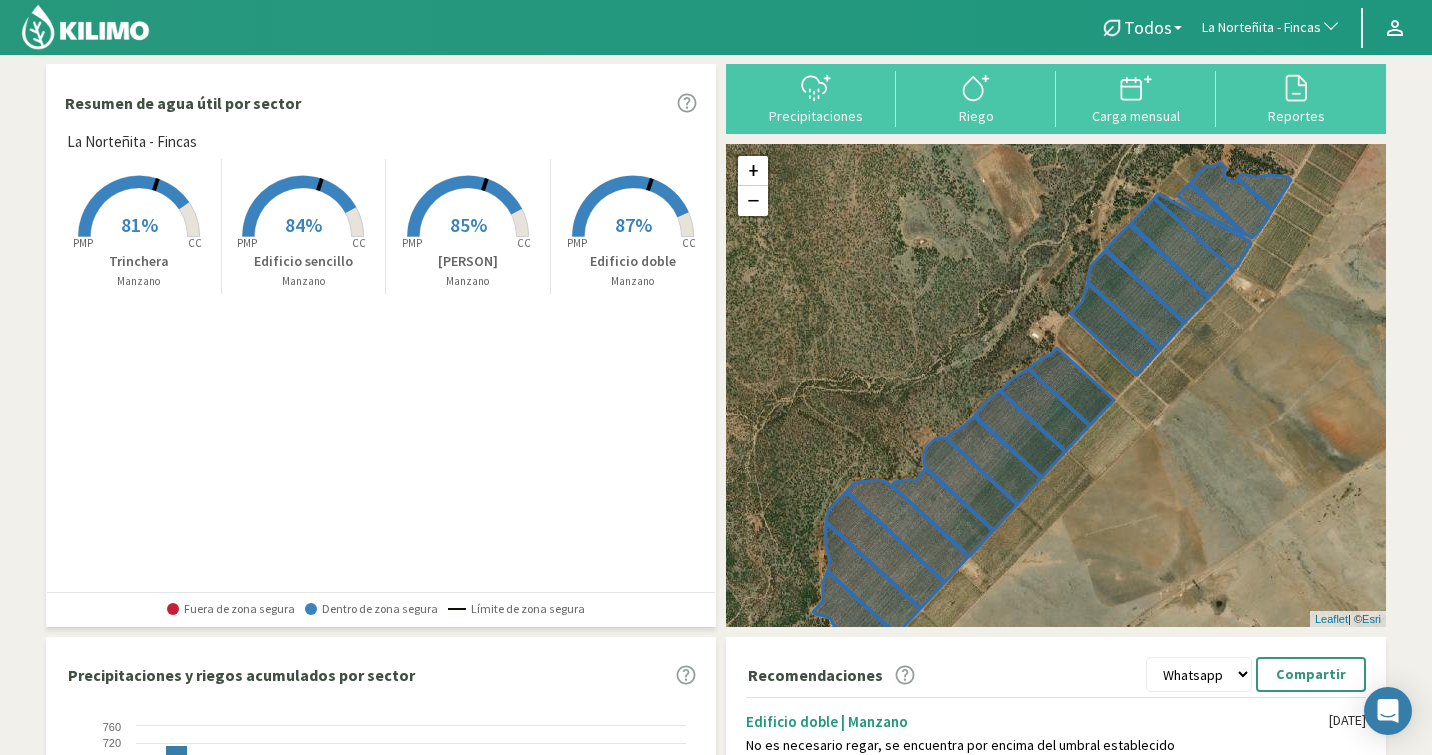 click on "La Norteñita - Fincas" 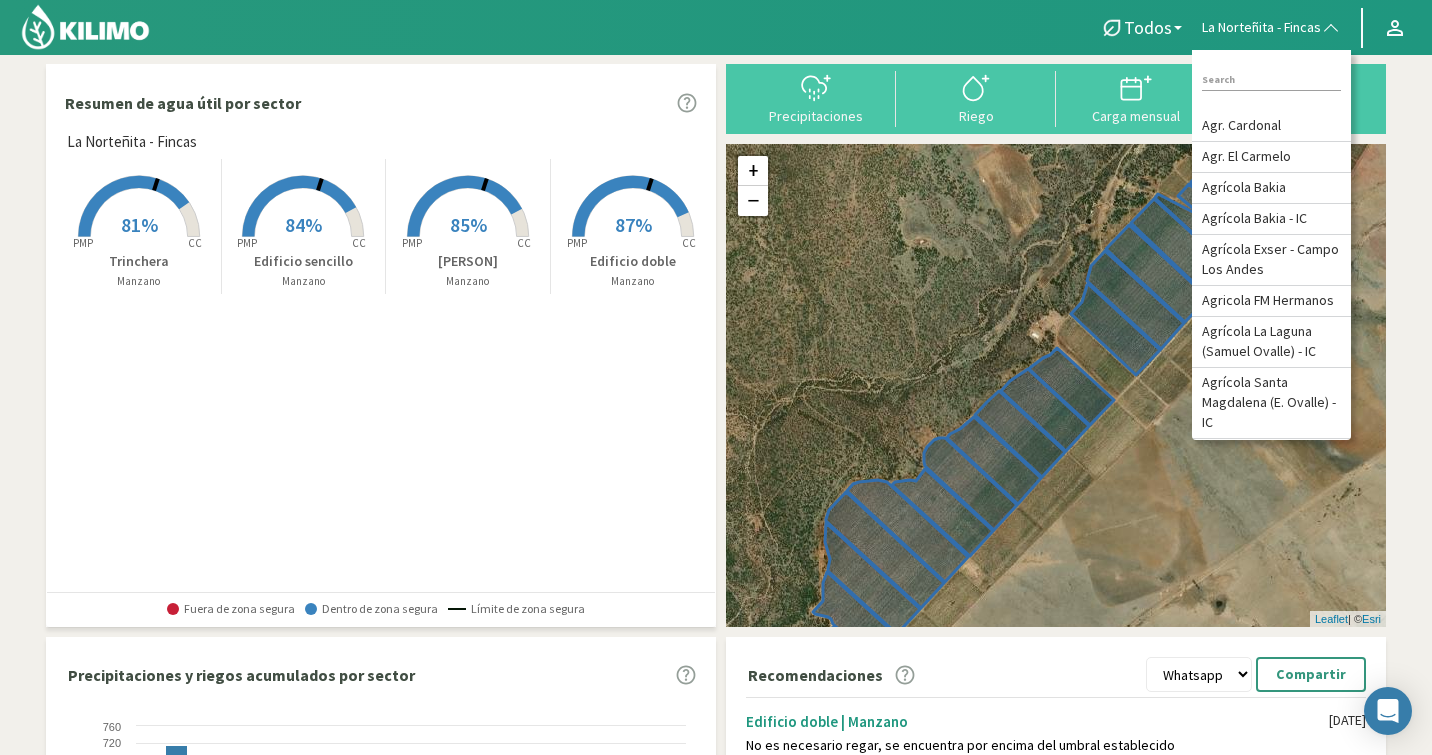 click at bounding box center [1271, 80] 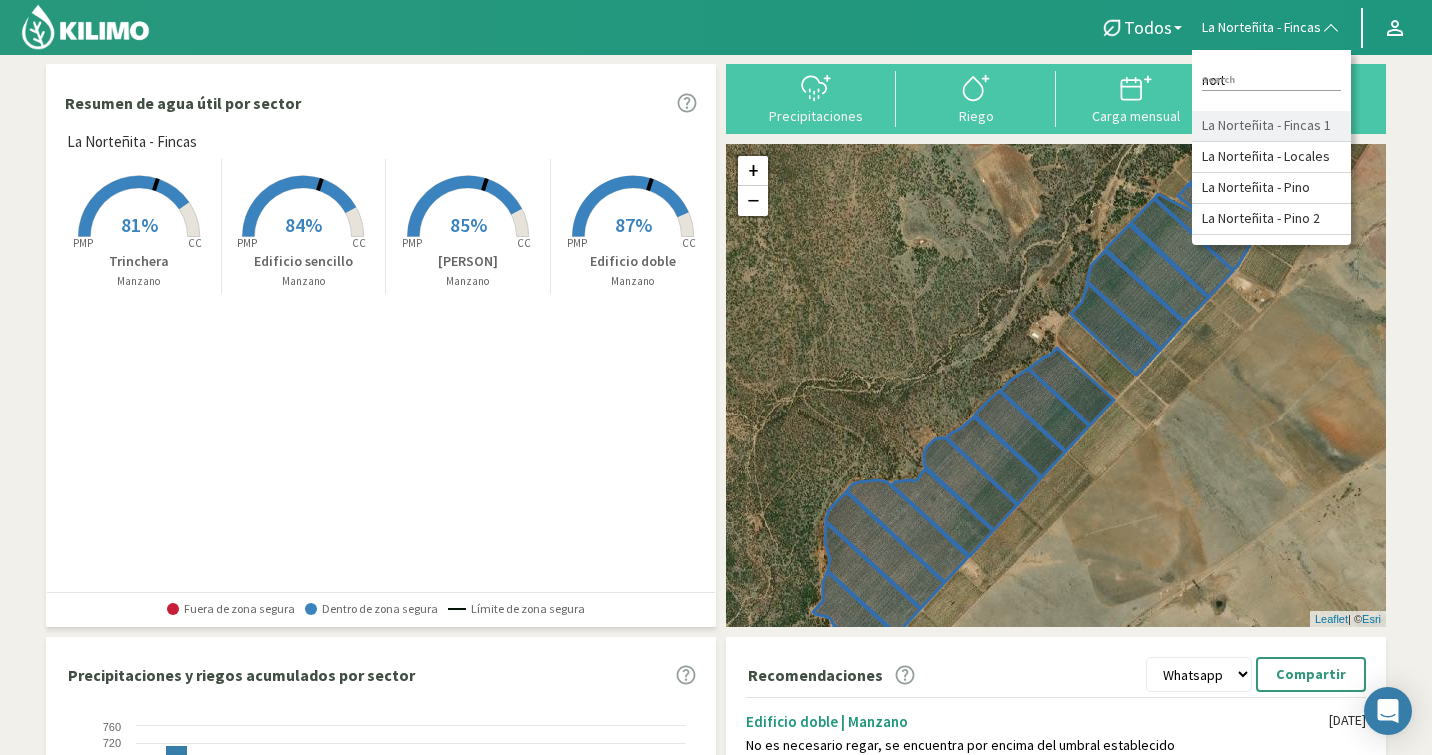 type on "nort" 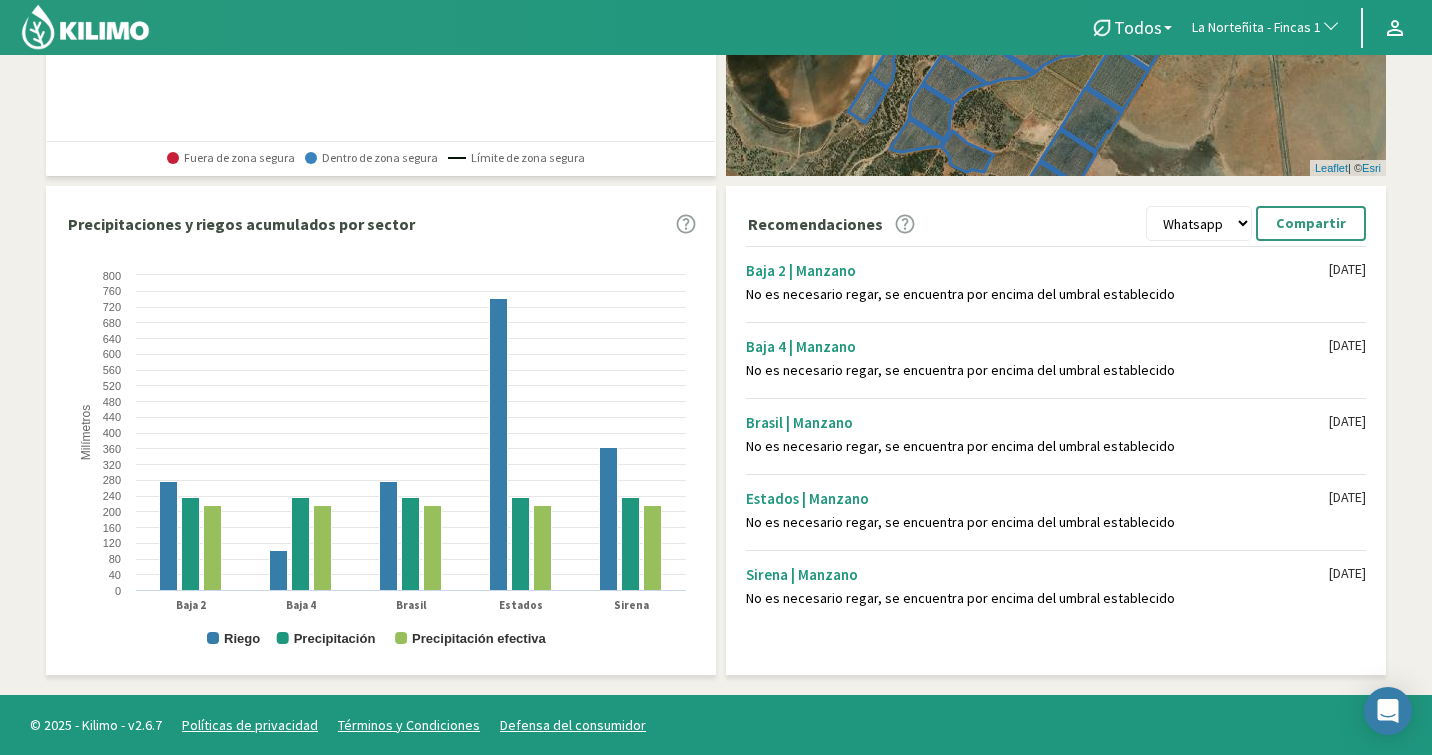 scroll, scrollTop: 0, scrollLeft: 0, axis: both 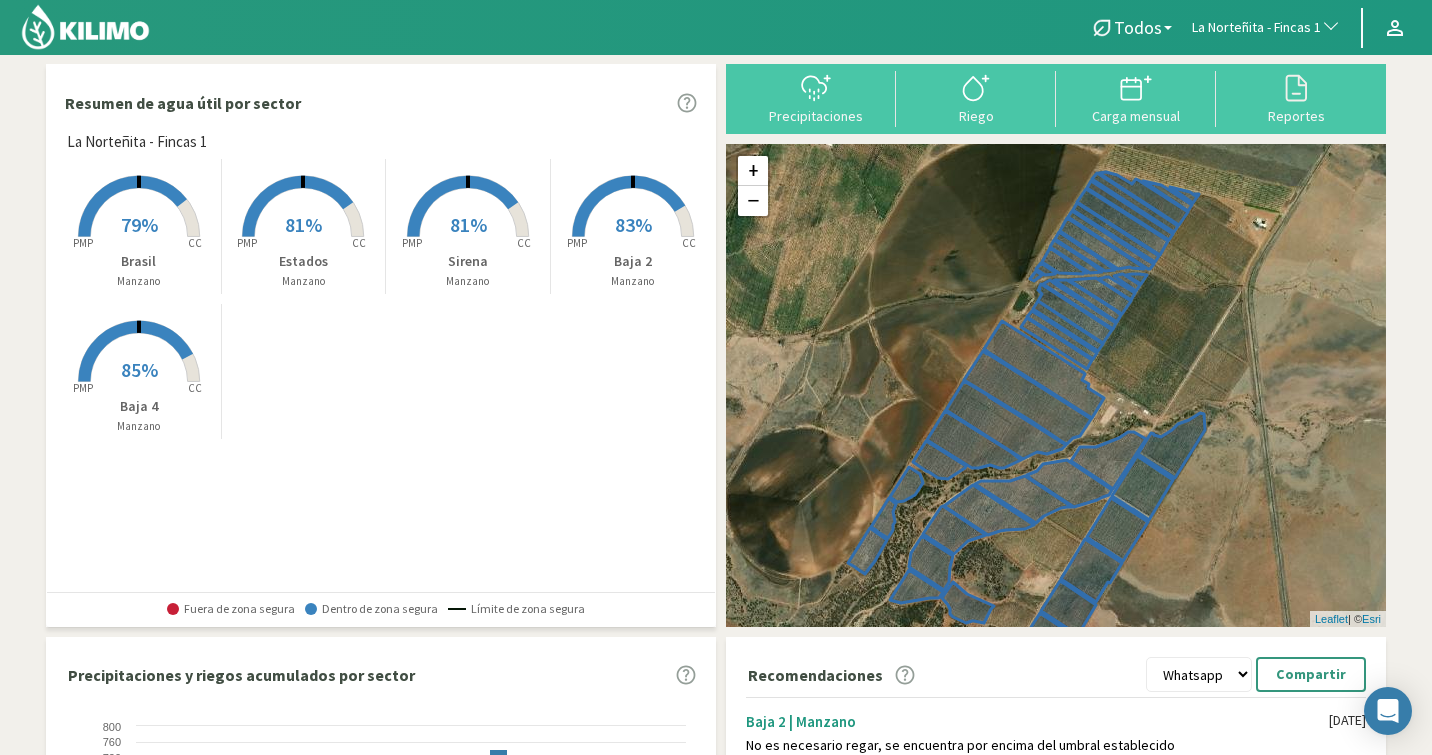 click 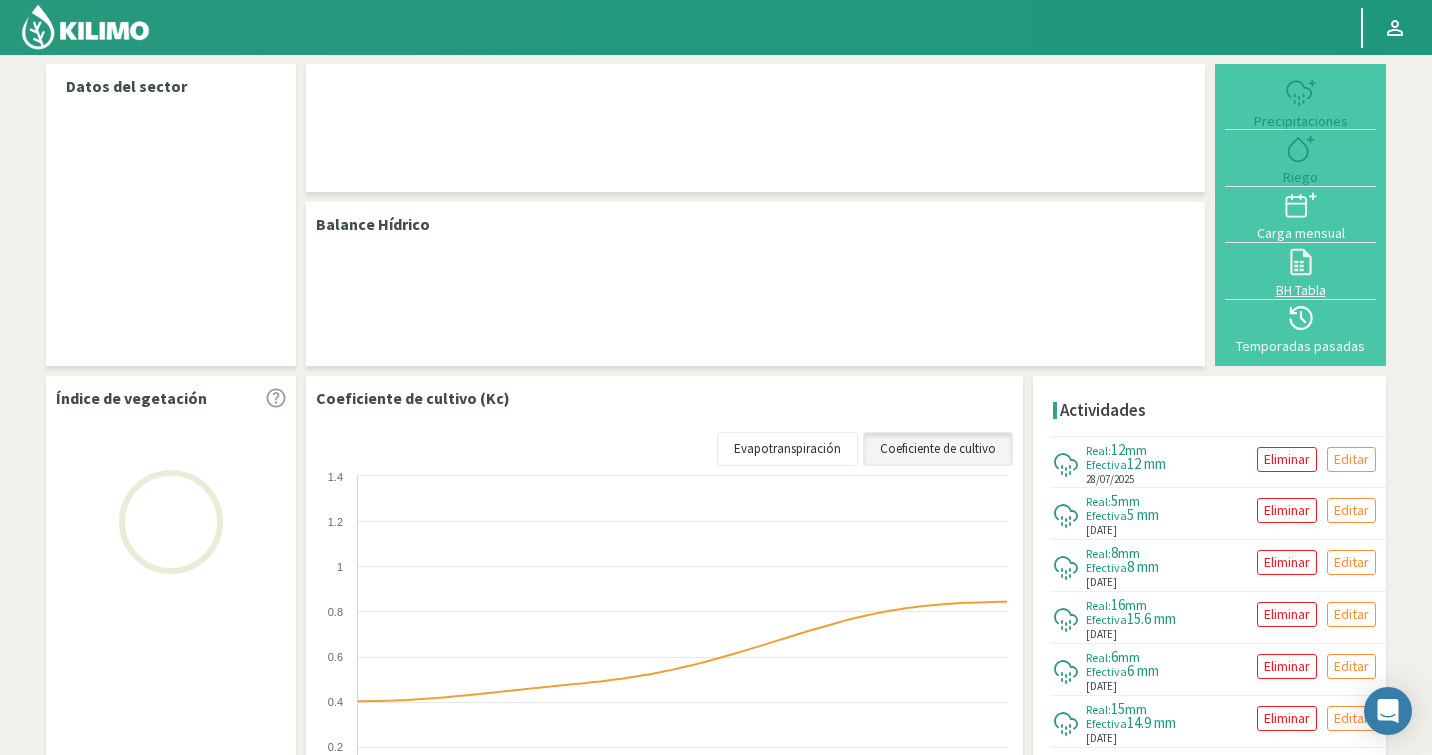 select on "169: Object" 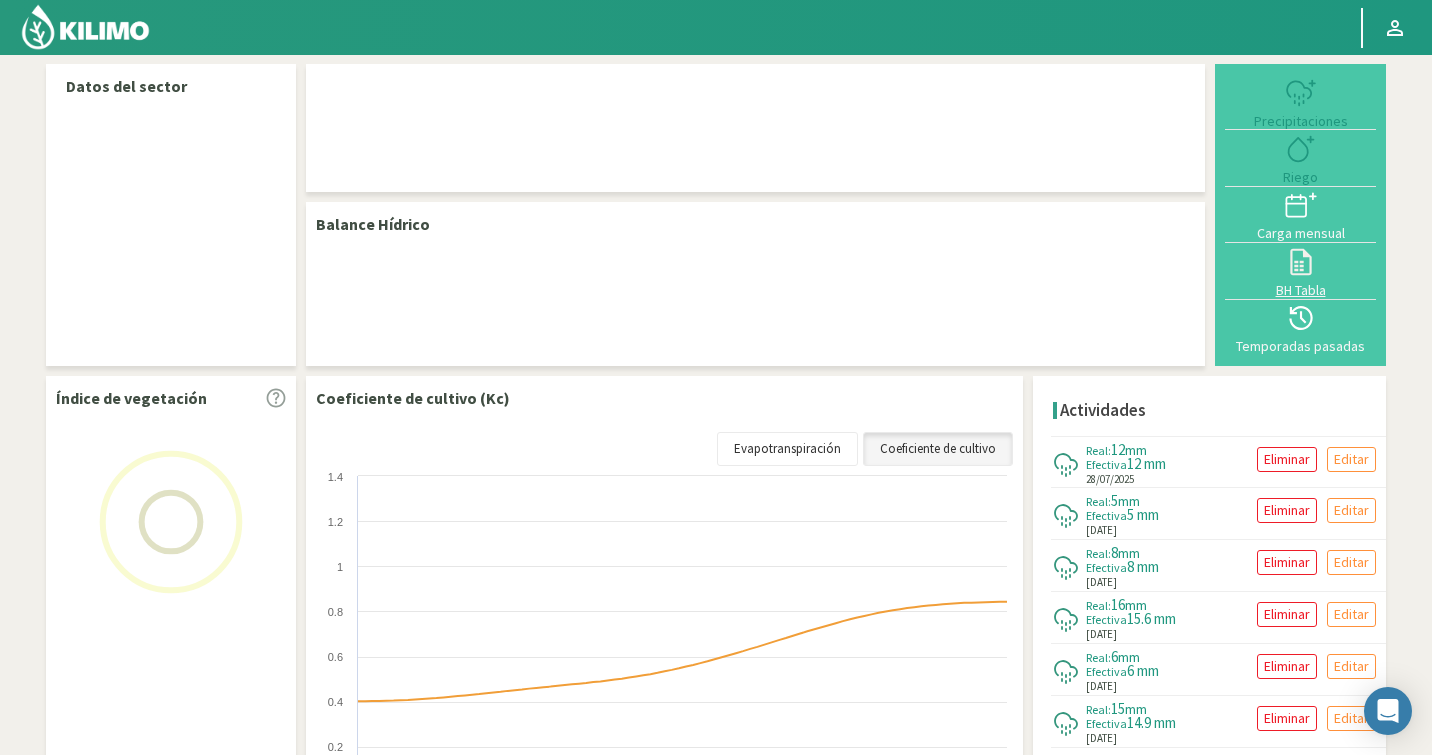 select on "4: Object" 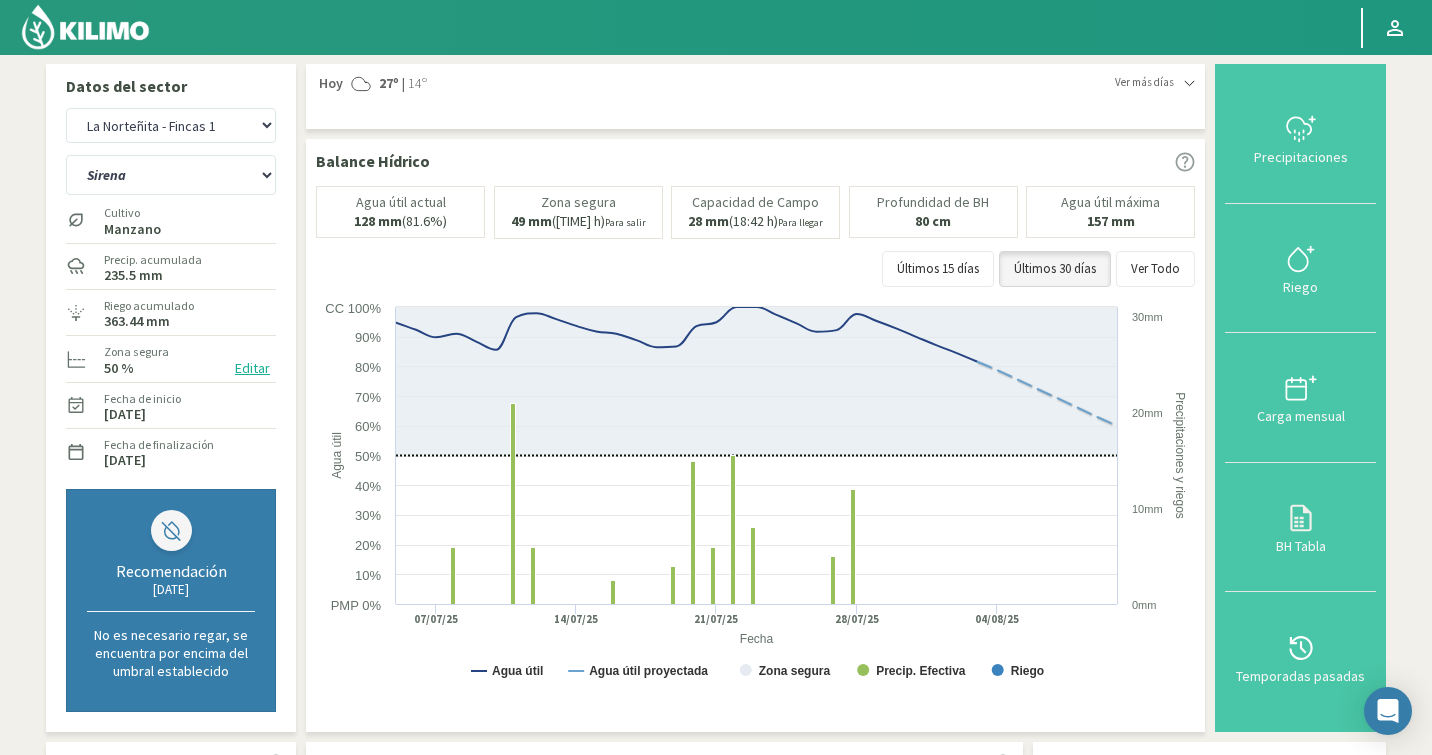 scroll, scrollTop: 592, scrollLeft: 0, axis: vertical 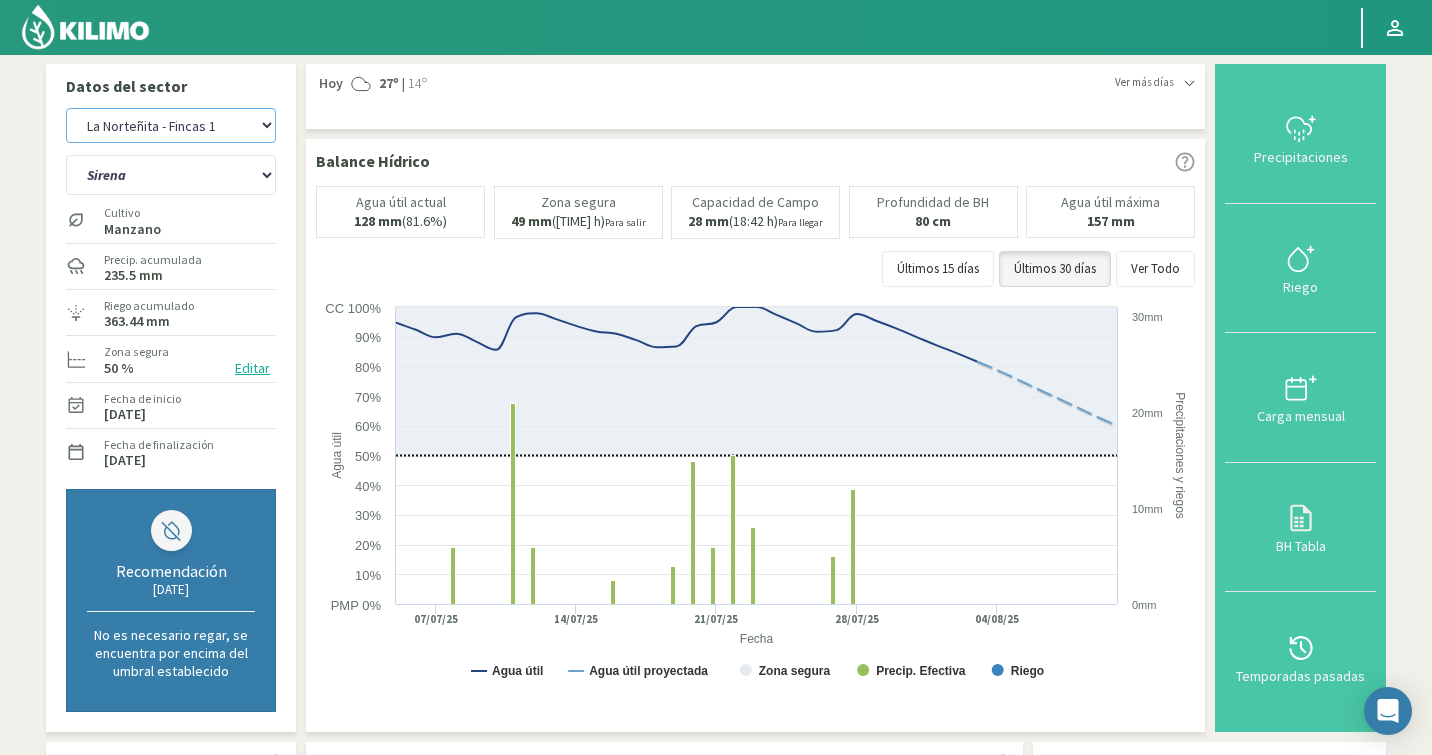 click on "Agr. Cardonal   Agr. El Carmelo   Agrícola Bakia   Agrícola Bakia - IC   Agrícola Exser - Campo Los Andes   Agricola FM Hermanos   Agrícola La Laguna (Samuel Ovalle) - IC   Agrícola Santa Magdalena (E. Ovalle) - IC   Agr. Las Riendas   Agr. Nieto - Florencia   Agr. Nieto - San Andrés   Agrorreina Parcela 27   Agrorreina Parcela 42   Agrorreina Parcela 44   Agrorreina Parcela 46   Agrorreina Parcela 47   Agrorreina San Ramon   AgroUC - IC   Agr. San José   Agr. Santa Laura - Romanini - Cítricos   Agr. Santa Magdalena   Agr. Sutil   Agr. Sutil - Pirque   Agr. Varagui - Rosario 2   Agr. Viconto Campo Viluco   Ag. Santa Laura -Cas1   Ag. Santa Laura -Cas2   Ag. Santa Laura -Cas3   Ag. Santa Laura - Santa Teresa   Agua del Valle - San Gregorio   Agua del Valle - San Lorenzo   Agua del Valle - Santa Emilia   Albigasta - 1m   Albigasta - 2m   Alpamanta   Bidarte   Bidarte   Bidarte   Campo Cassineri   Campo del Puesto - 1m   Campo del Puesto - 2m   Campo Flor   Campo Quinta de Maipo   Chemol Che Hue" 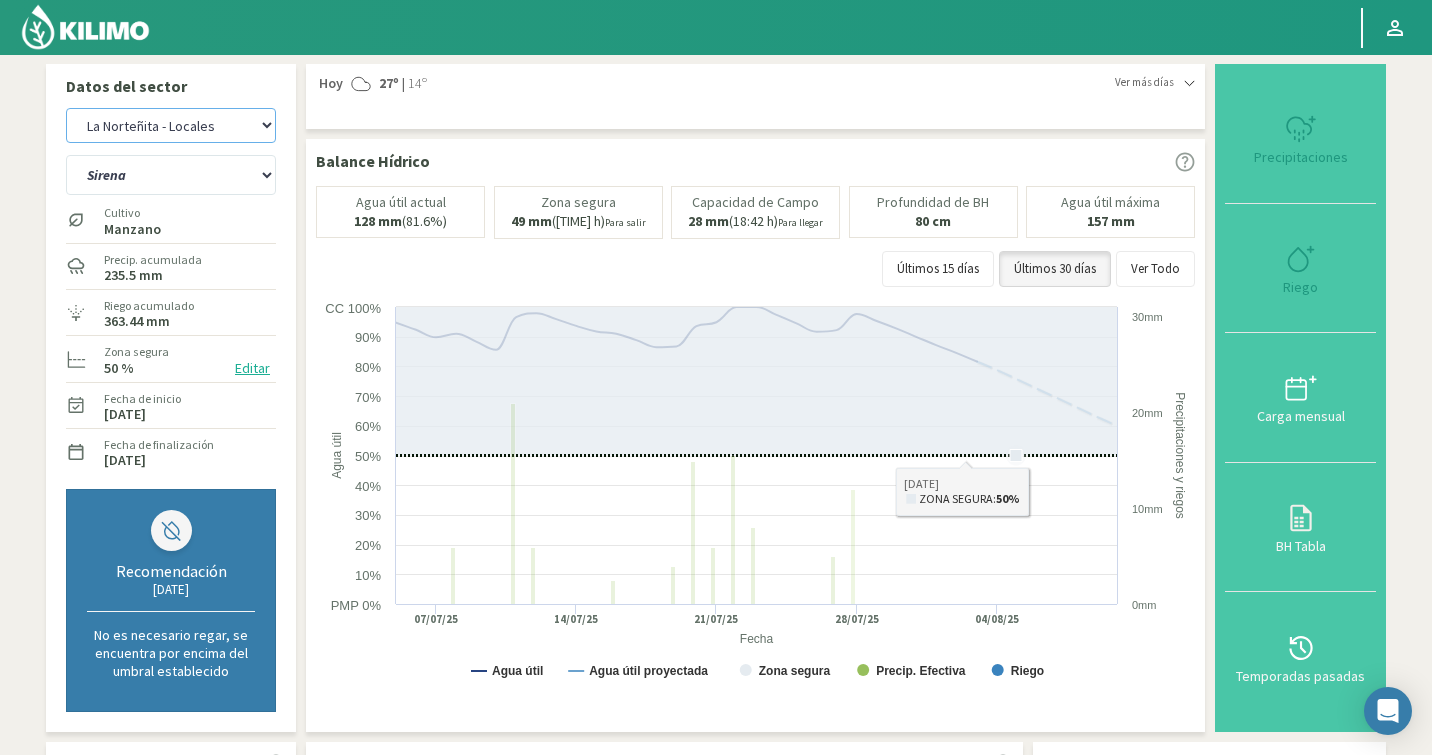 select on "448: Object" 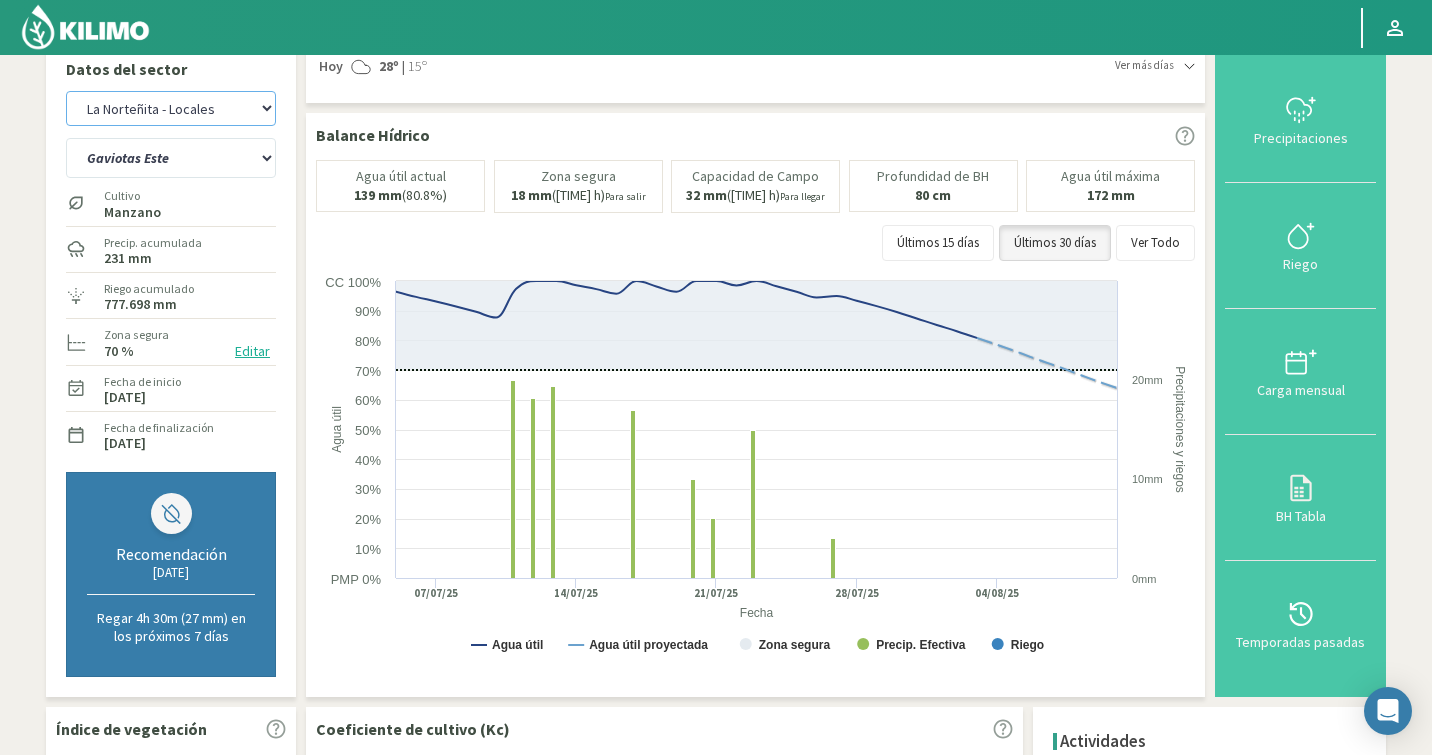 scroll, scrollTop: 0, scrollLeft: 0, axis: both 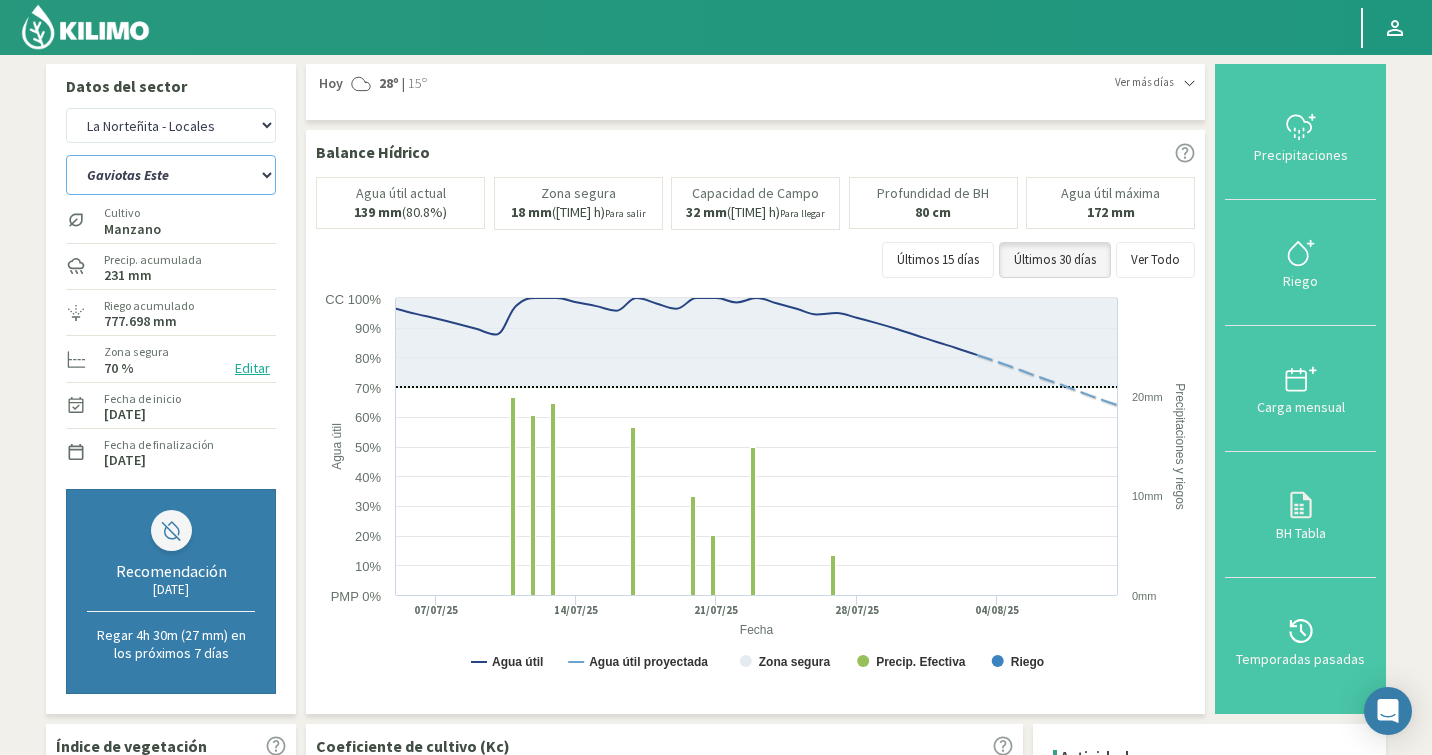 click on "Gaviotas Este Gaviotas Oeste Tajo Alto Tajo Bajo" 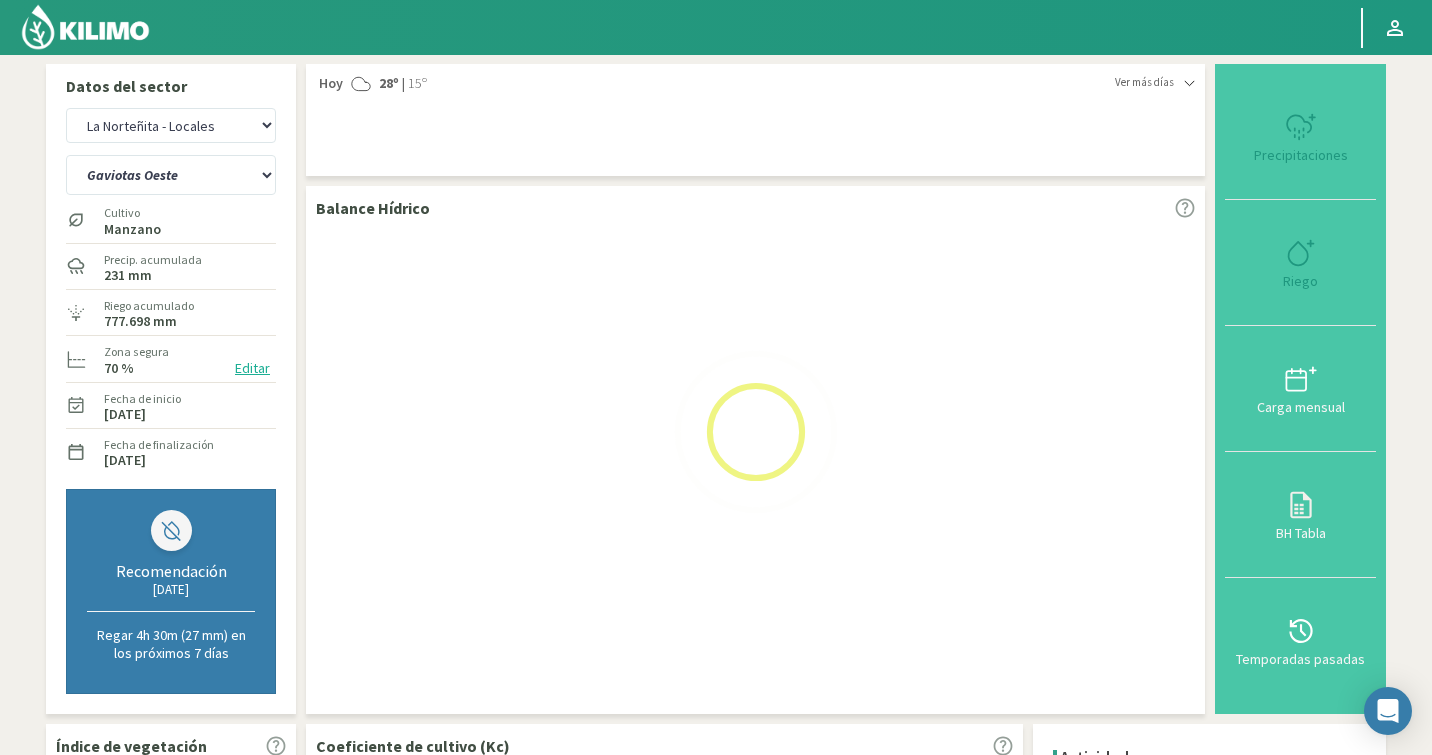 select on "5: Object" 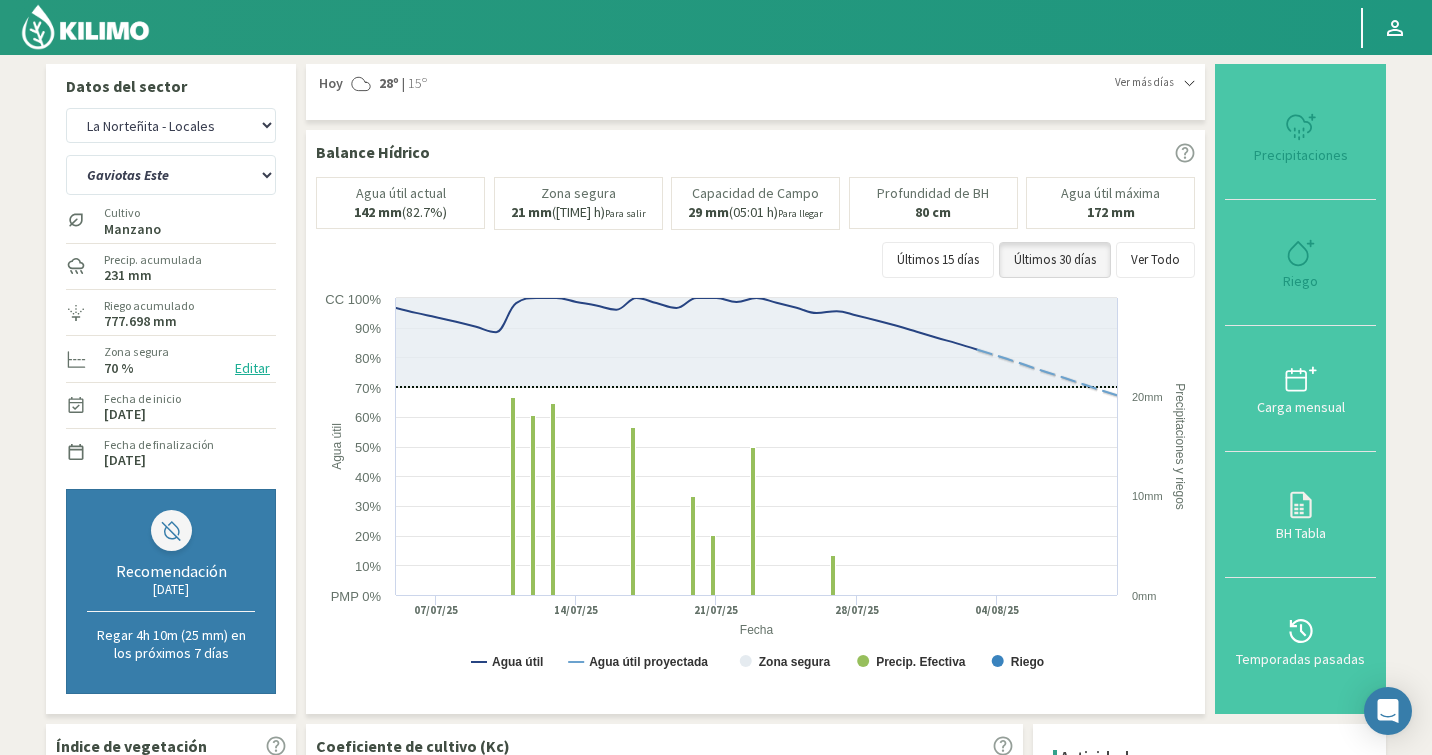 select on "726: Object" 